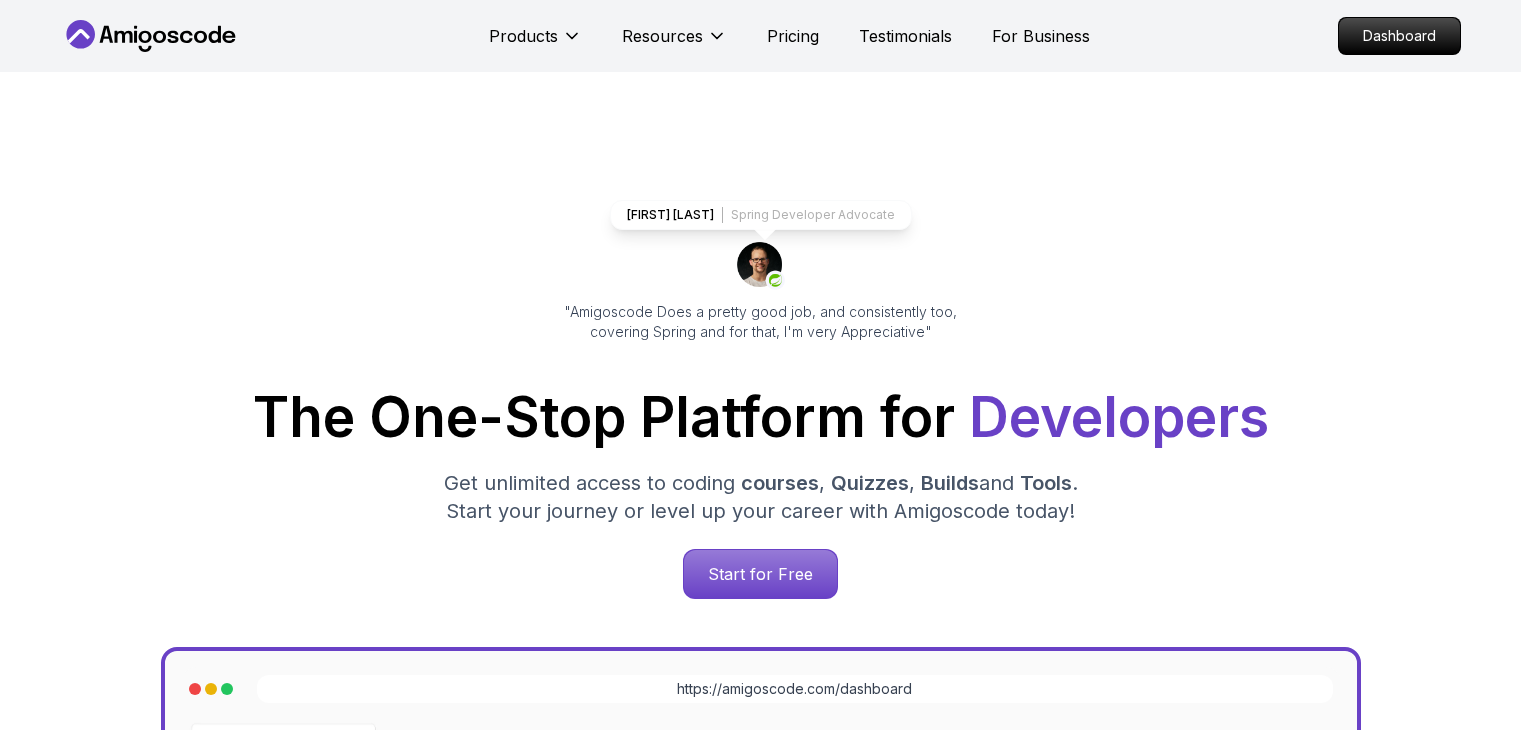 scroll, scrollTop: 2007, scrollLeft: 0, axis: vertical 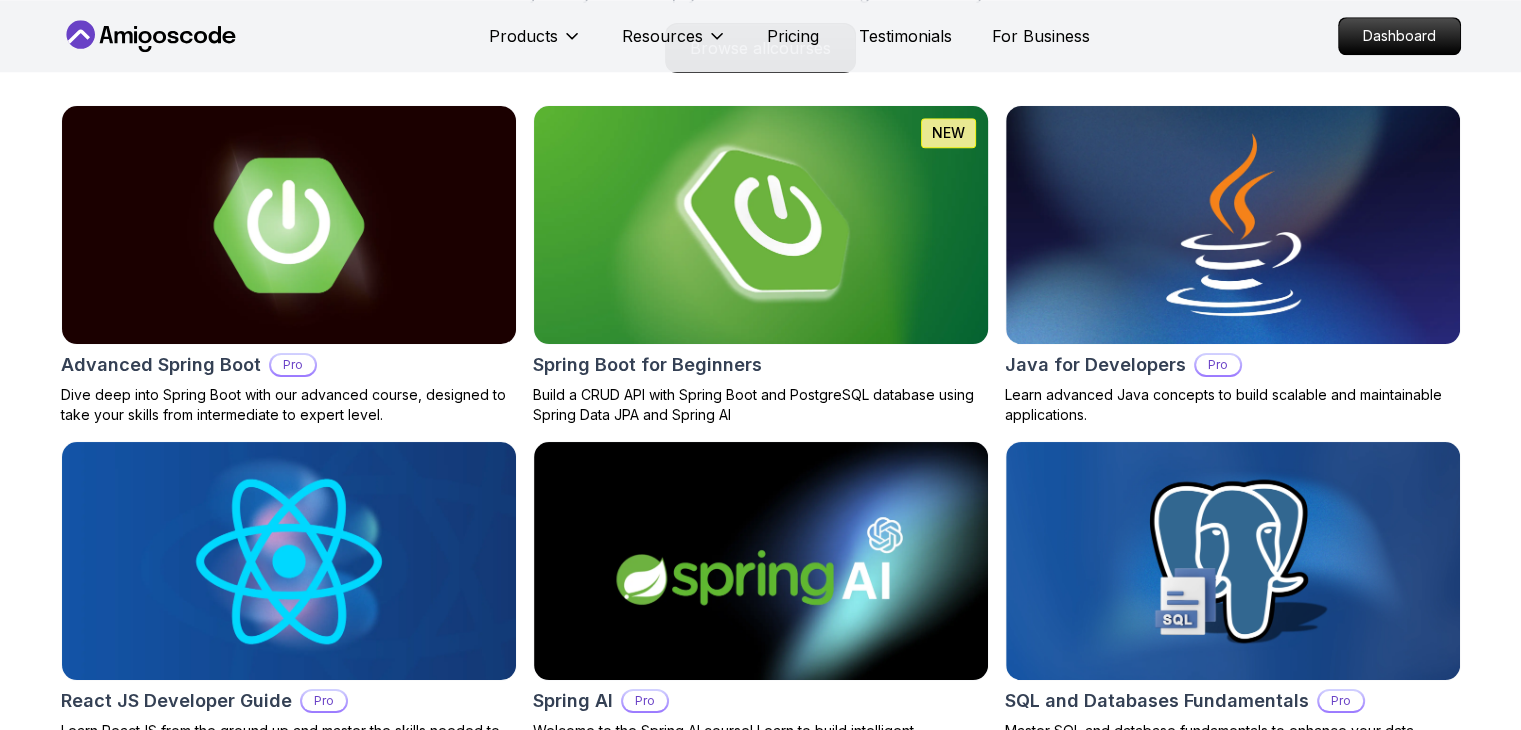 click at bounding box center [760, 225] 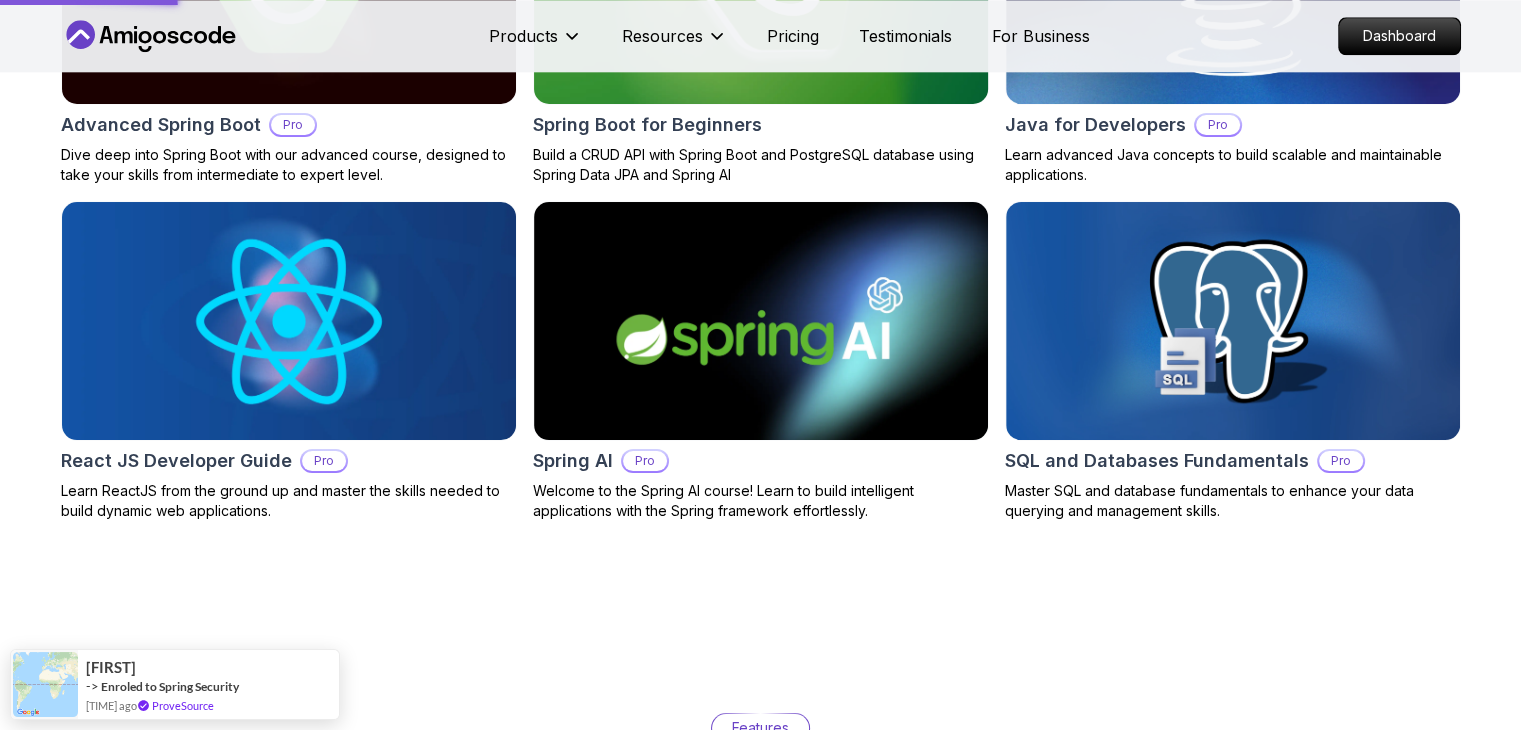 scroll, scrollTop: 2082, scrollLeft: 0, axis: vertical 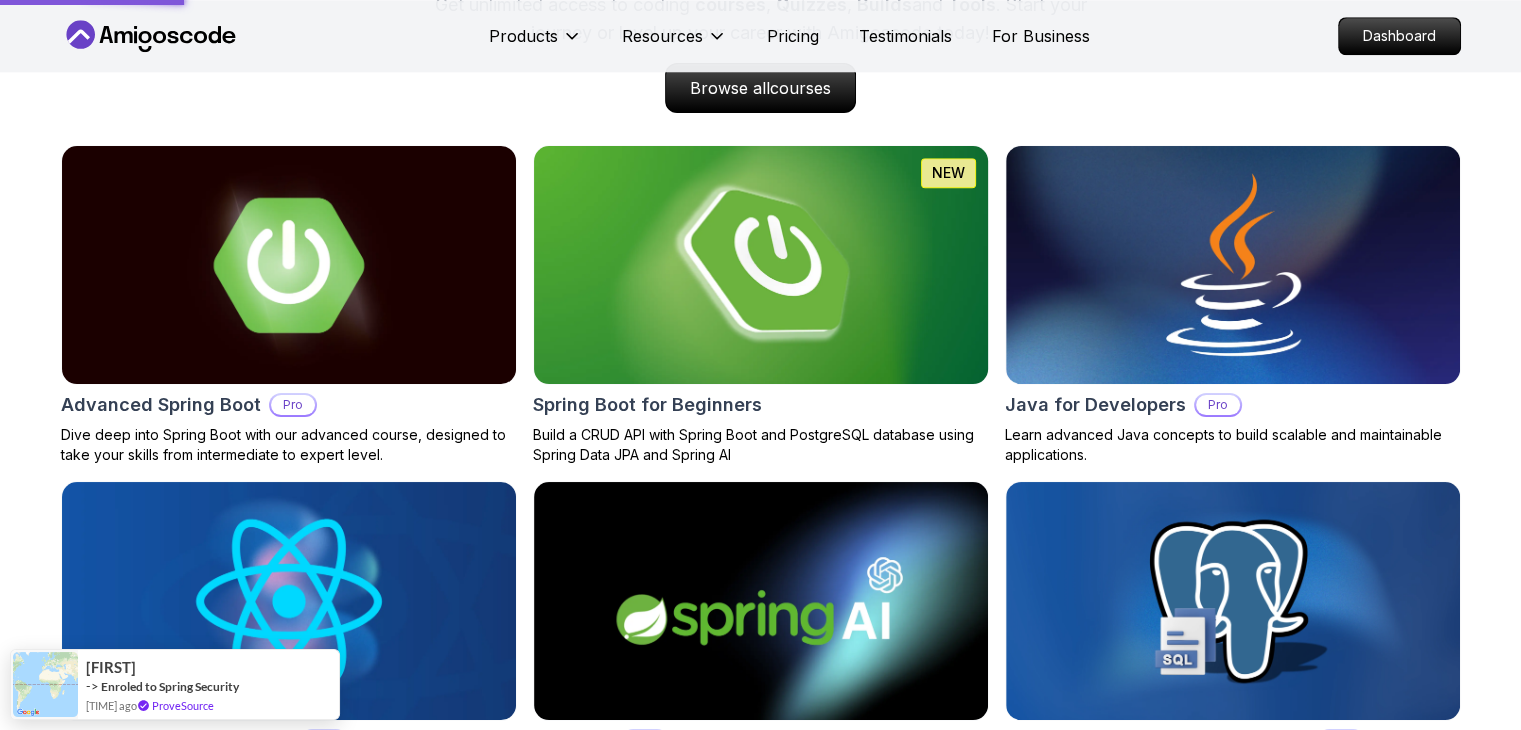 click at bounding box center [760, 265] 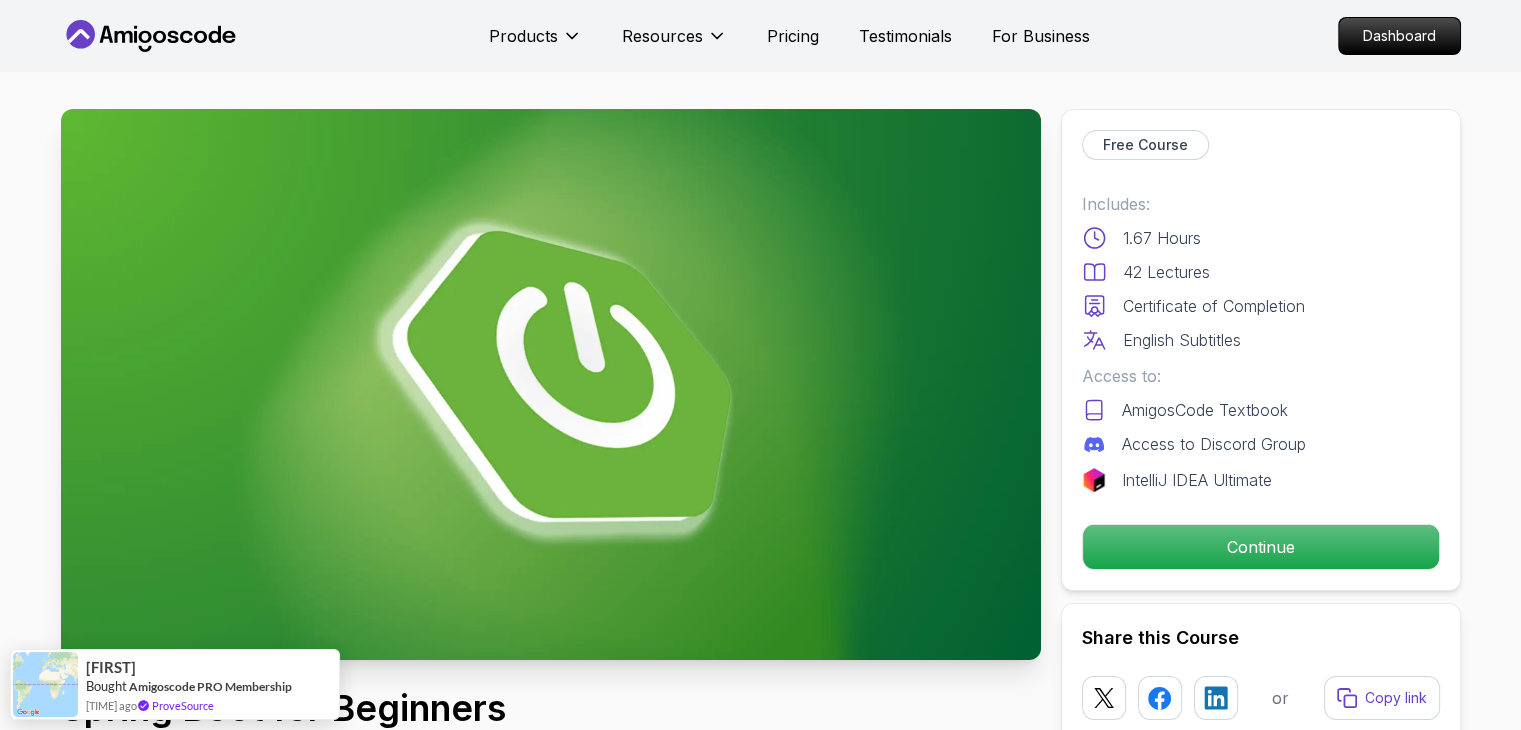 scroll, scrollTop: 0, scrollLeft: 0, axis: both 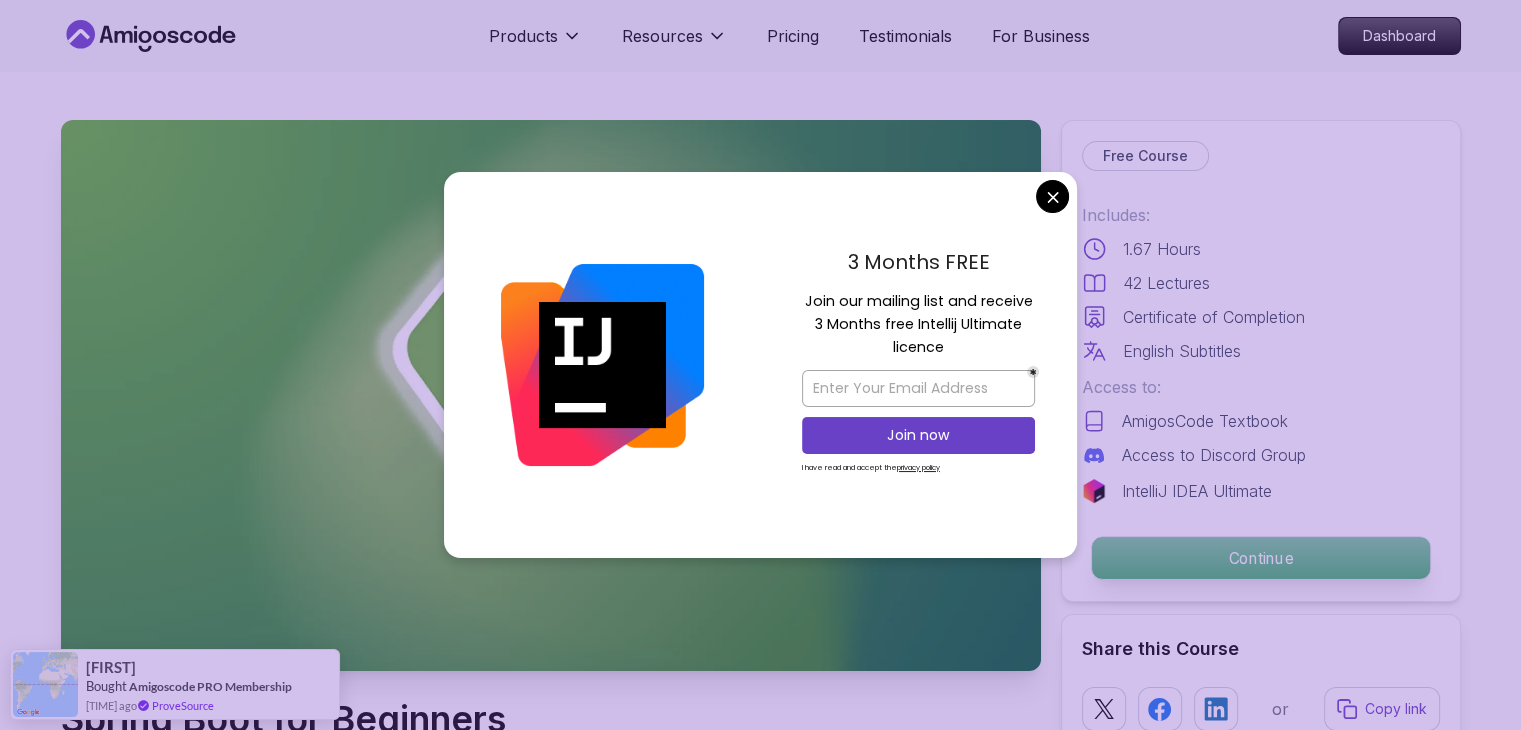 click on "Continue" at bounding box center (1260, 558) 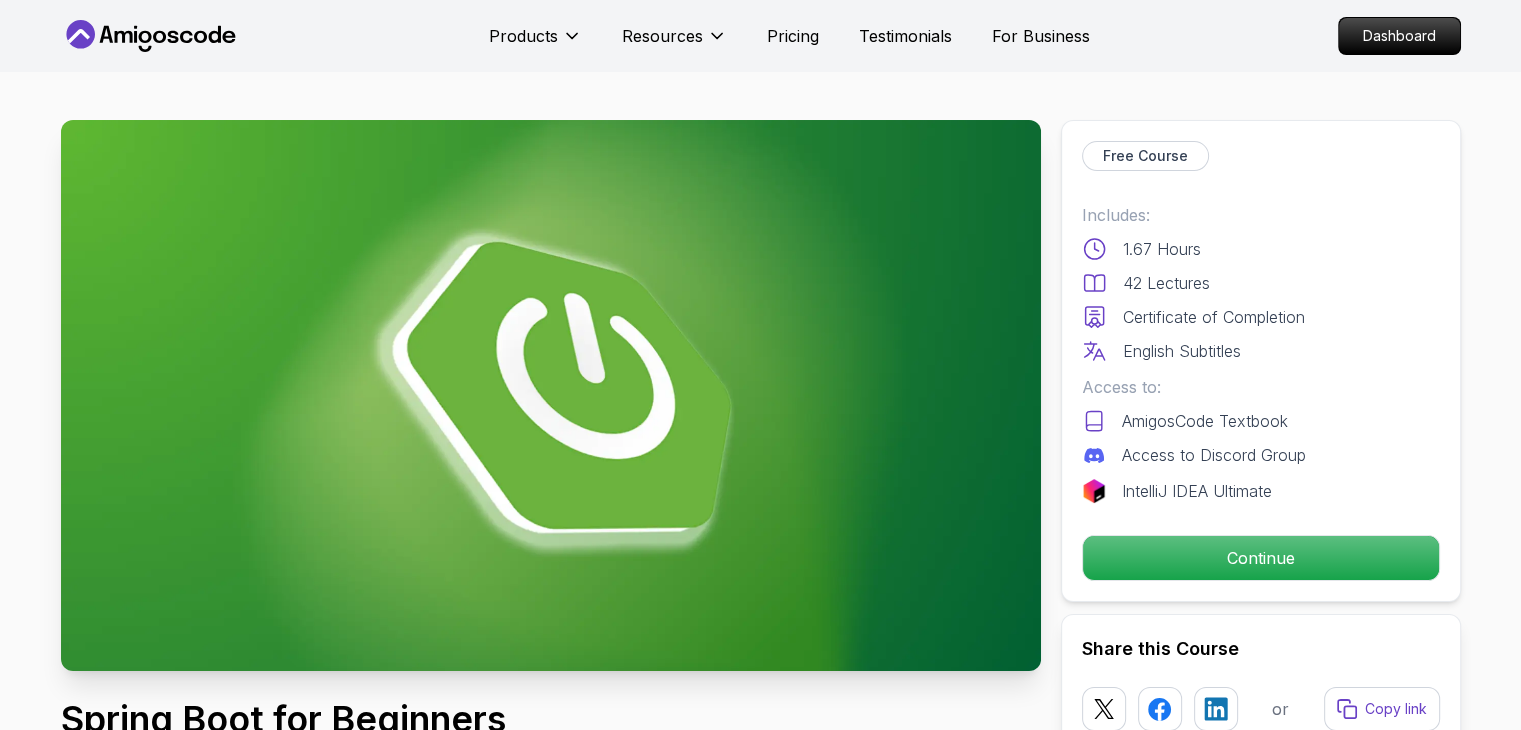 click on "Products Resources Pricing Testimonials For Business Dashboard Products Resources Pricing Testimonials For Business Dashboard Spring Boot for Beginners Build a CRUD API with Spring Boot and PostgreSQL database using Spring Data JPA and Spring AI [FIRST] [LAST]  /   Instructor Free Course Includes: 1.67 Hours 42 Lectures Certificate of Completion English Subtitles Access to: AmigosCode Textbook Access to Discord Group IntelliJ IDEA Ultimate Continue Share this Course or Copy link Got a Team of 5 or More? With one subscription, give your entire team access to all courses and features. Check our Business Plan [FIRST] [LAST]  /   Instructor What you will learn java spring spring-boot postgres terminal ai git github chatgpt The Basics of Spring - Learn the fundamental concepts and features of the Spring framework. Spring Boot - Understand how to use Spring Boot to simplify the development of Spring applications. Build CRUD API - Create a CRUD (Create, Read, Update, Delete) API using Spring Boot." at bounding box center (760, 4474) 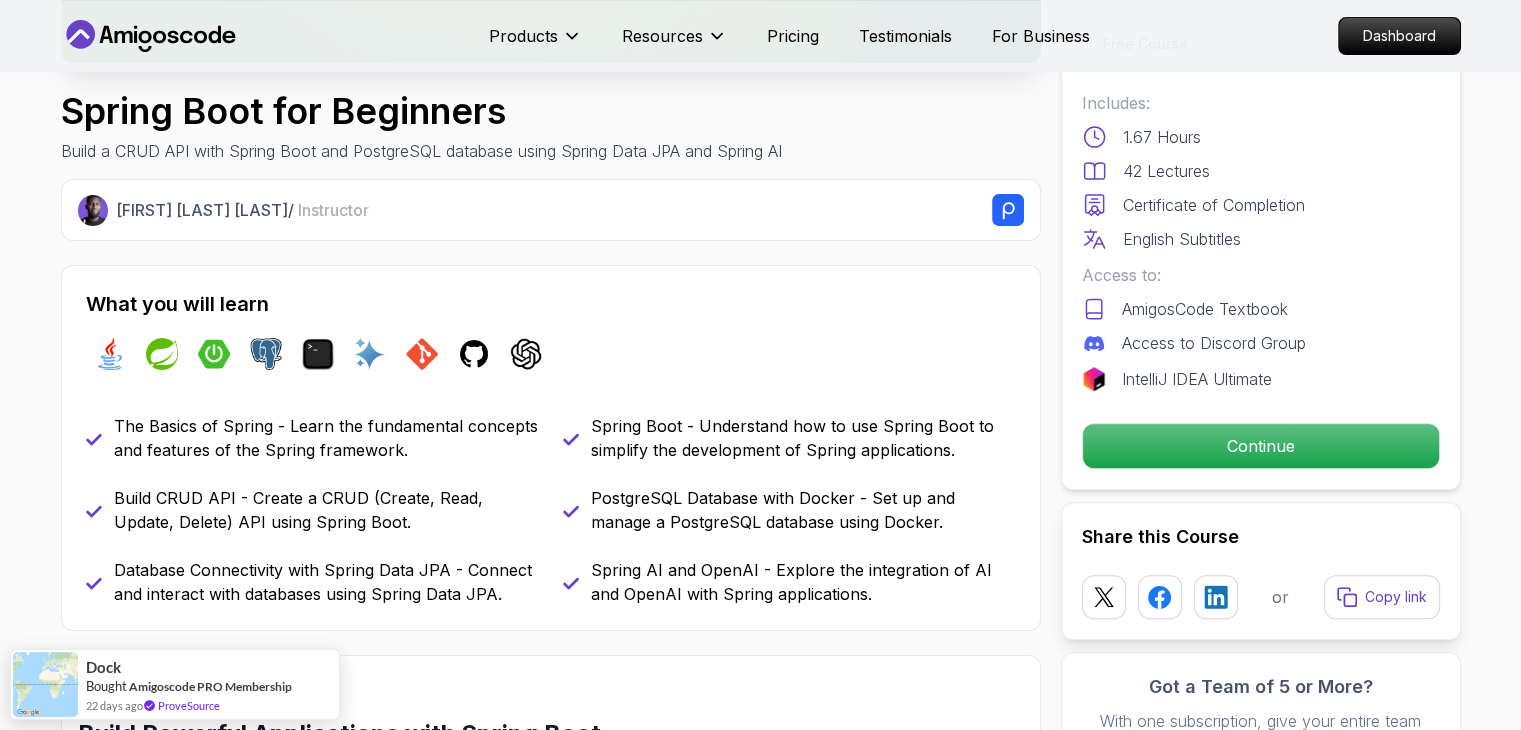 scroll, scrollTop: 616, scrollLeft: 0, axis: vertical 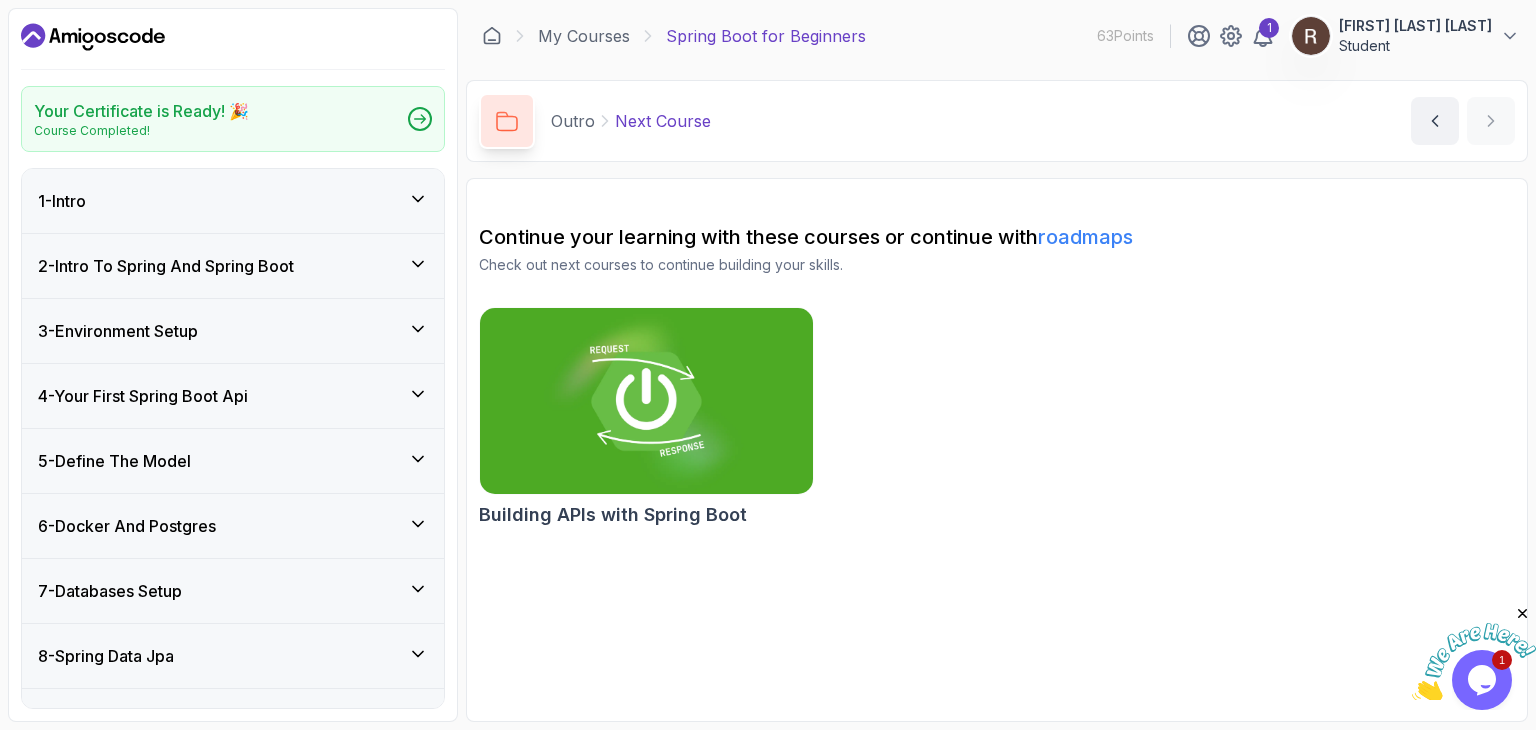 click on "Student" at bounding box center (1415, 46) 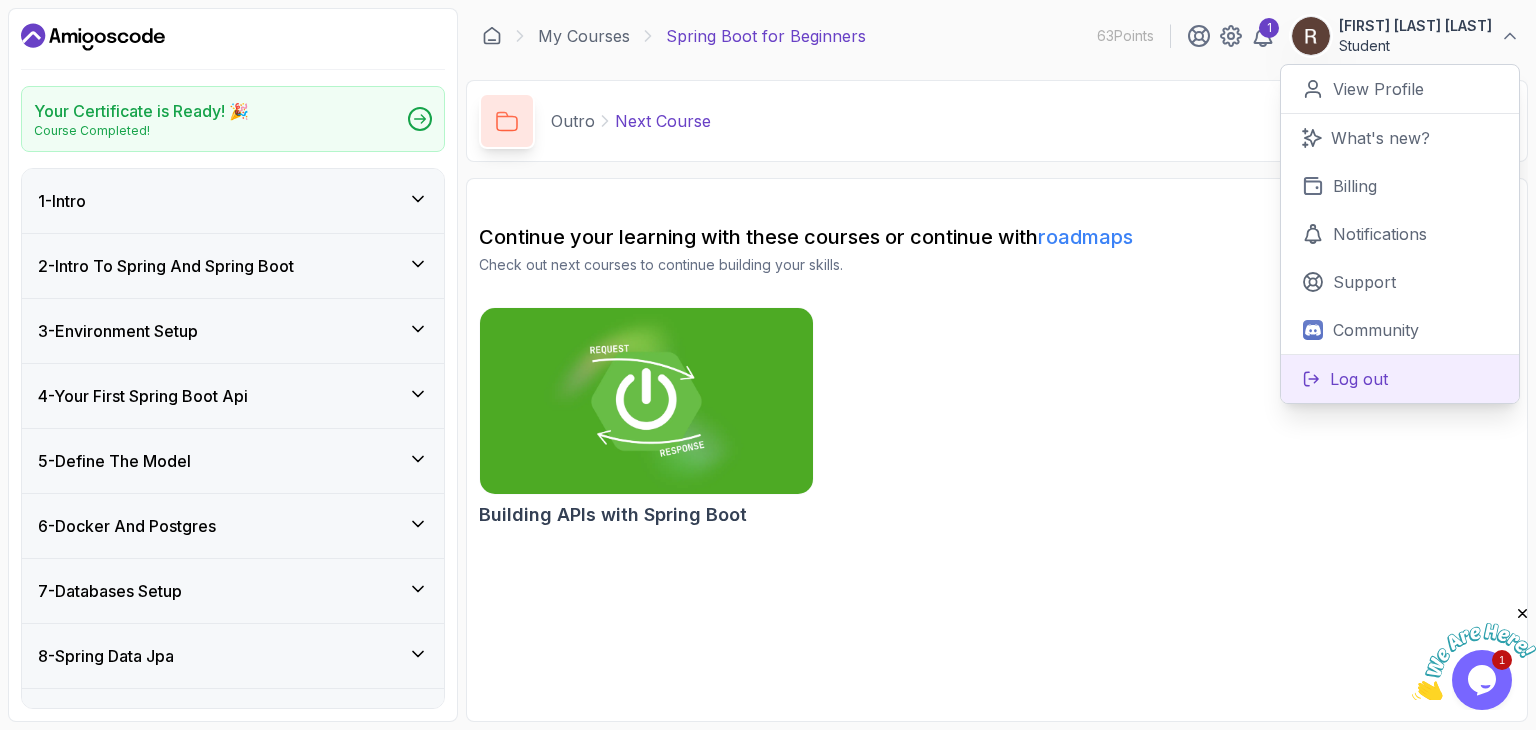 click on "Log out" at bounding box center [1359, 379] 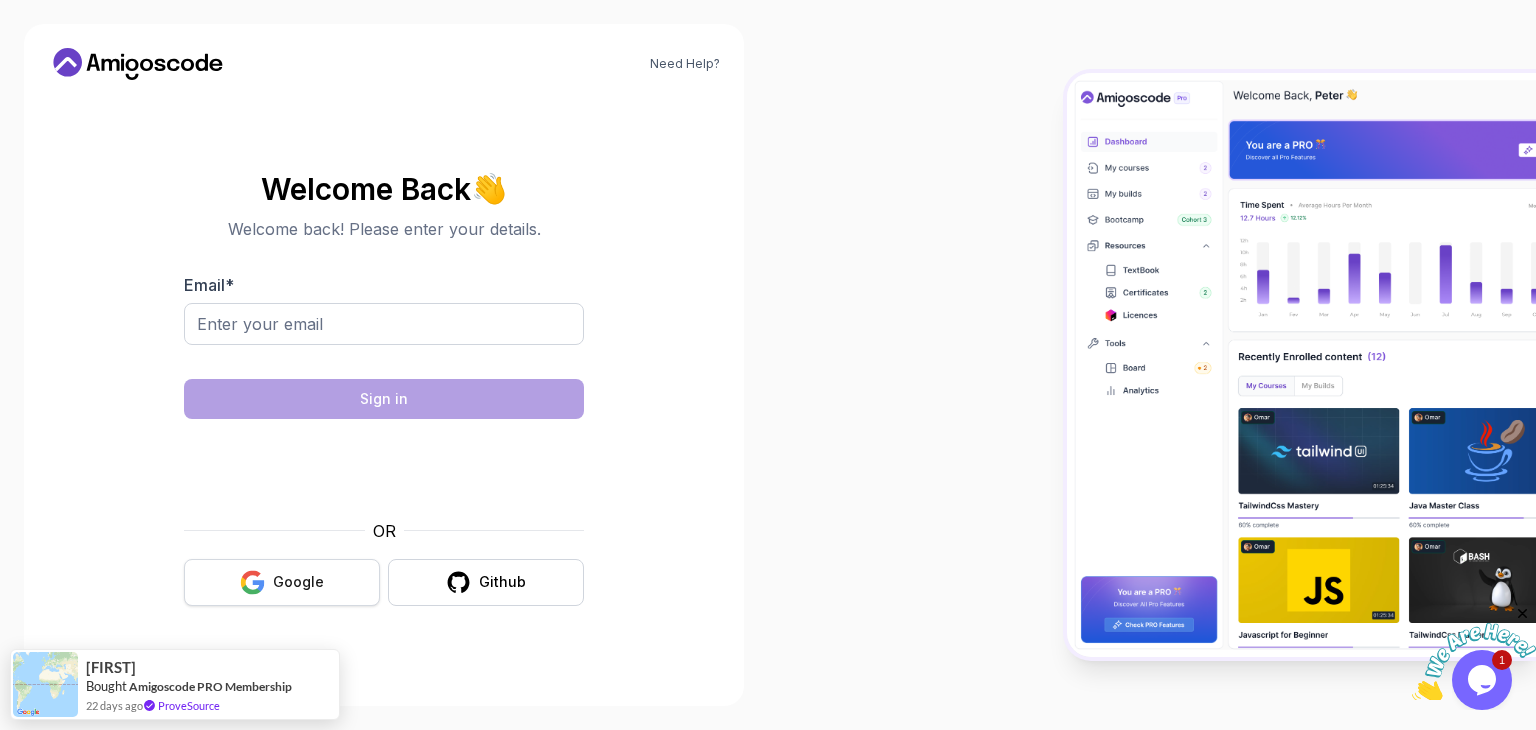 click on "Google" at bounding box center [282, 582] 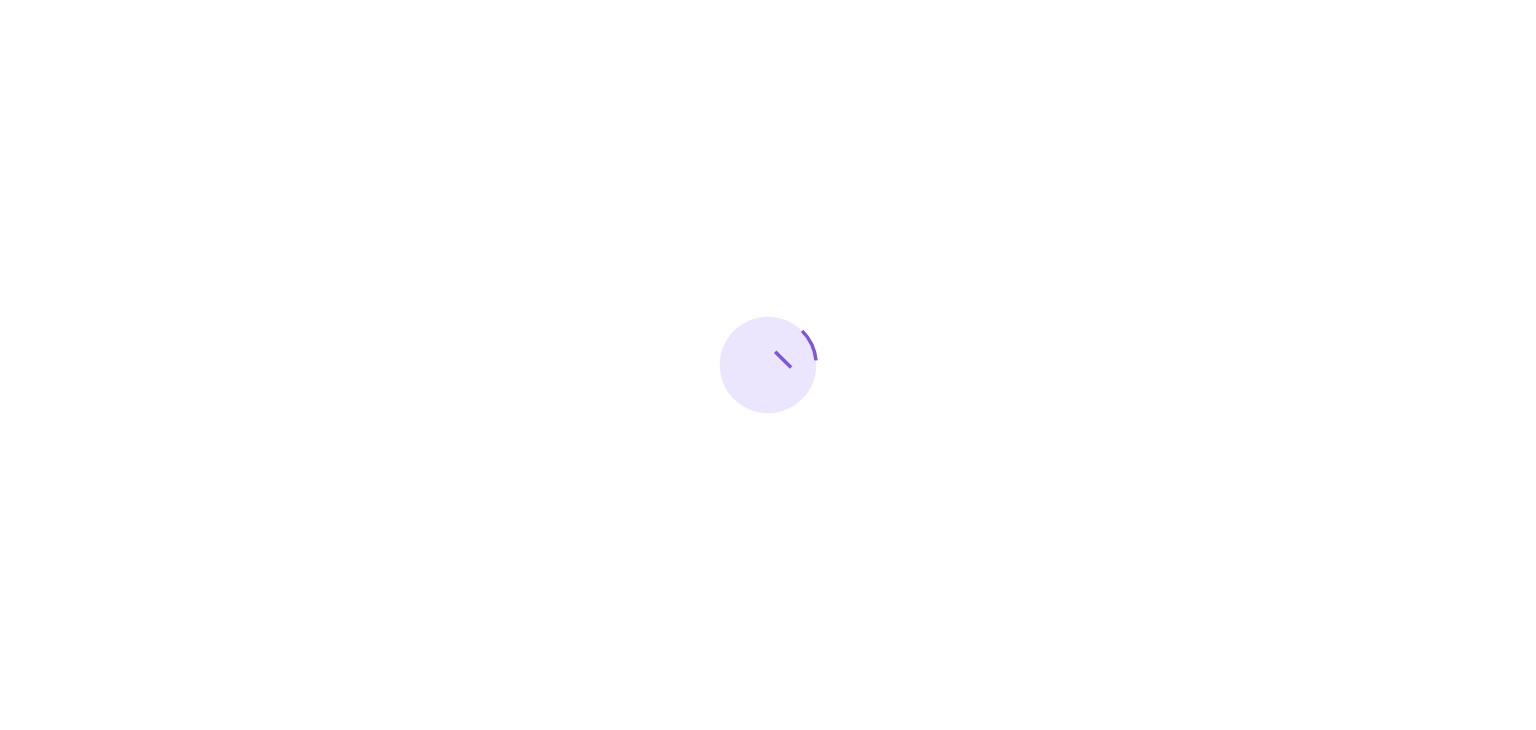 scroll, scrollTop: 0, scrollLeft: 0, axis: both 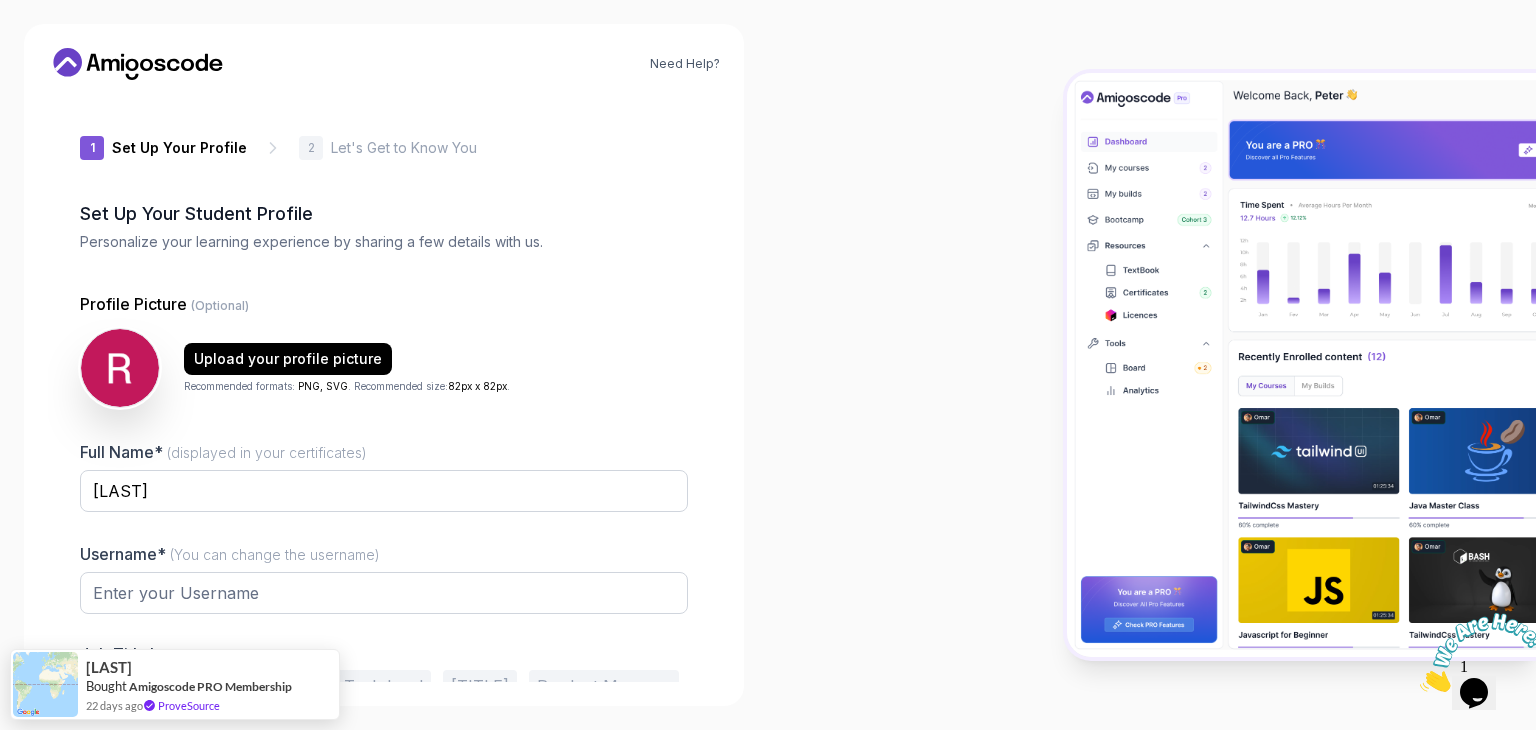type on "[USERNAME]" 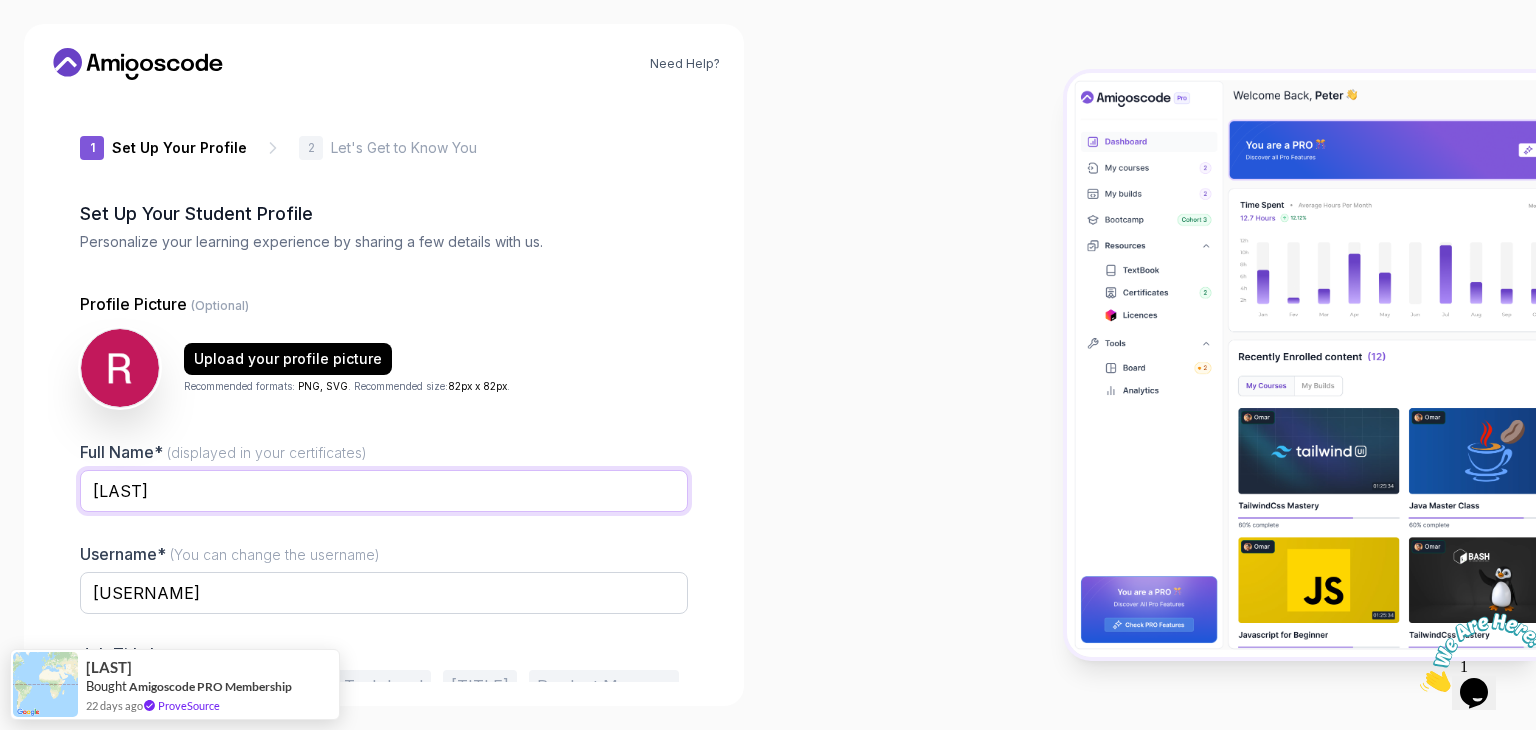 click on "[LAST]" at bounding box center [384, 491] 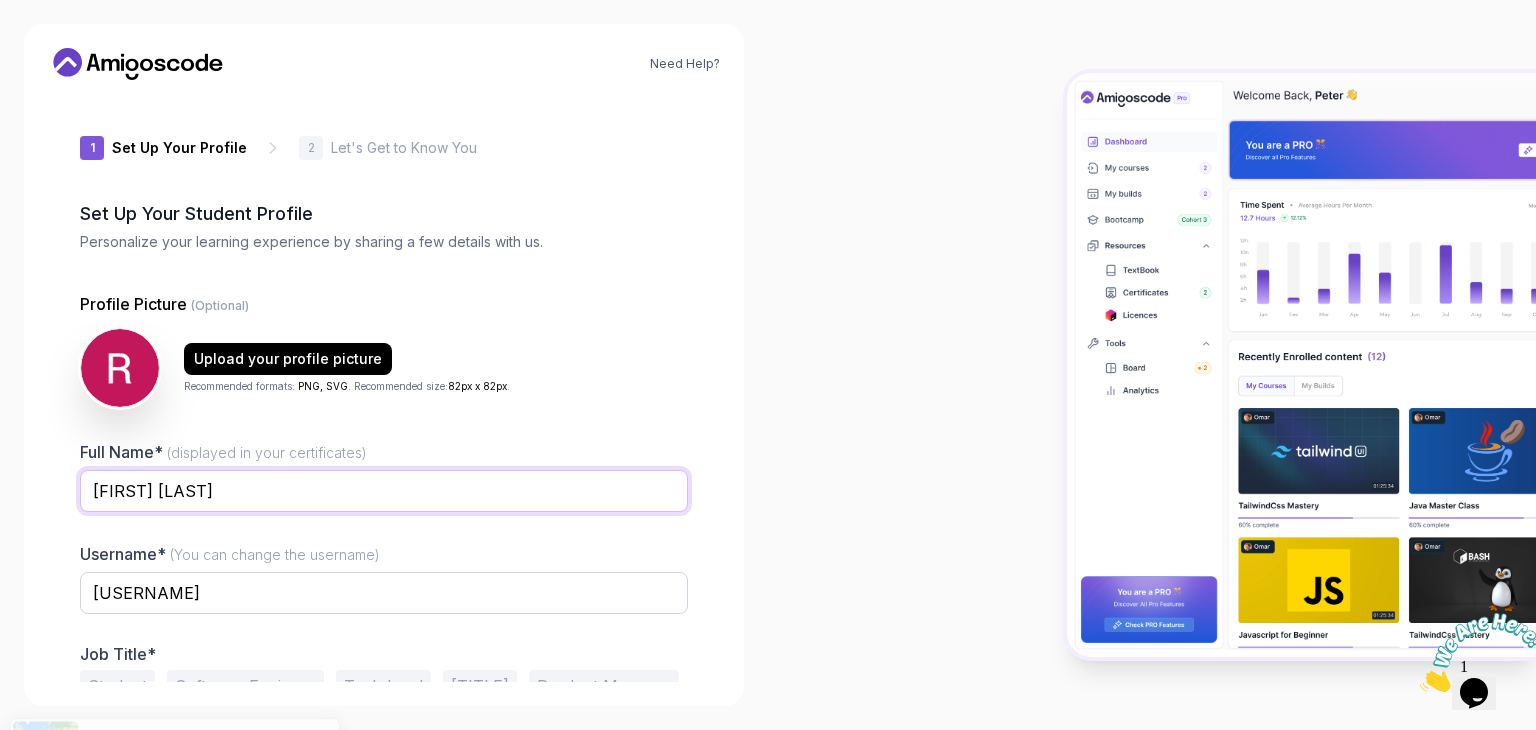 click on "Romia Rachel" at bounding box center [384, 491] 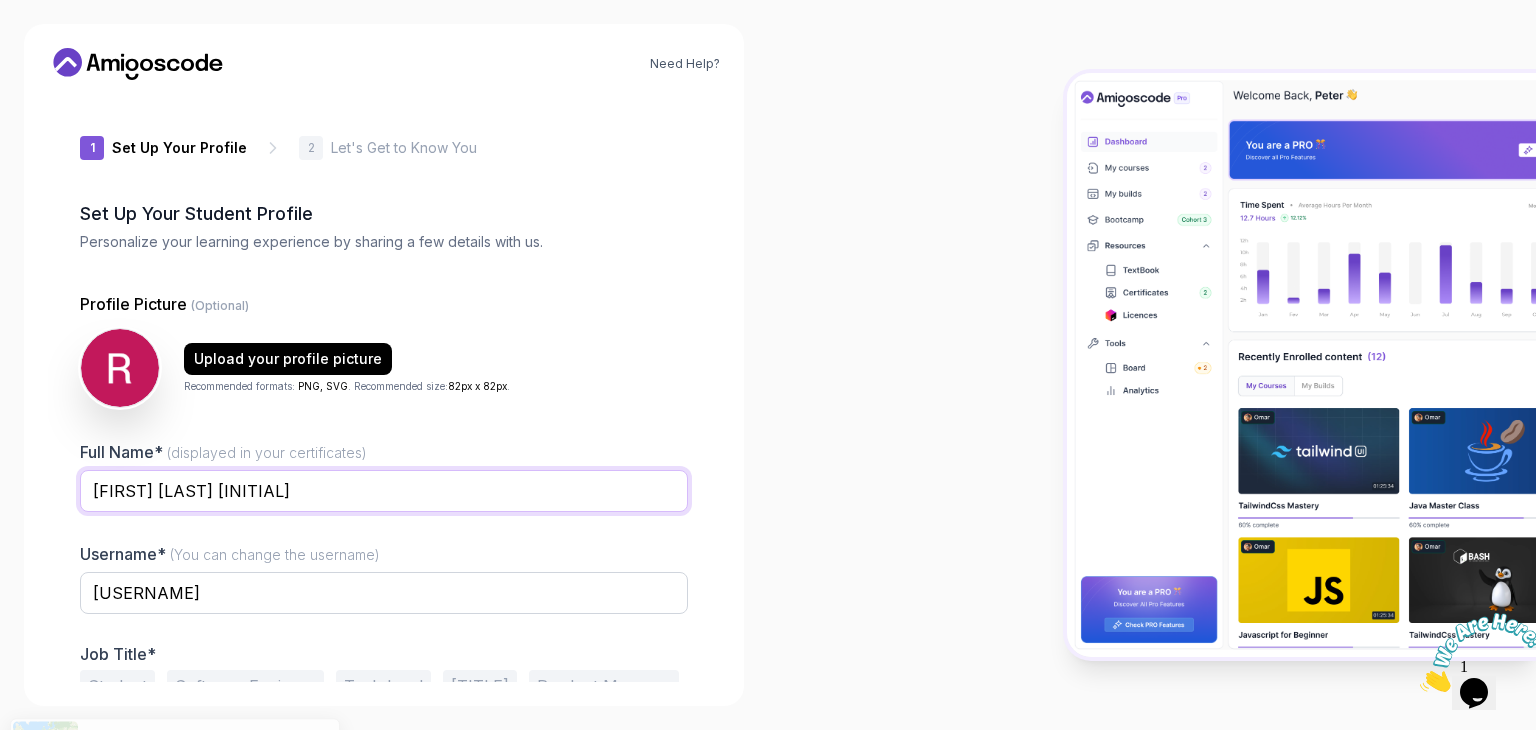 scroll, scrollTop: 104, scrollLeft: 0, axis: vertical 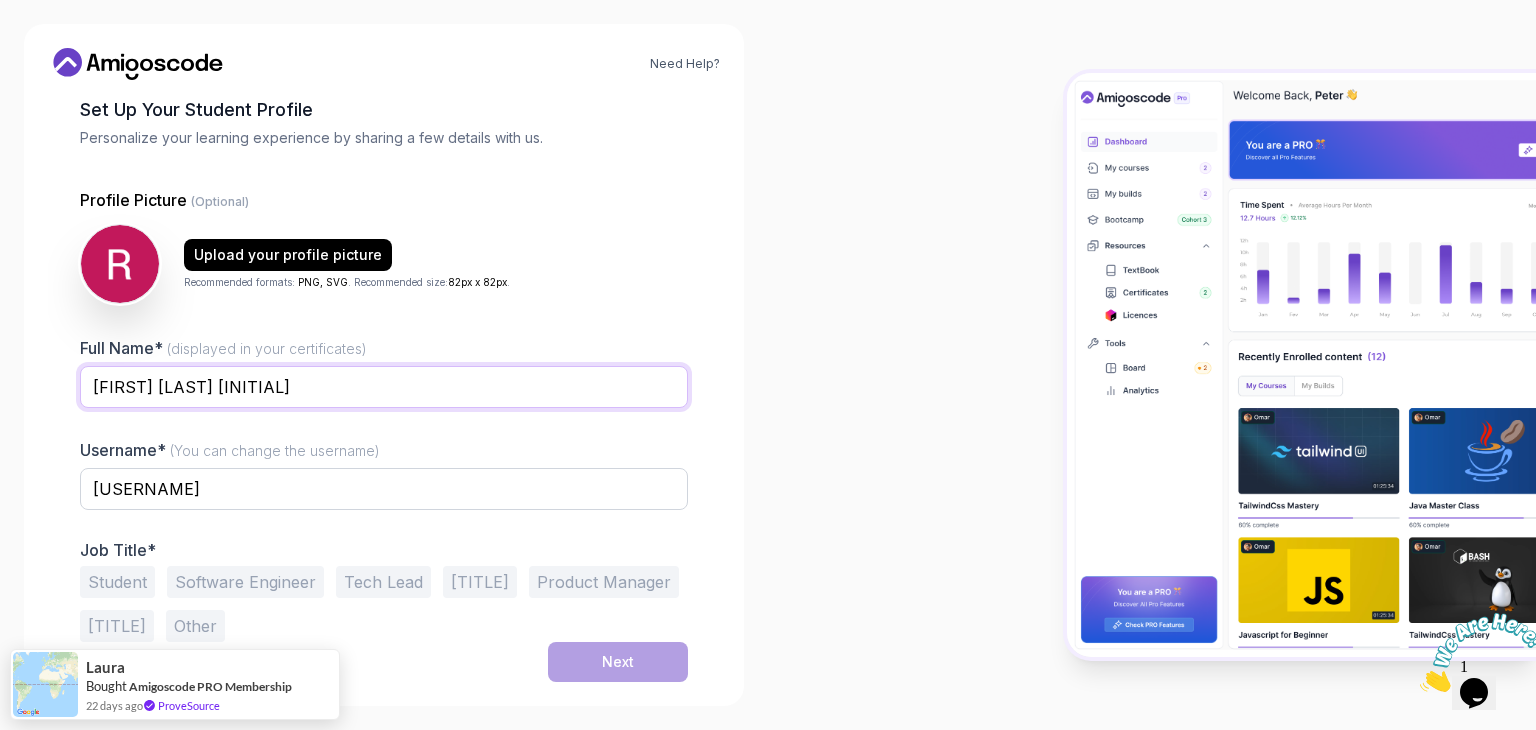 type on "[FIRST] [LAST] [LAST]" 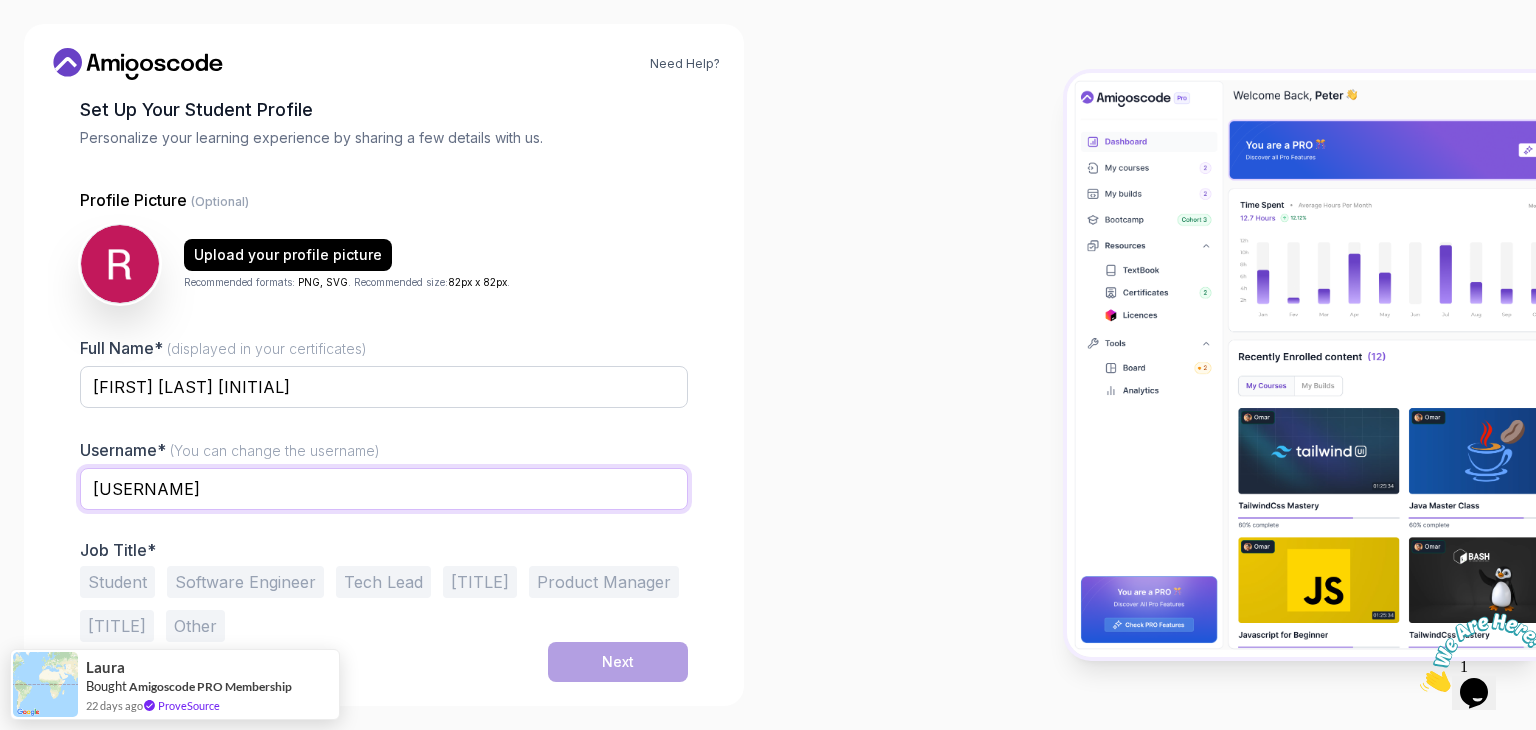 click on "happyfoxbfb87" at bounding box center (384, 489) 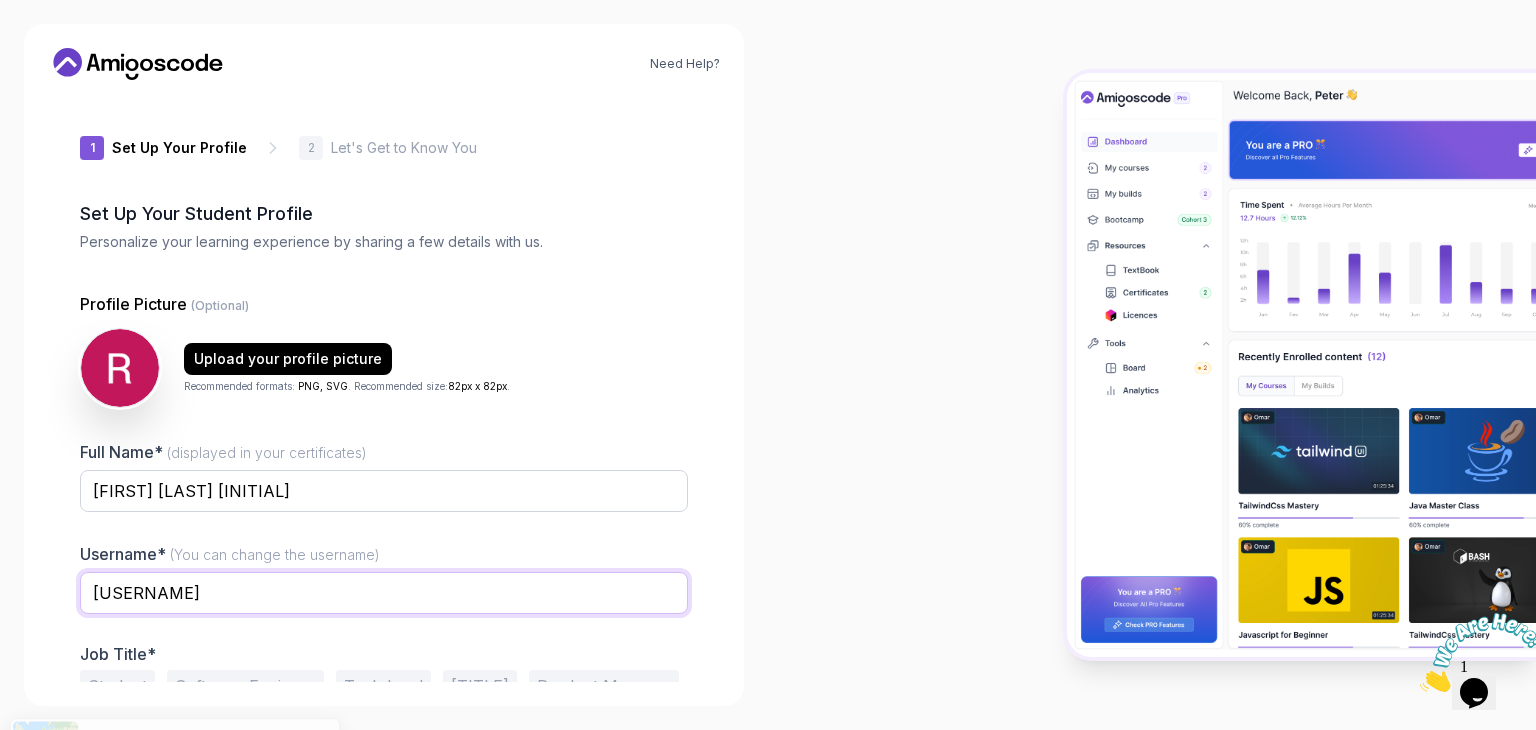 scroll, scrollTop: 104, scrollLeft: 0, axis: vertical 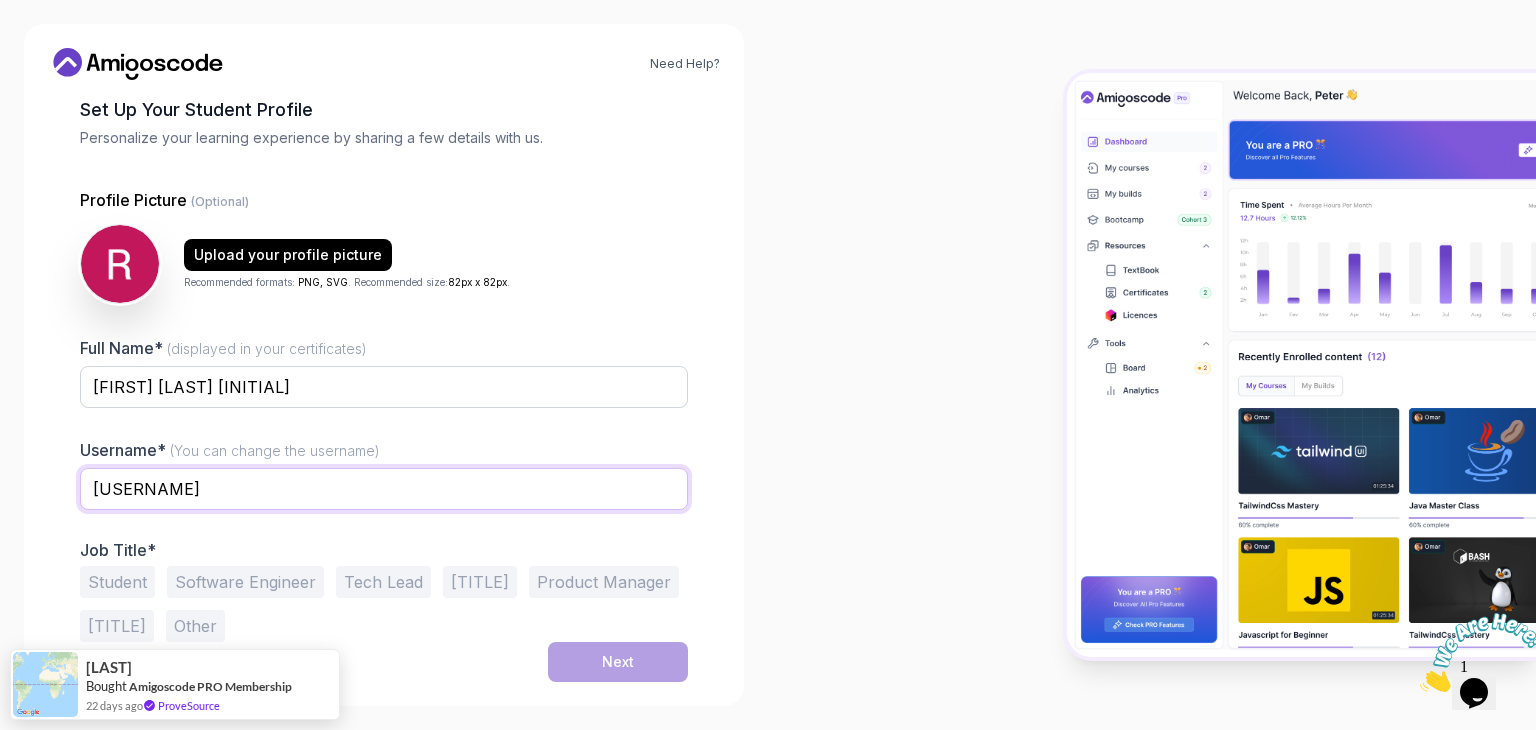 type on "happy22" 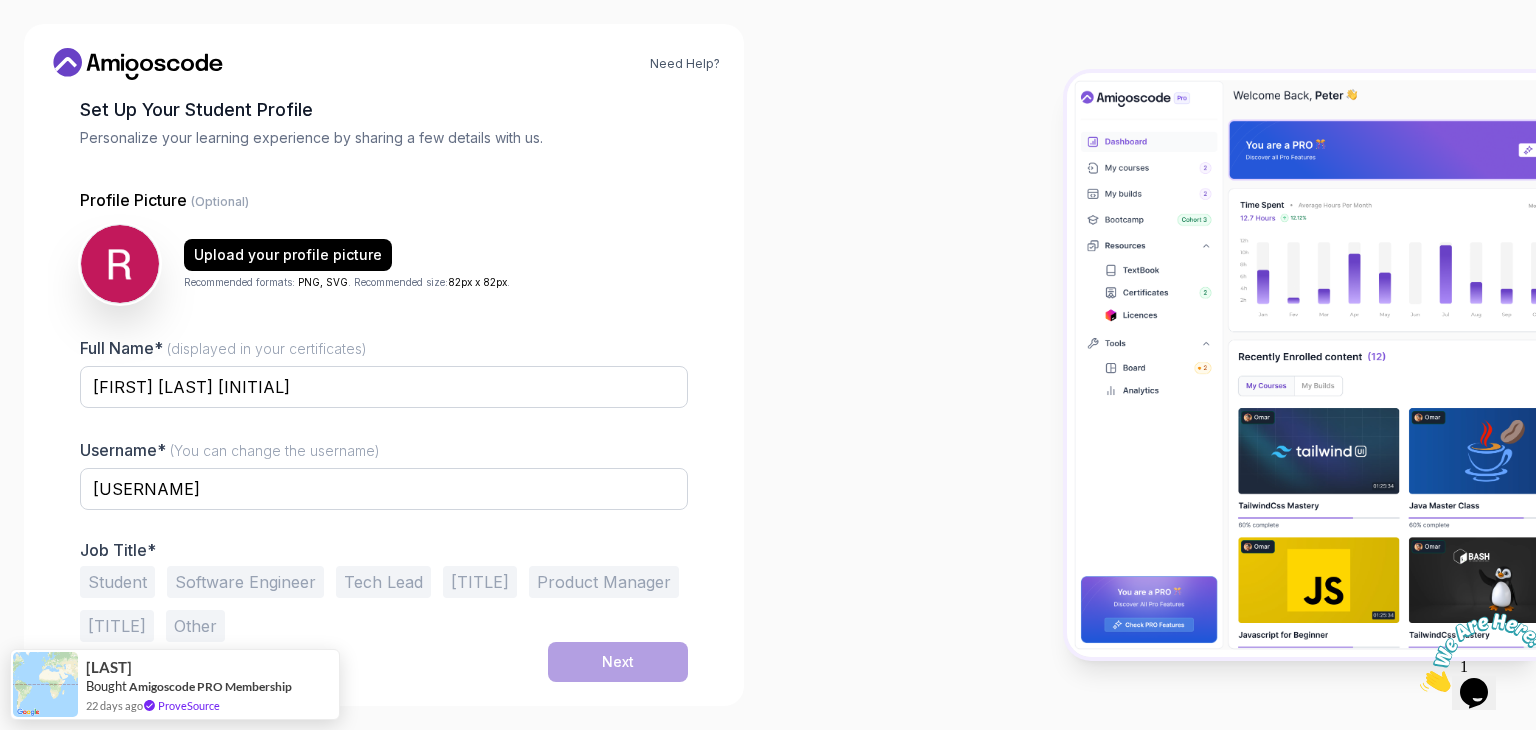 click on "Student" at bounding box center (117, 582) 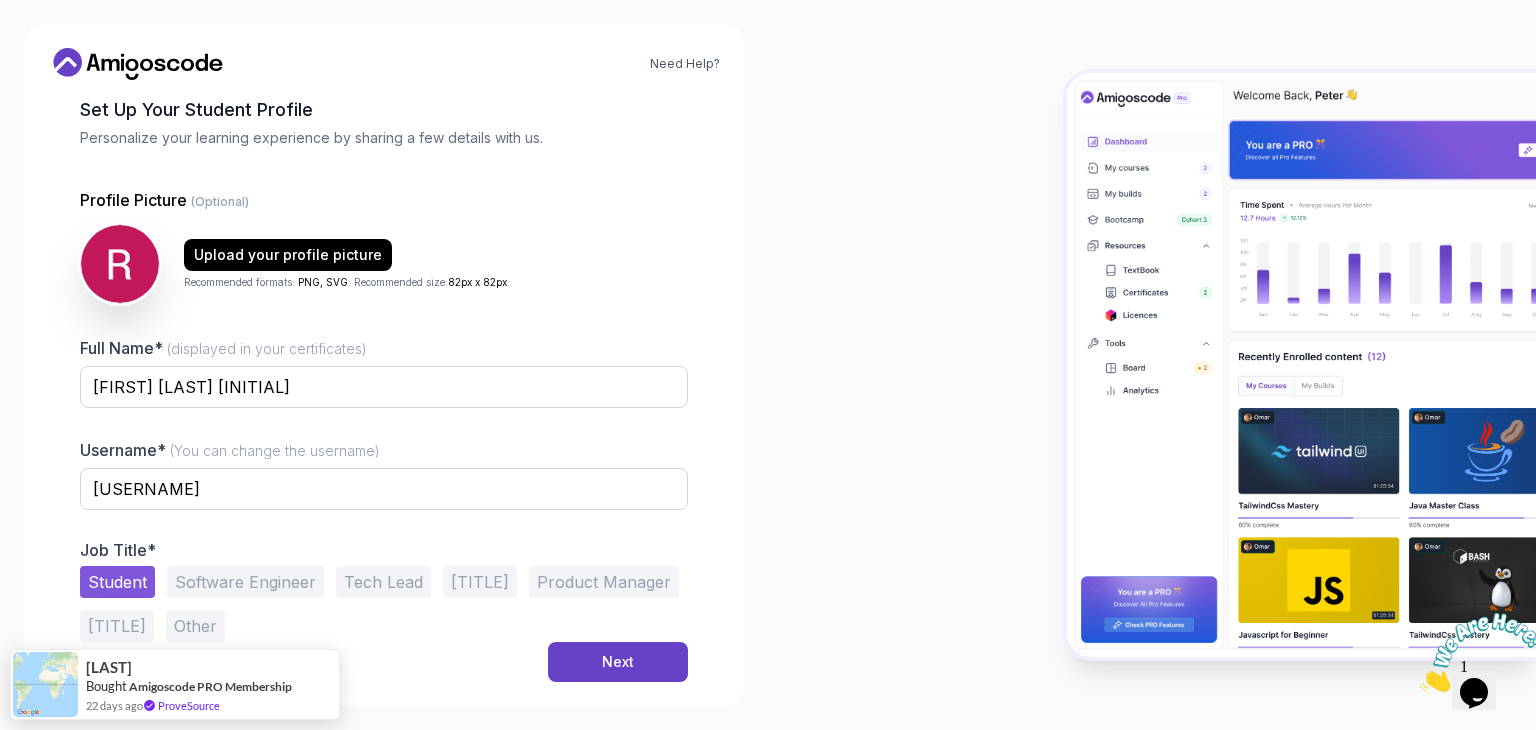 click on "Software Engineer" at bounding box center [245, 582] 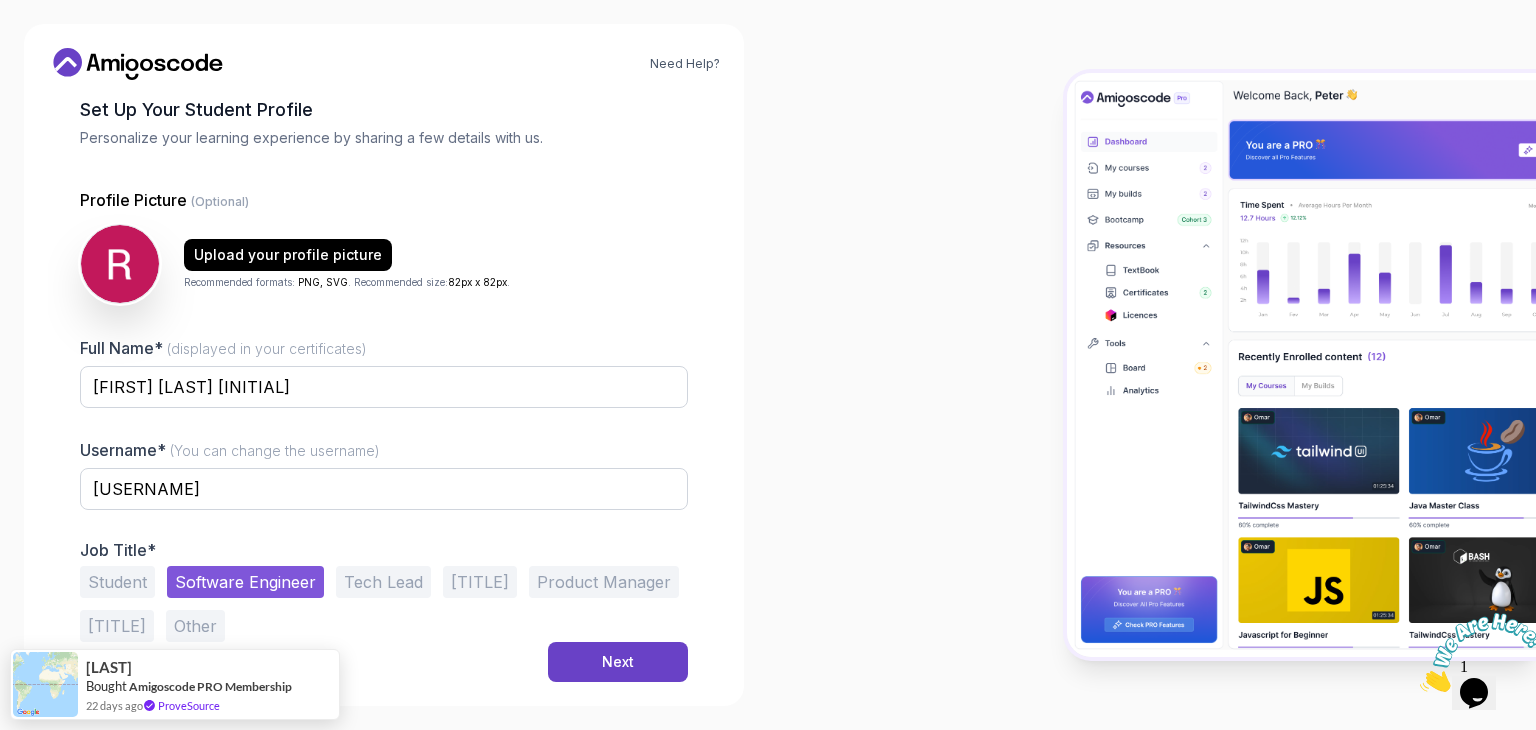click on "Student" at bounding box center [117, 582] 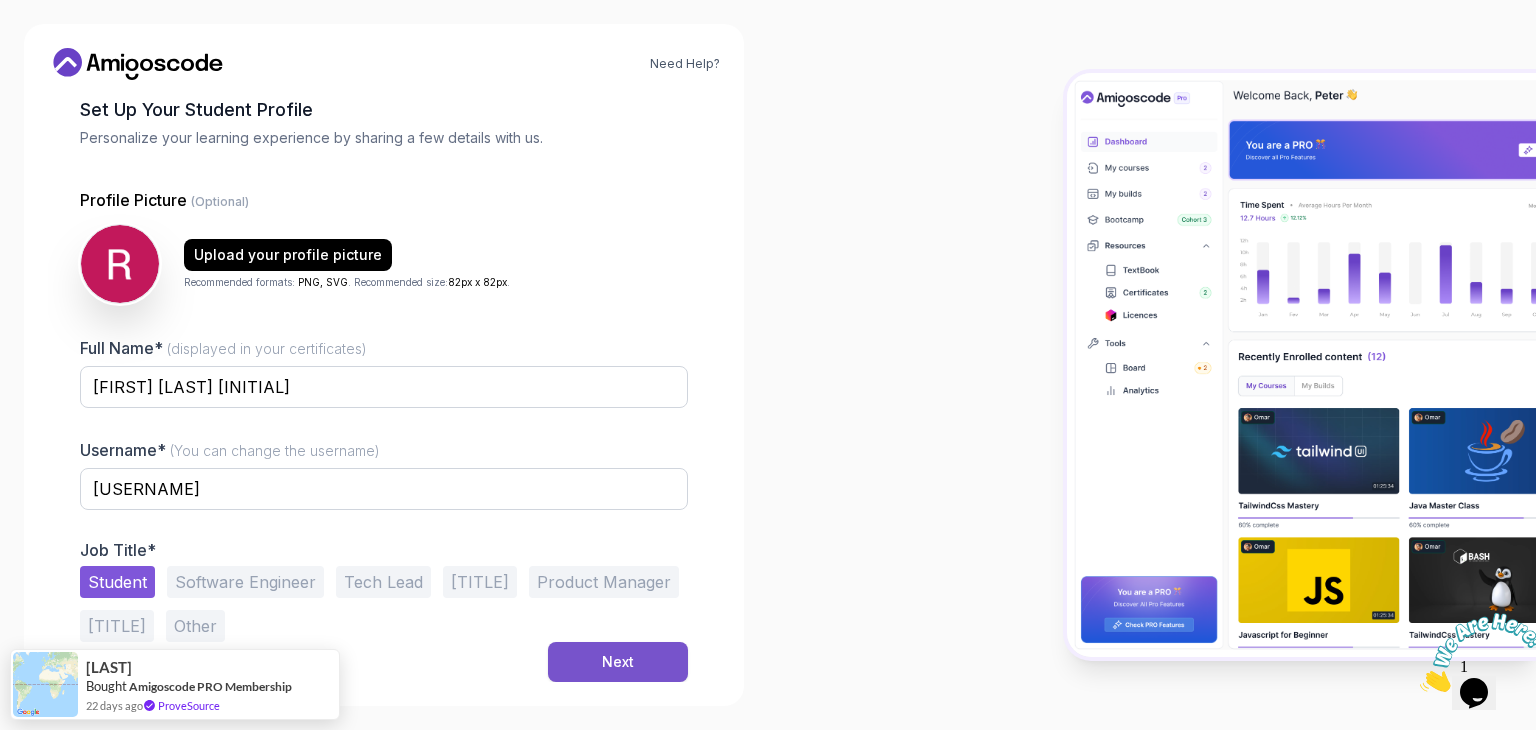 click on "Next" at bounding box center (618, 662) 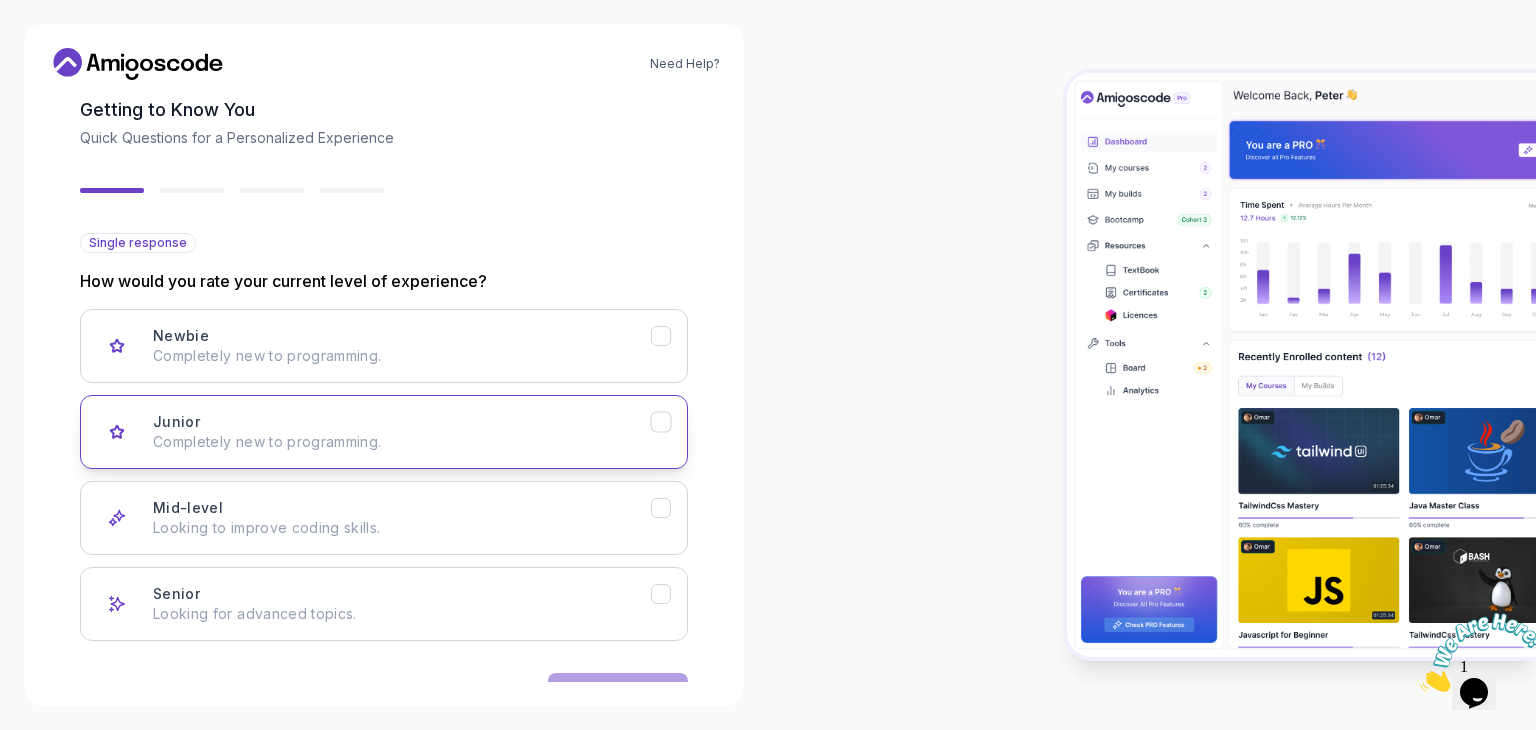 scroll, scrollTop: 165, scrollLeft: 0, axis: vertical 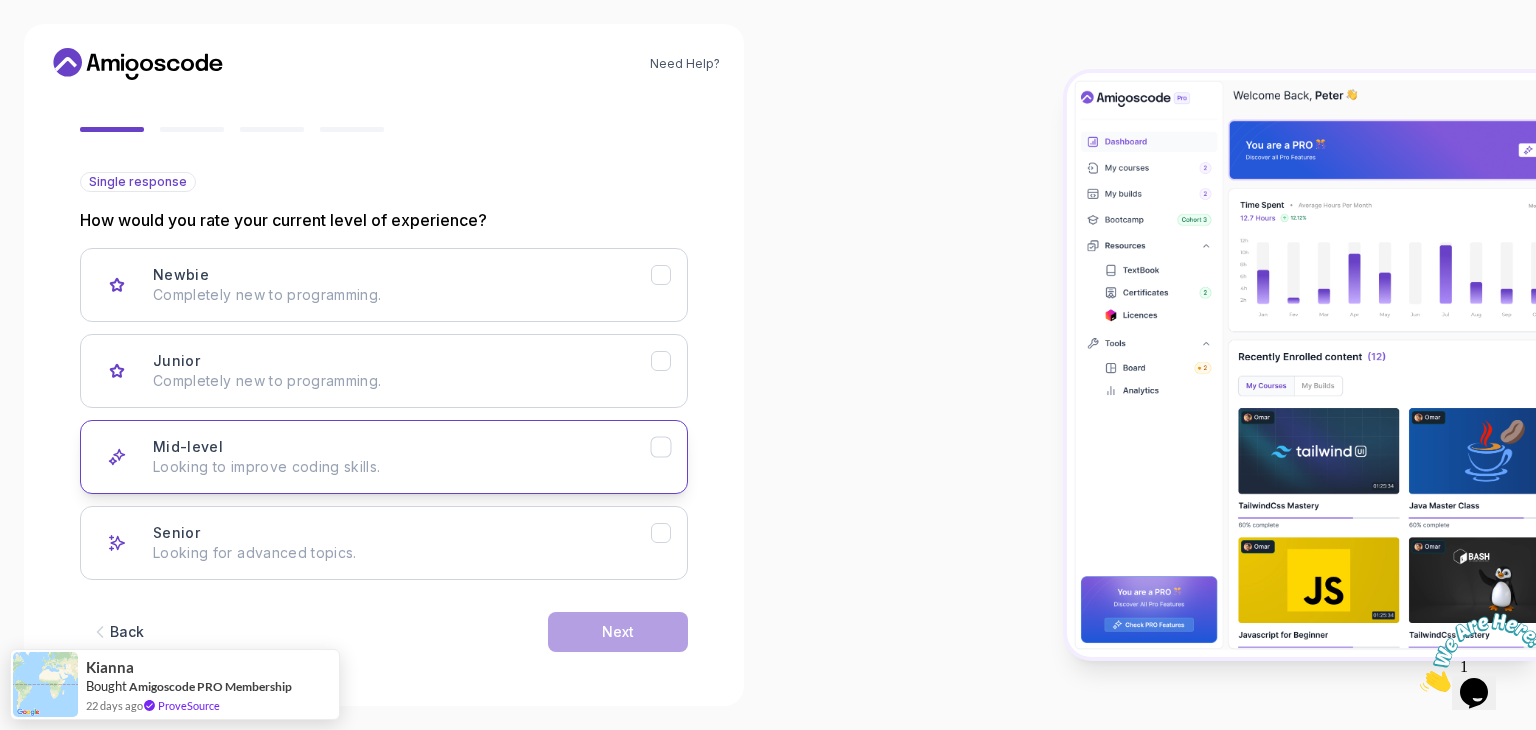 click on "Mid-level Looking to improve coding skills." at bounding box center (402, 457) 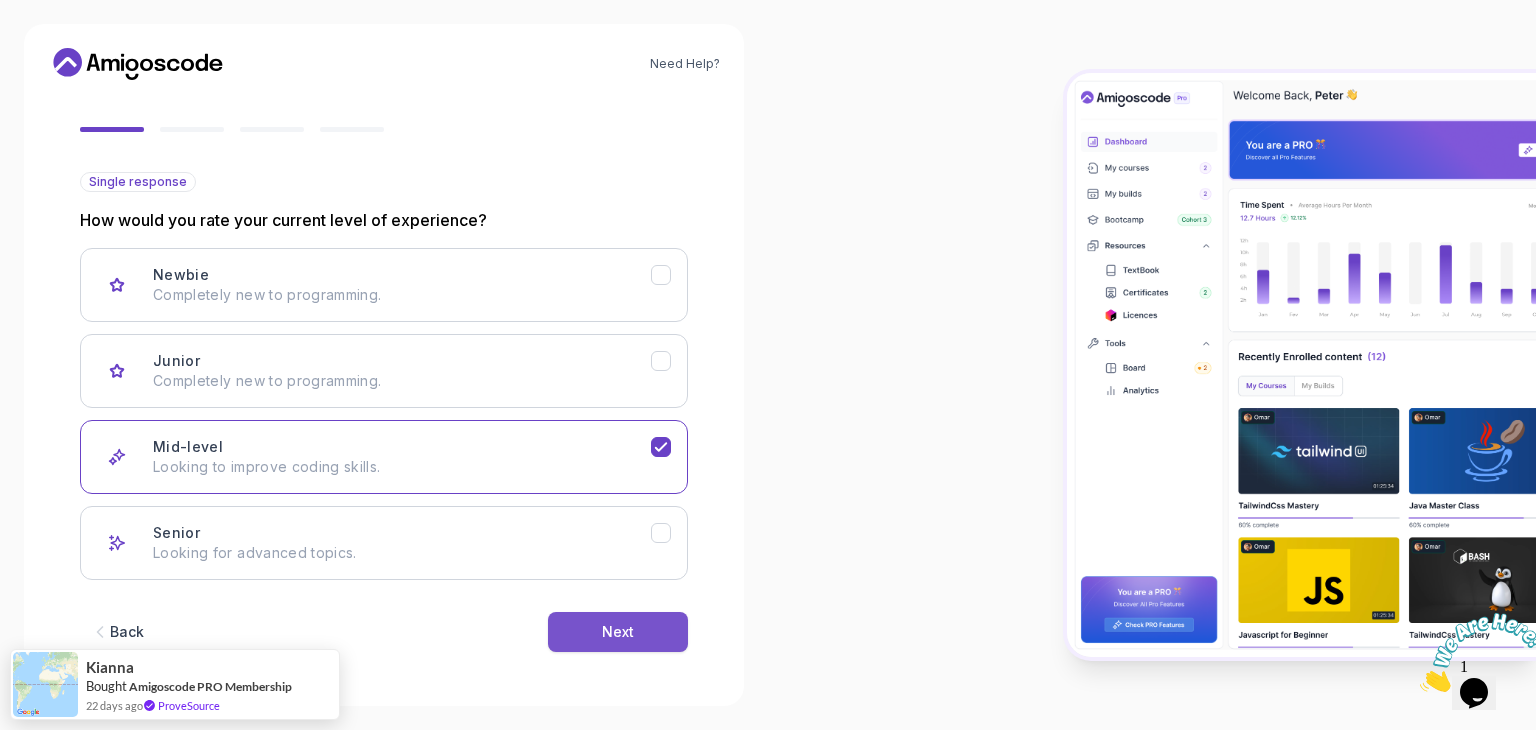 click on "Next" at bounding box center [618, 632] 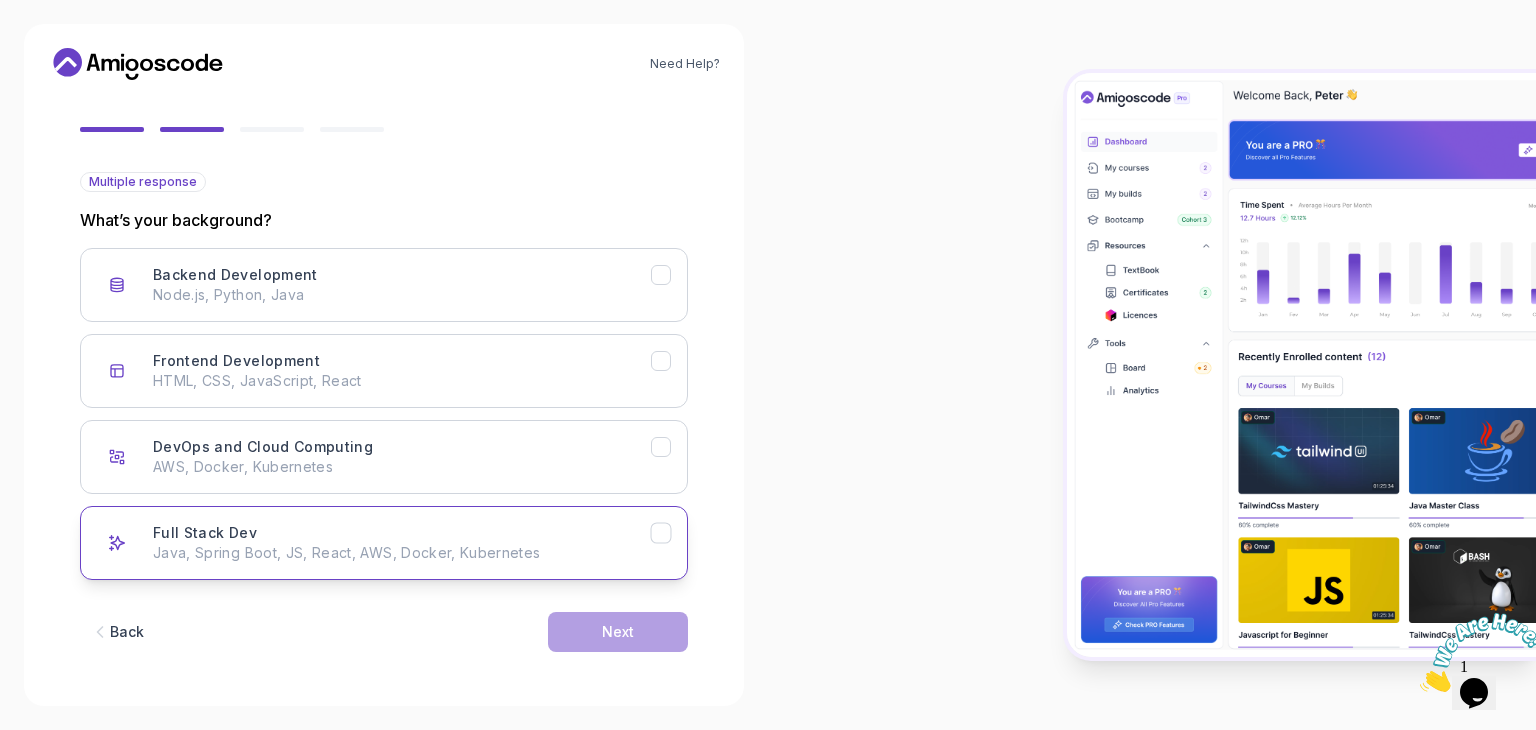 click on "Java, Spring Boot, JS, React, AWS, Docker, Kubernetes" at bounding box center [402, 553] 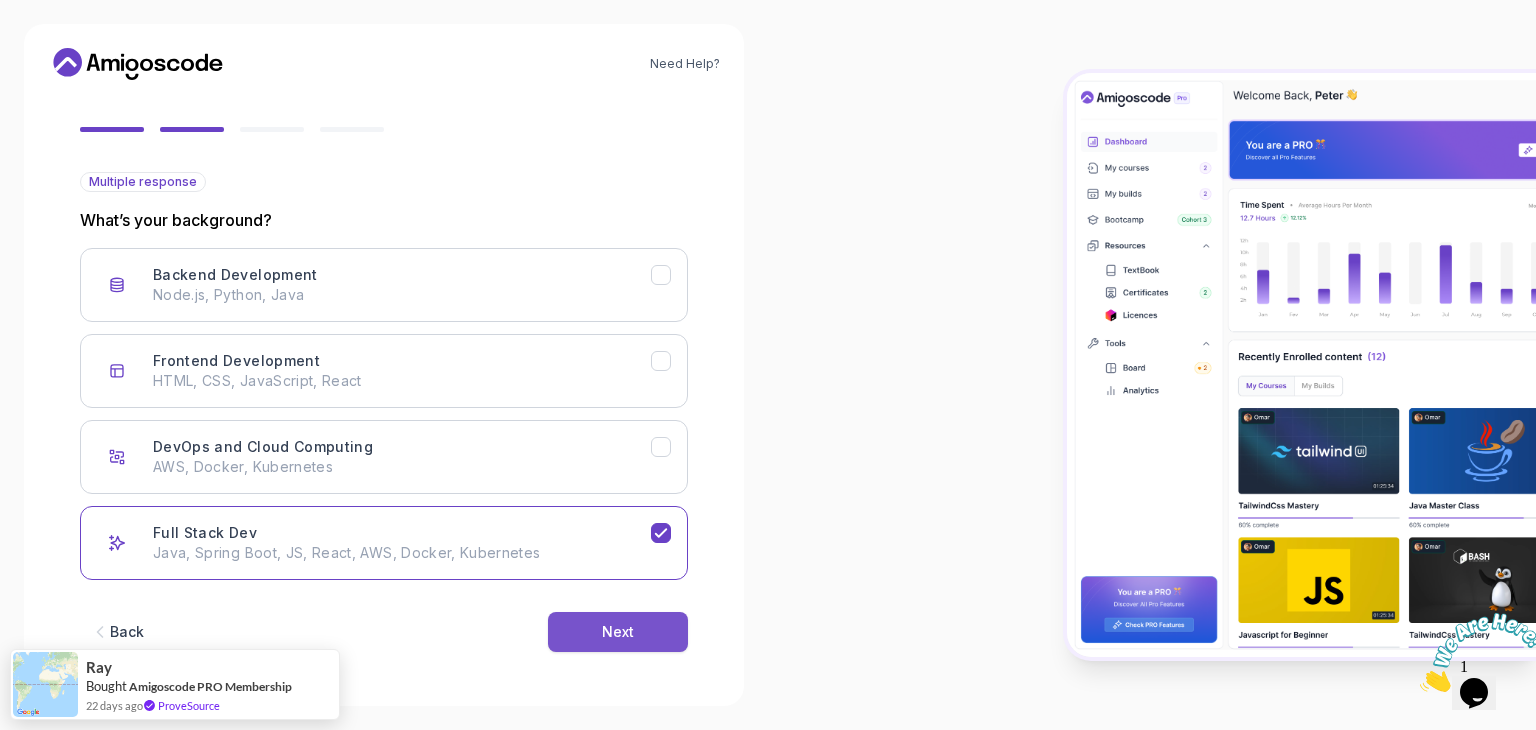 click on "Next" at bounding box center [618, 632] 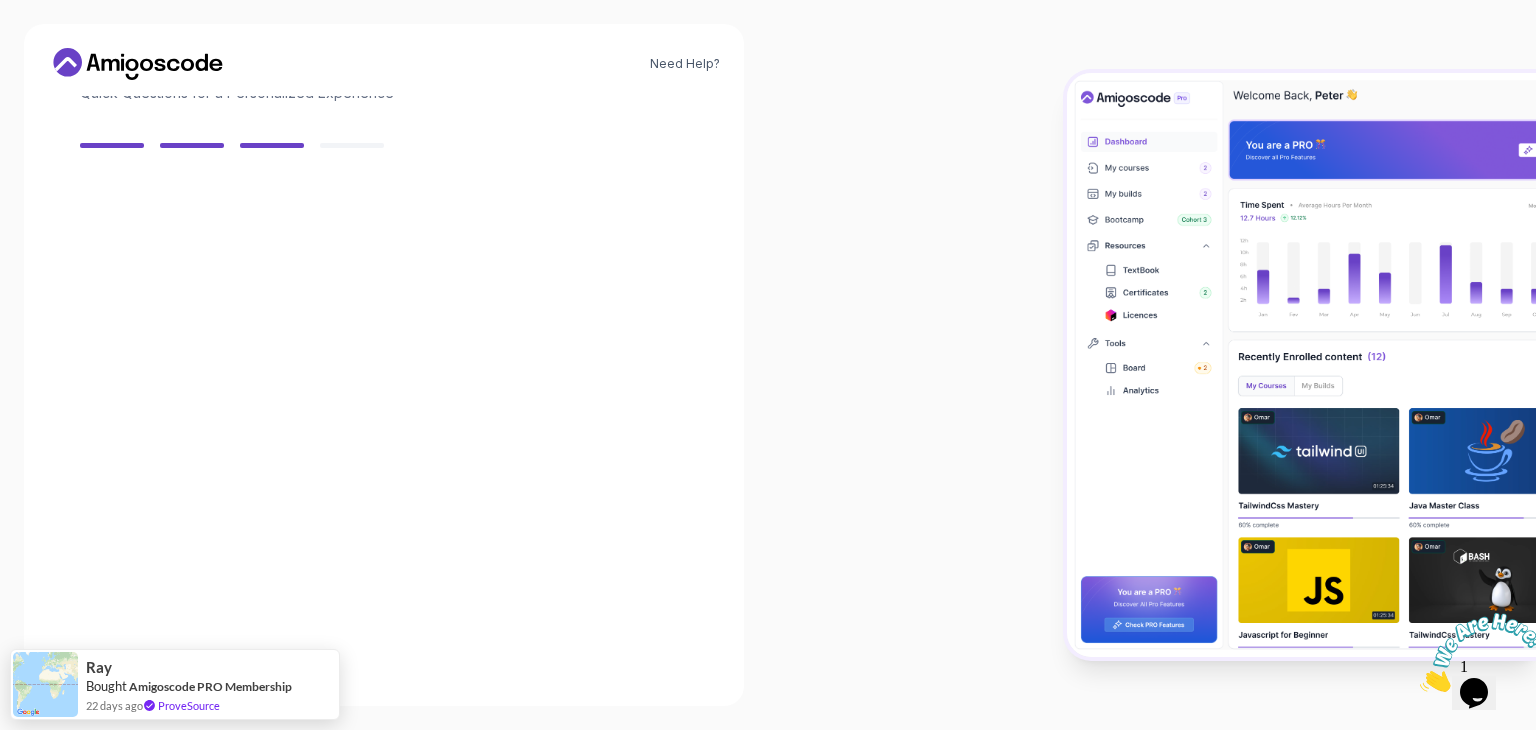 scroll, scrollTop: 143, scrollLeft: 0, axis: vertical 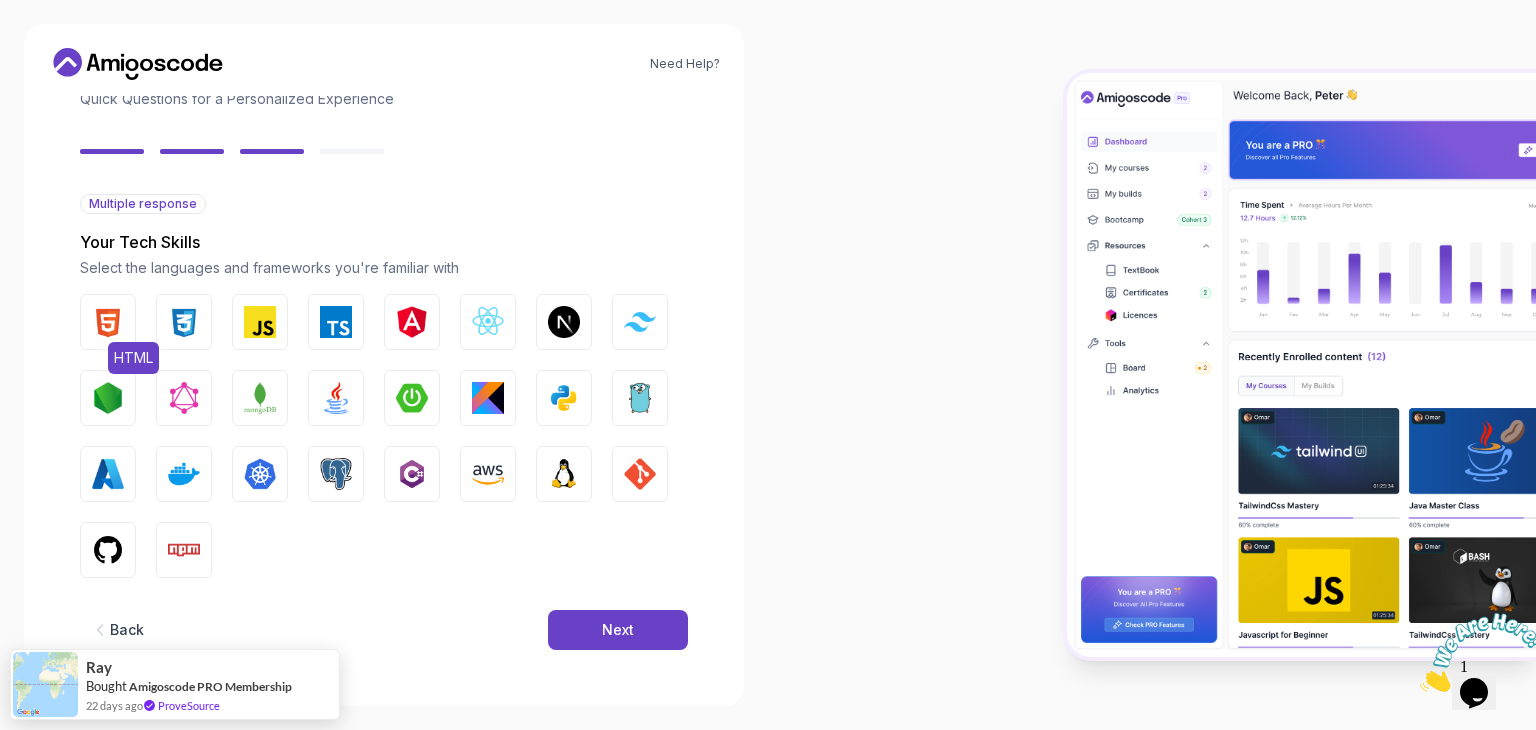 click on "HTML" at bounding box center [108, 322] 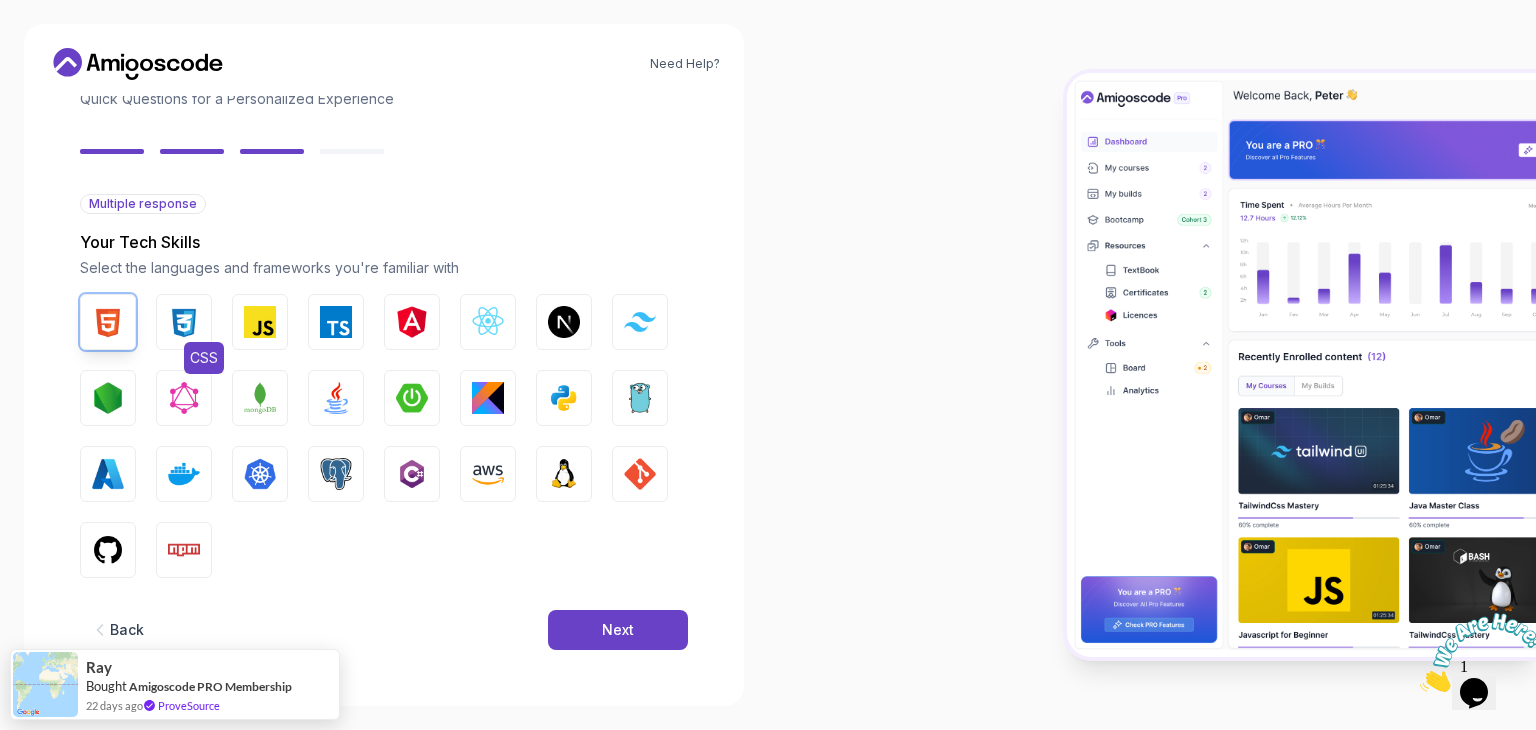 click at bounding box center [184, 322] 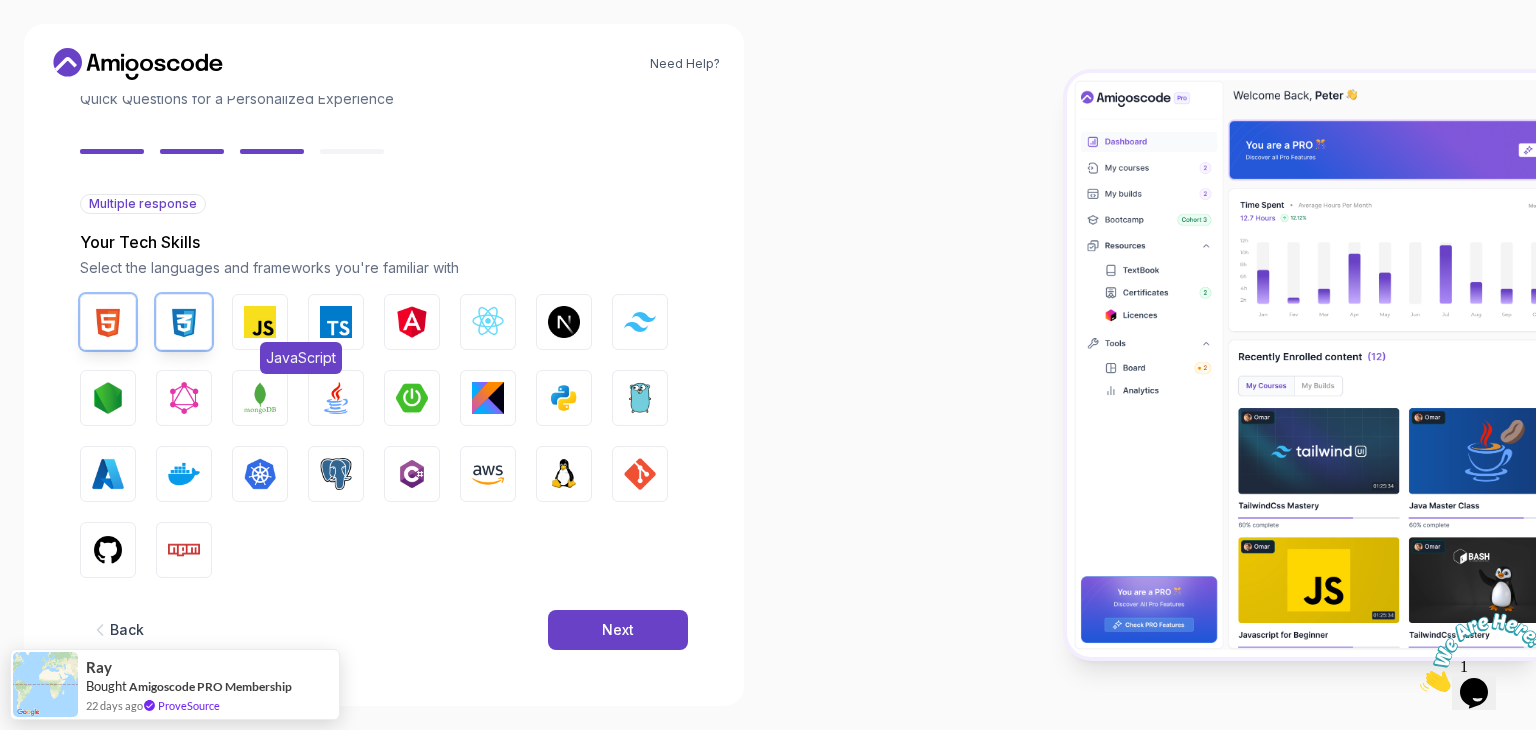 click at bounding box center (260, 322) 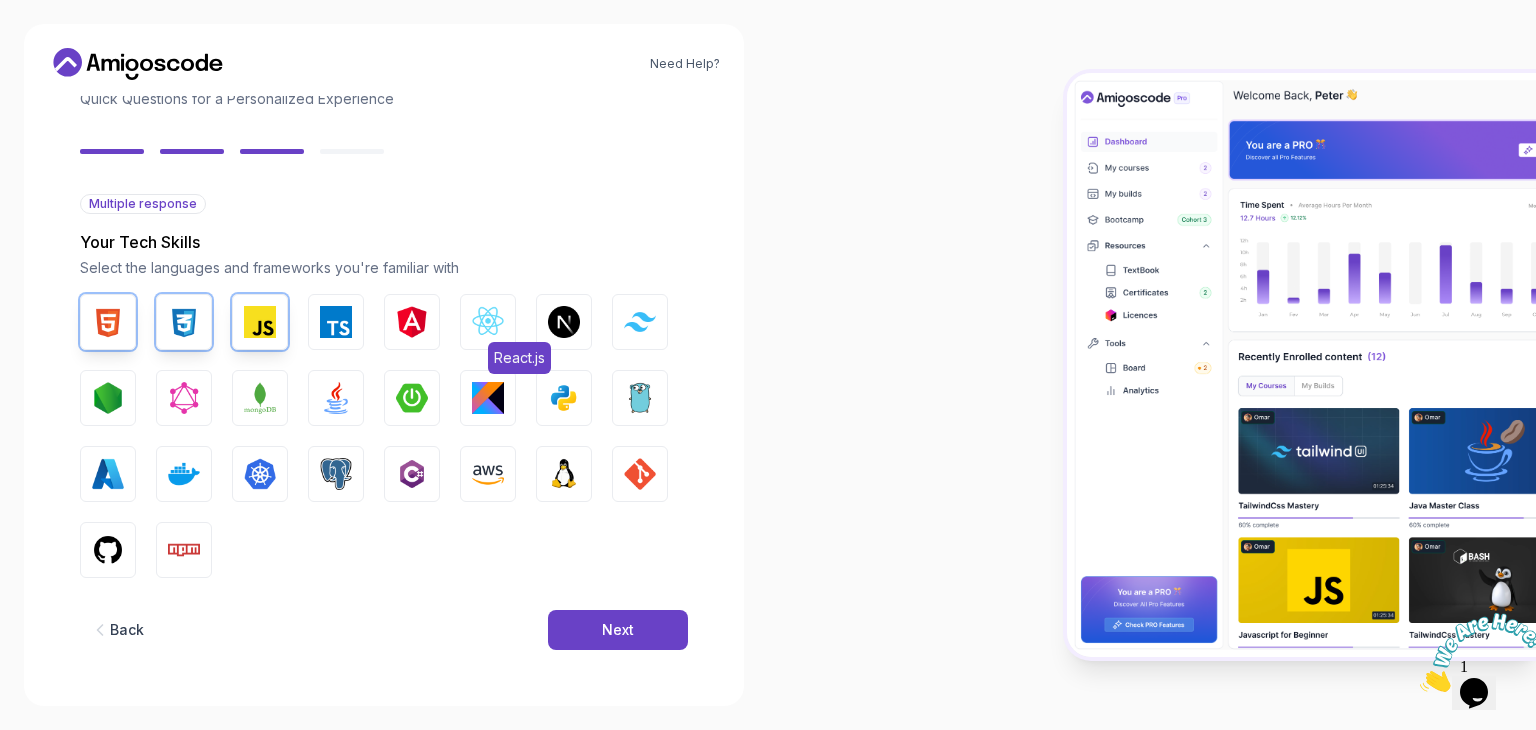 click at bounding box center (488, 322) 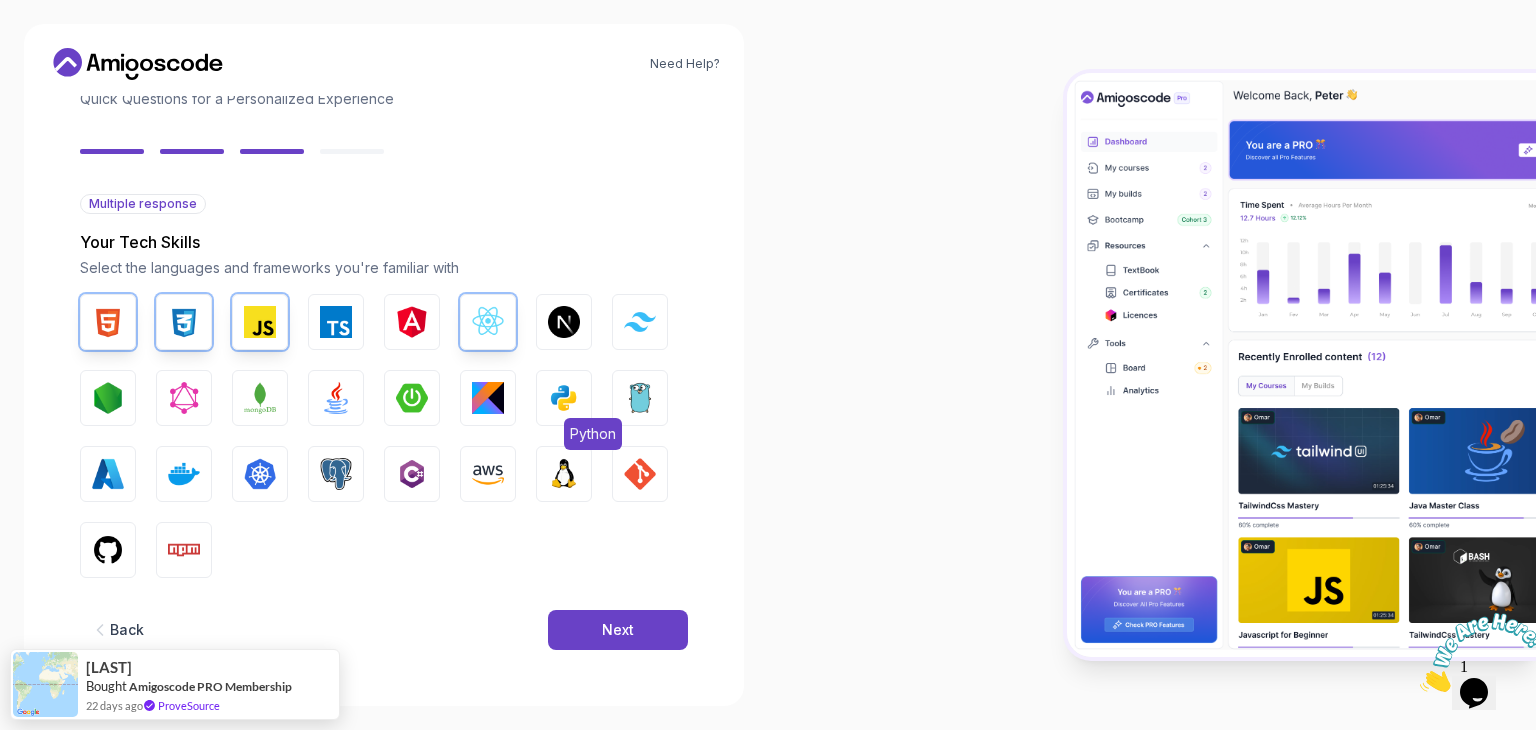 click on "Python" at bounding box center [564, 398] 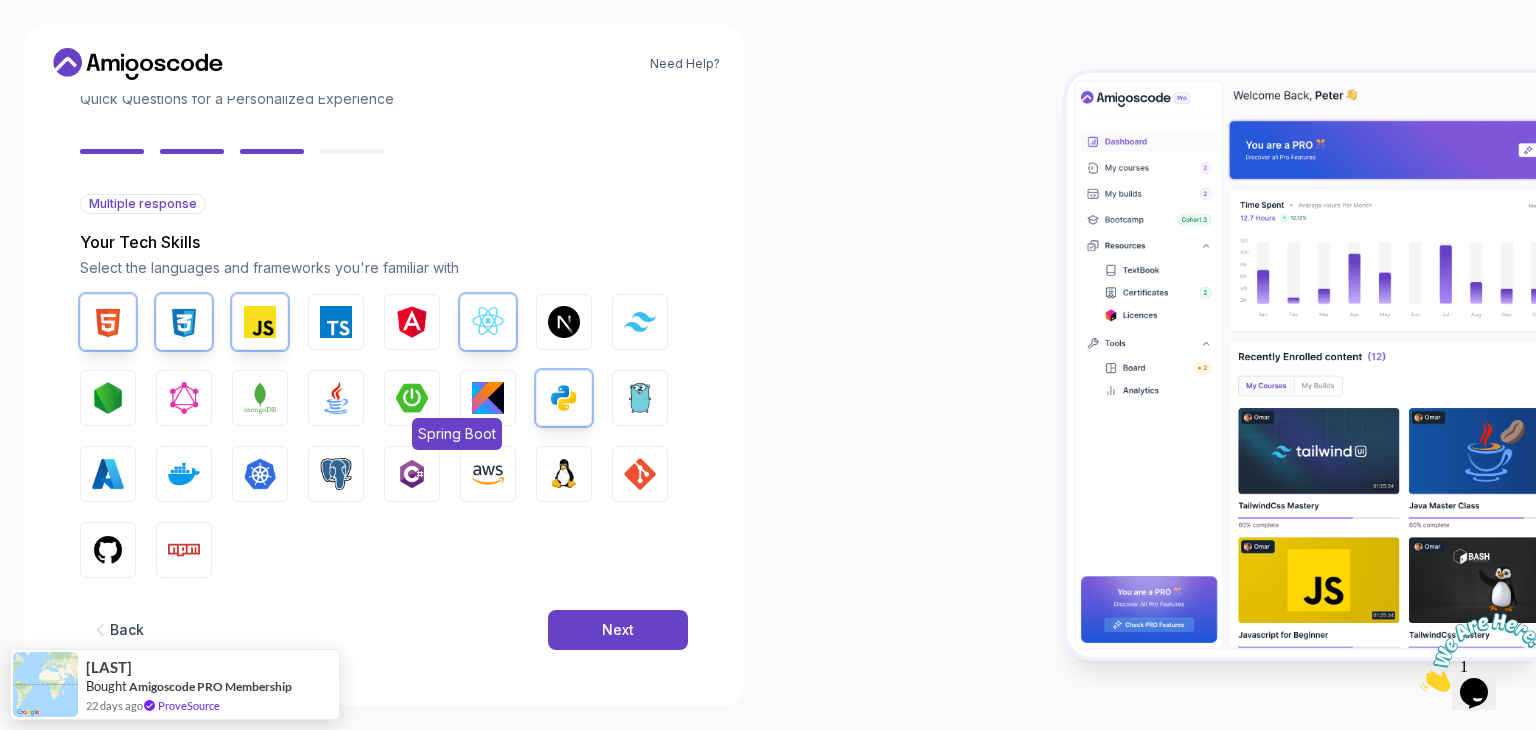 click at bounding box center [412, 398] 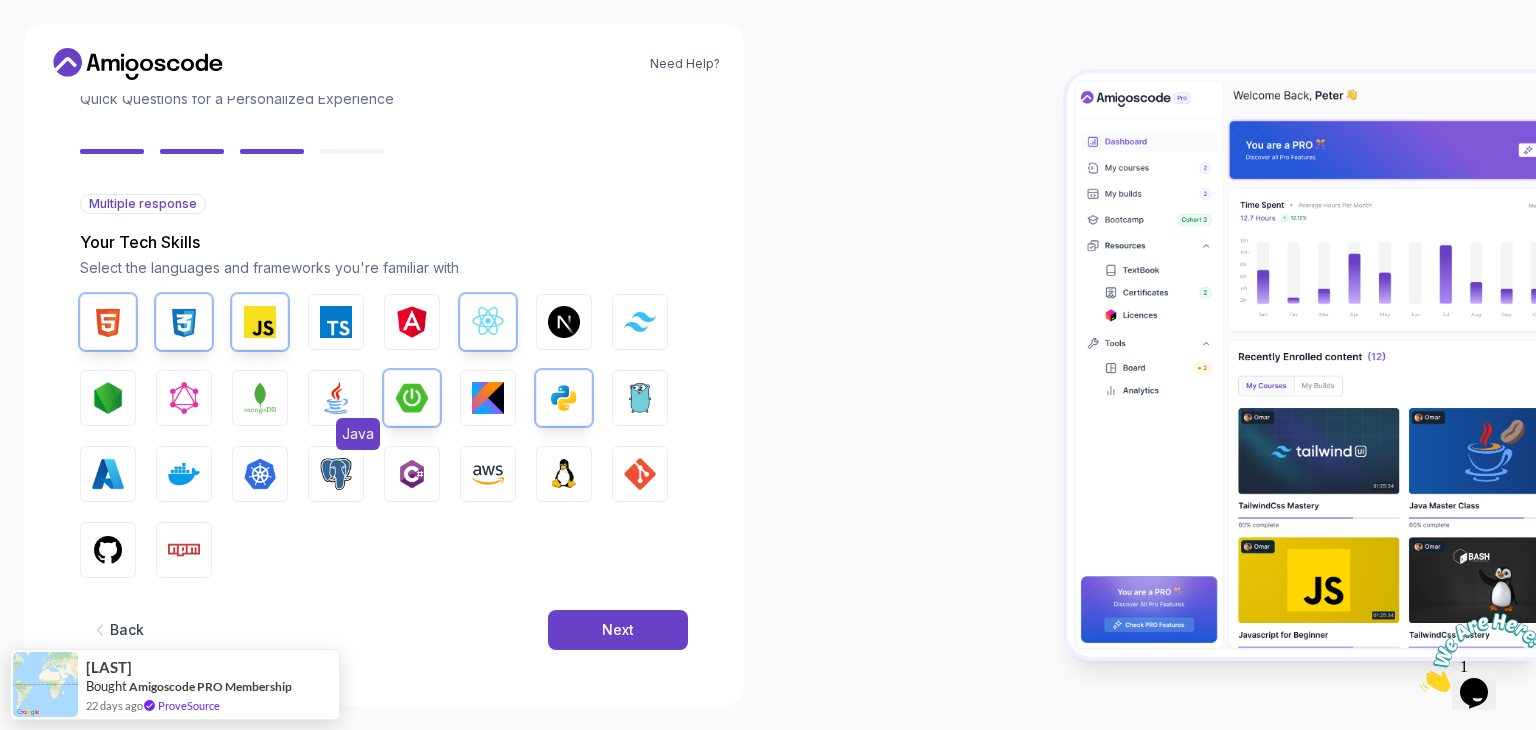 click at bounding box center [336, 398] 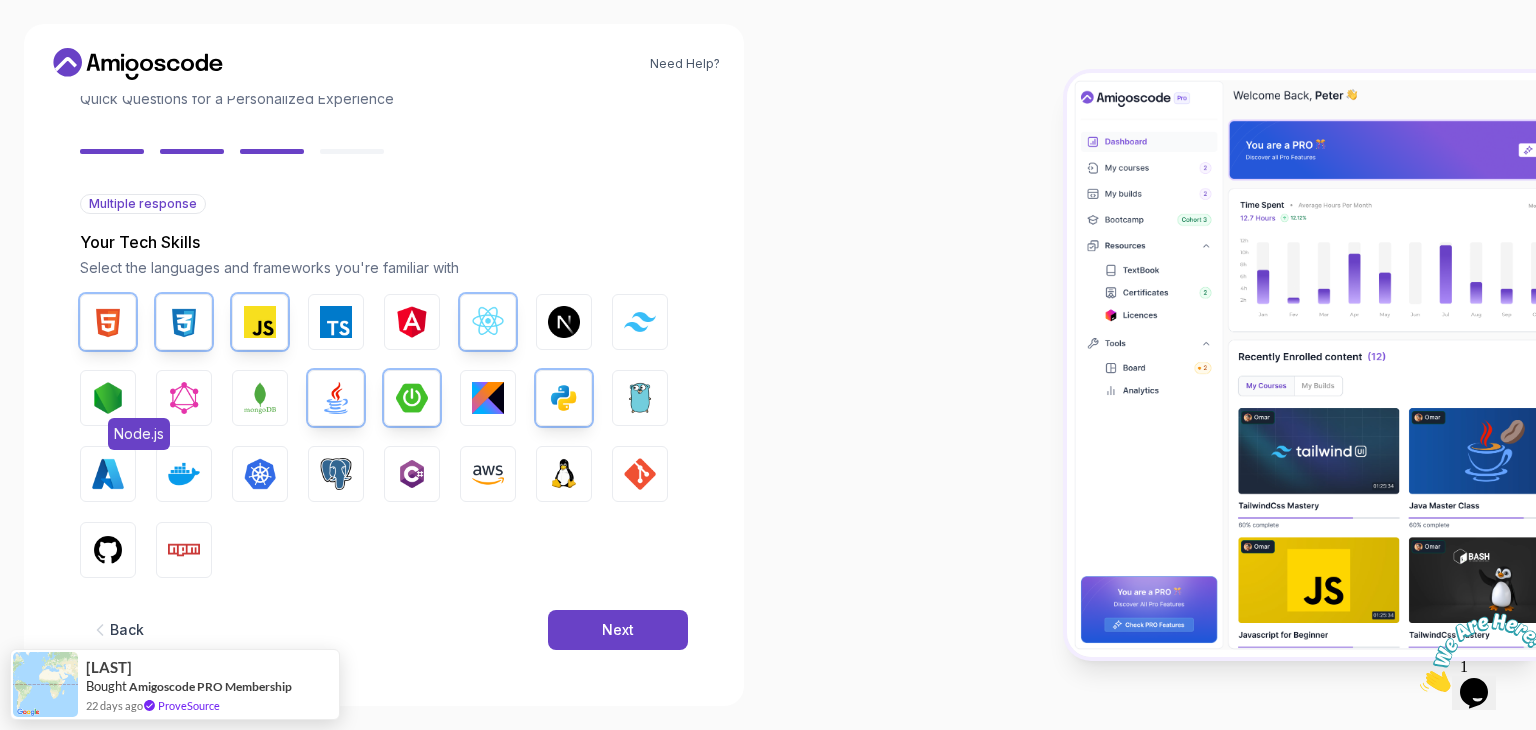 click at bounding box center (108, 398) 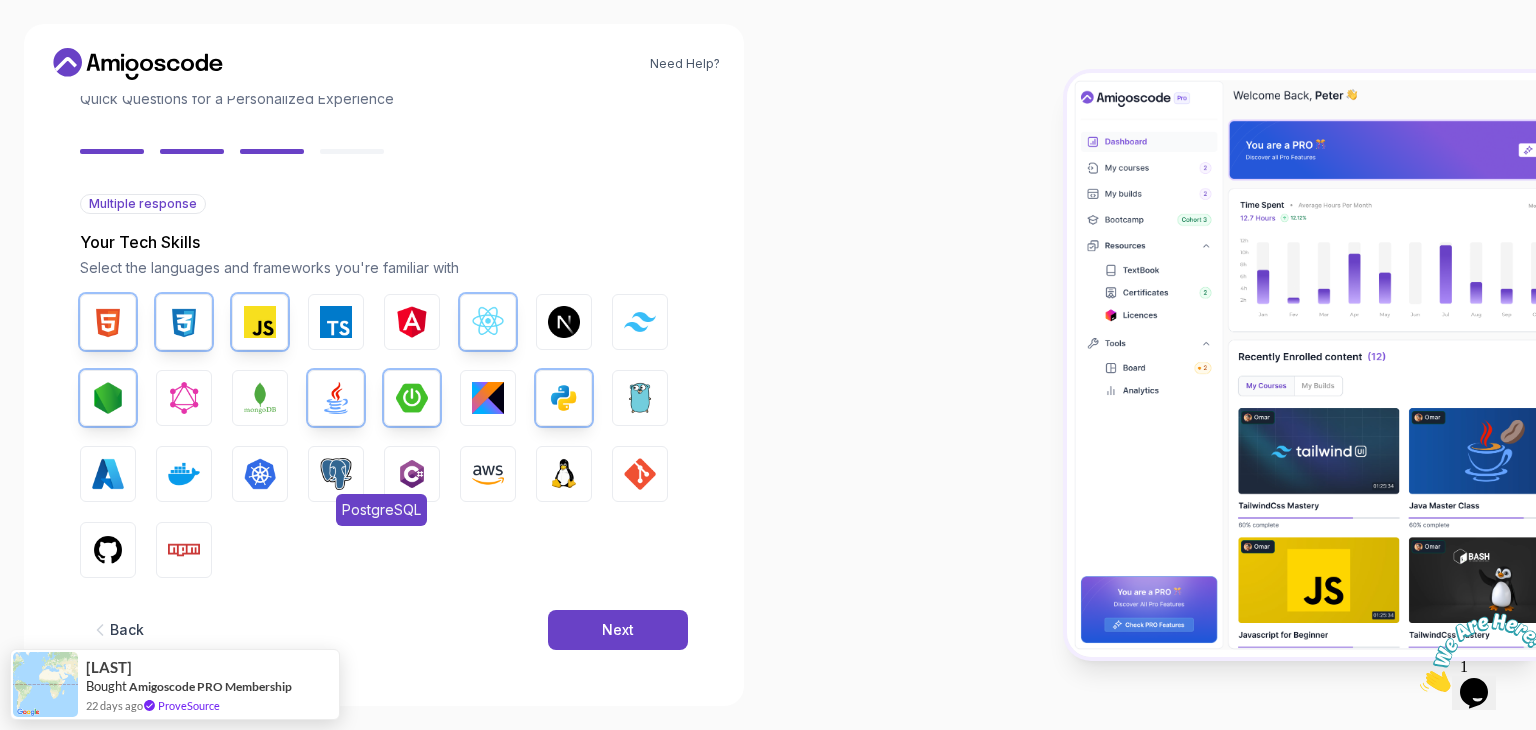 click on "PostgreSQL" at bounding box center (336, 474) 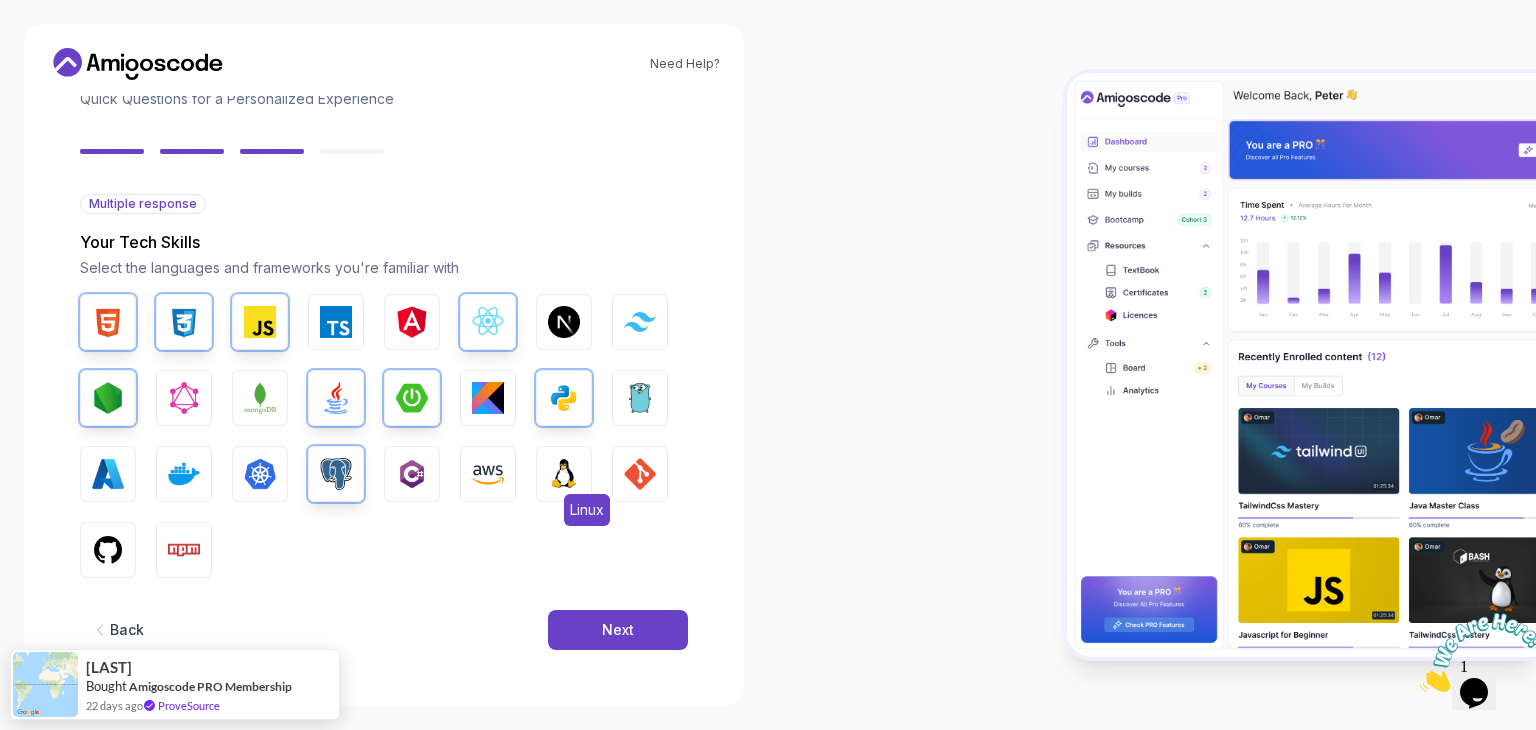 click on "Linux" at bounding box center [564, 474] 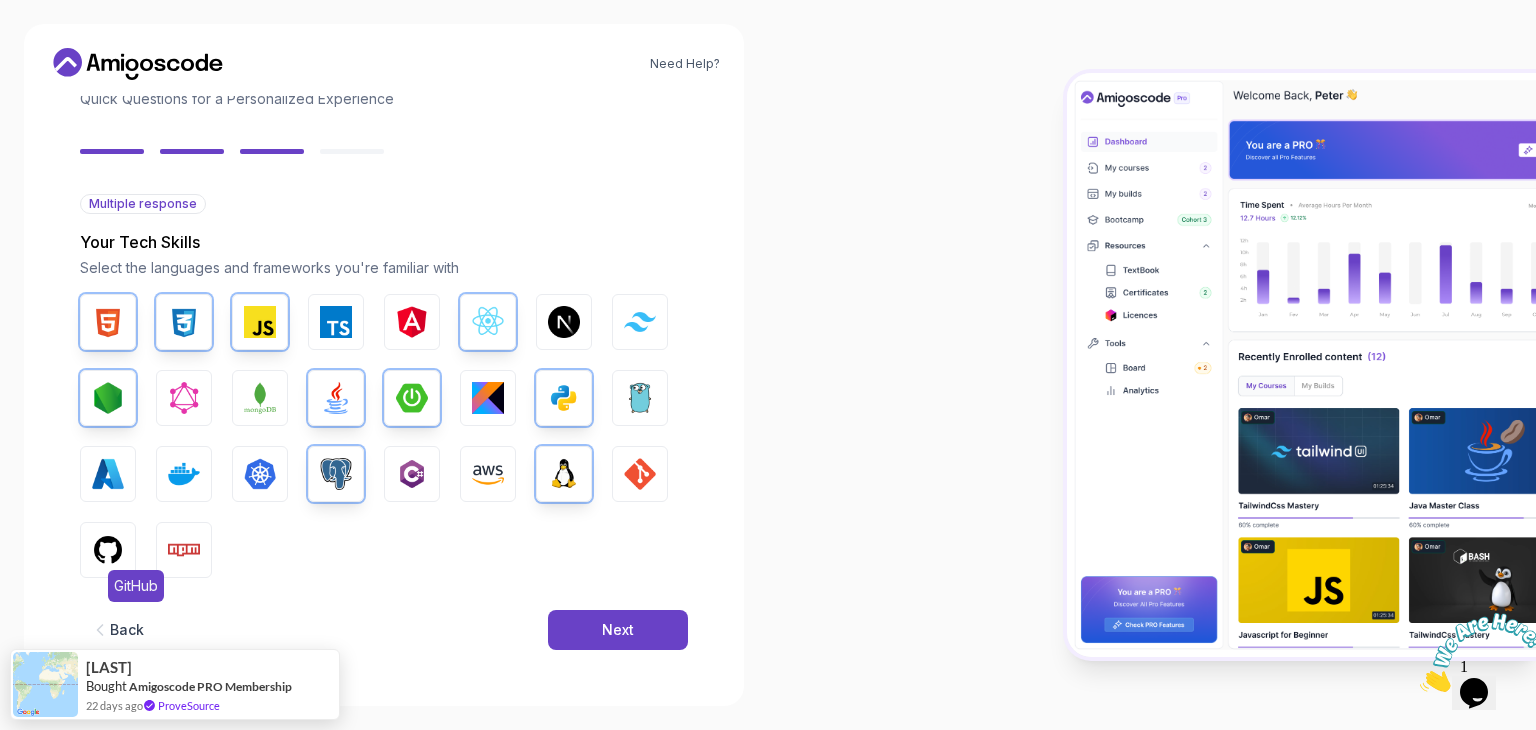 click on "GitHub" at bounding box center (108, 550) 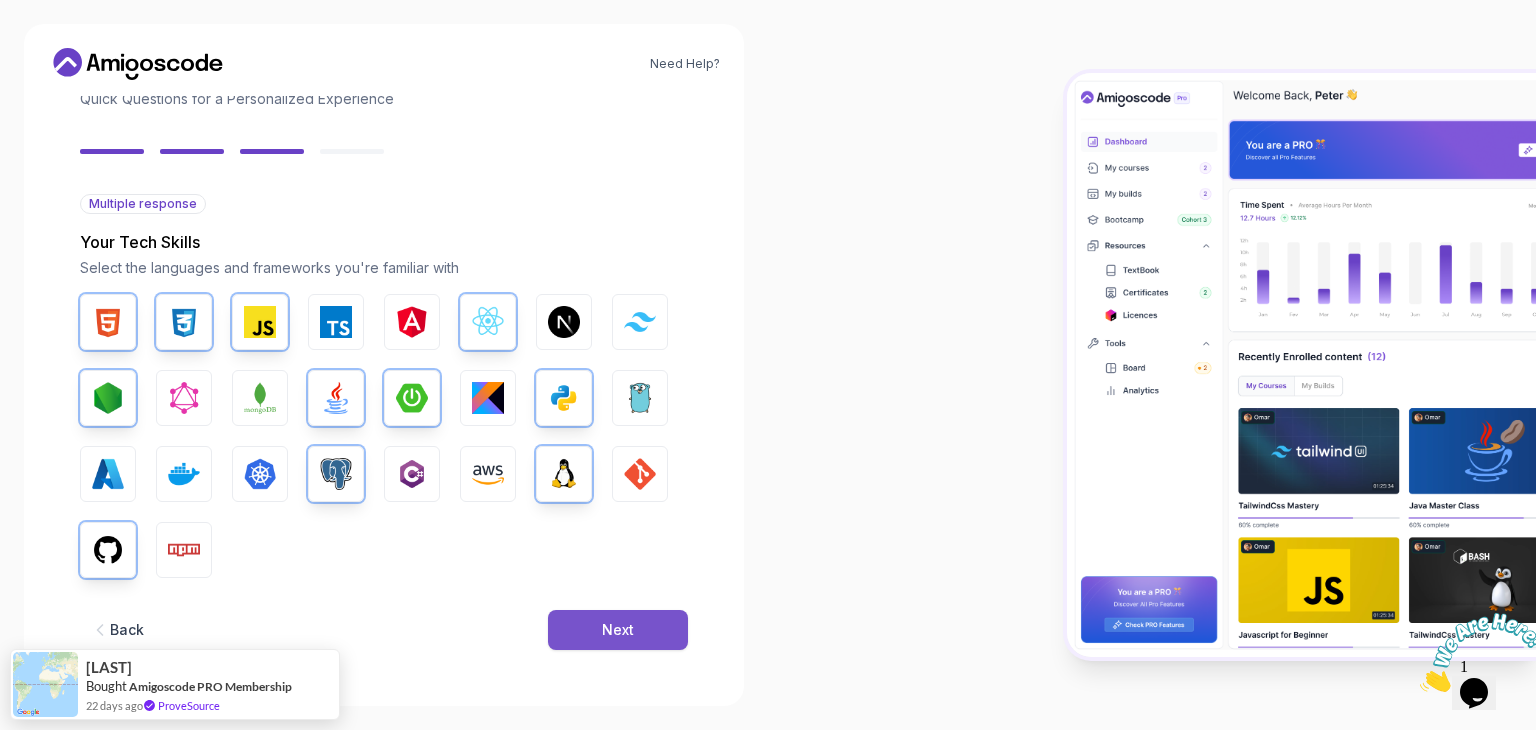 click on "Next" at bounding box center (618, 630) 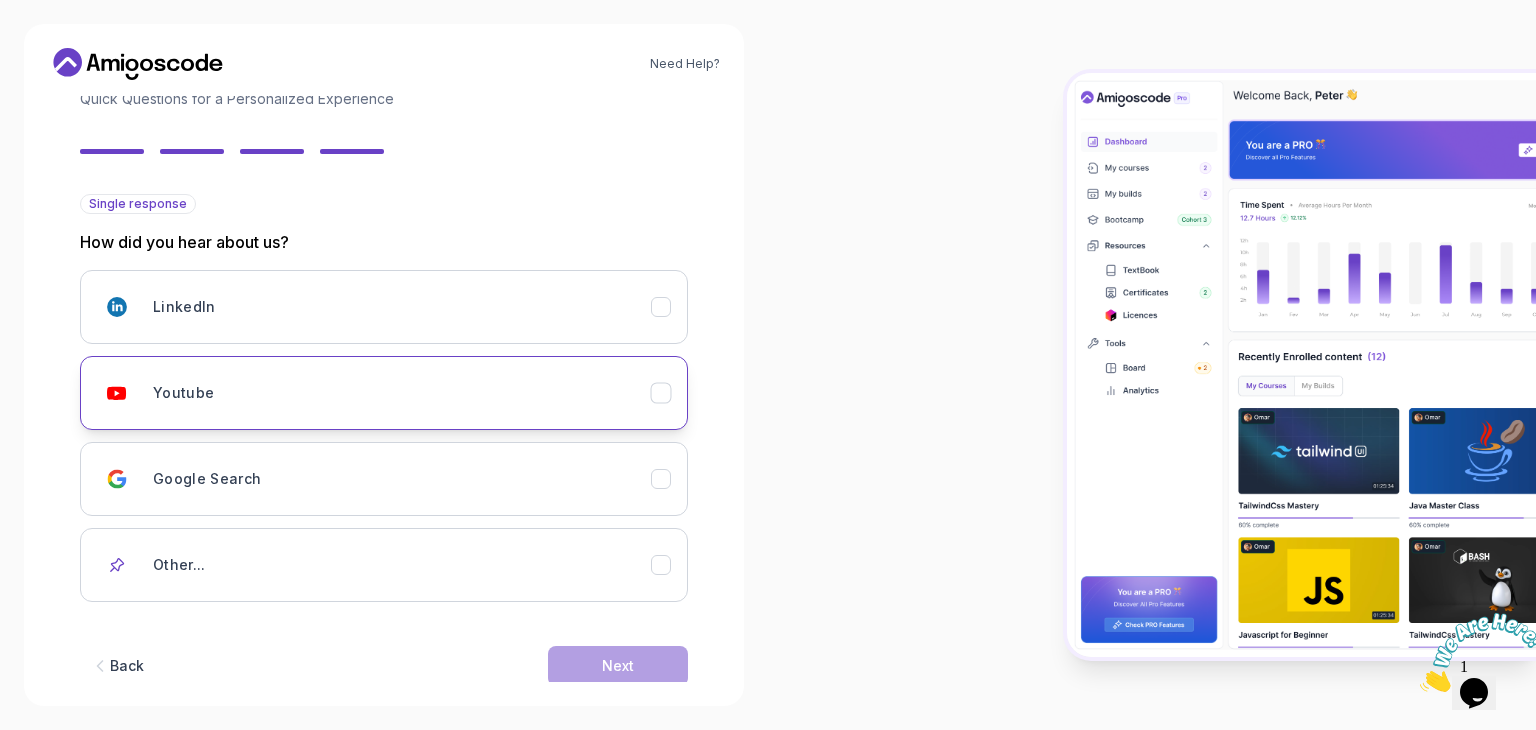 click on "Youtube" at bounding box center (402, 393) 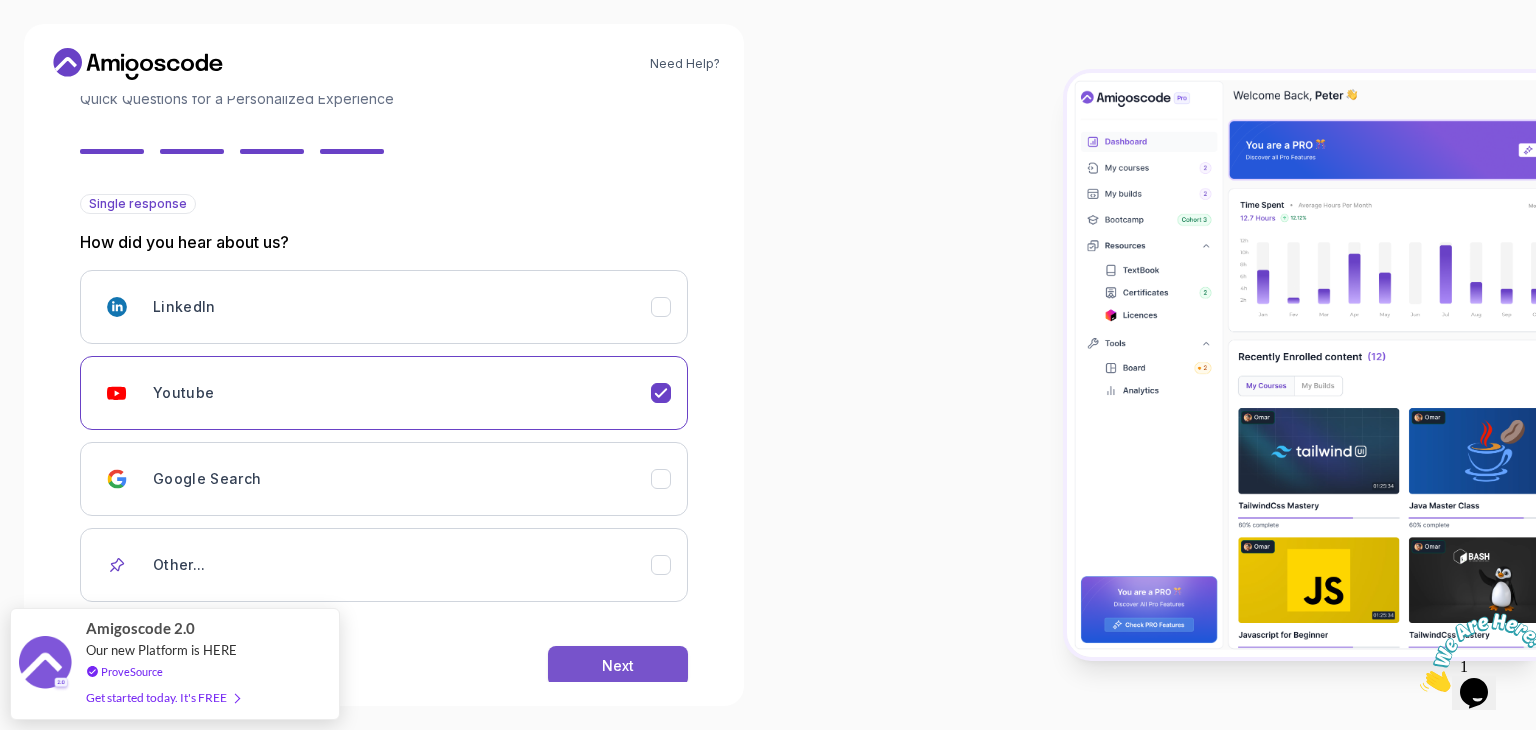 click on "Next" at bounding box center (618, 666) 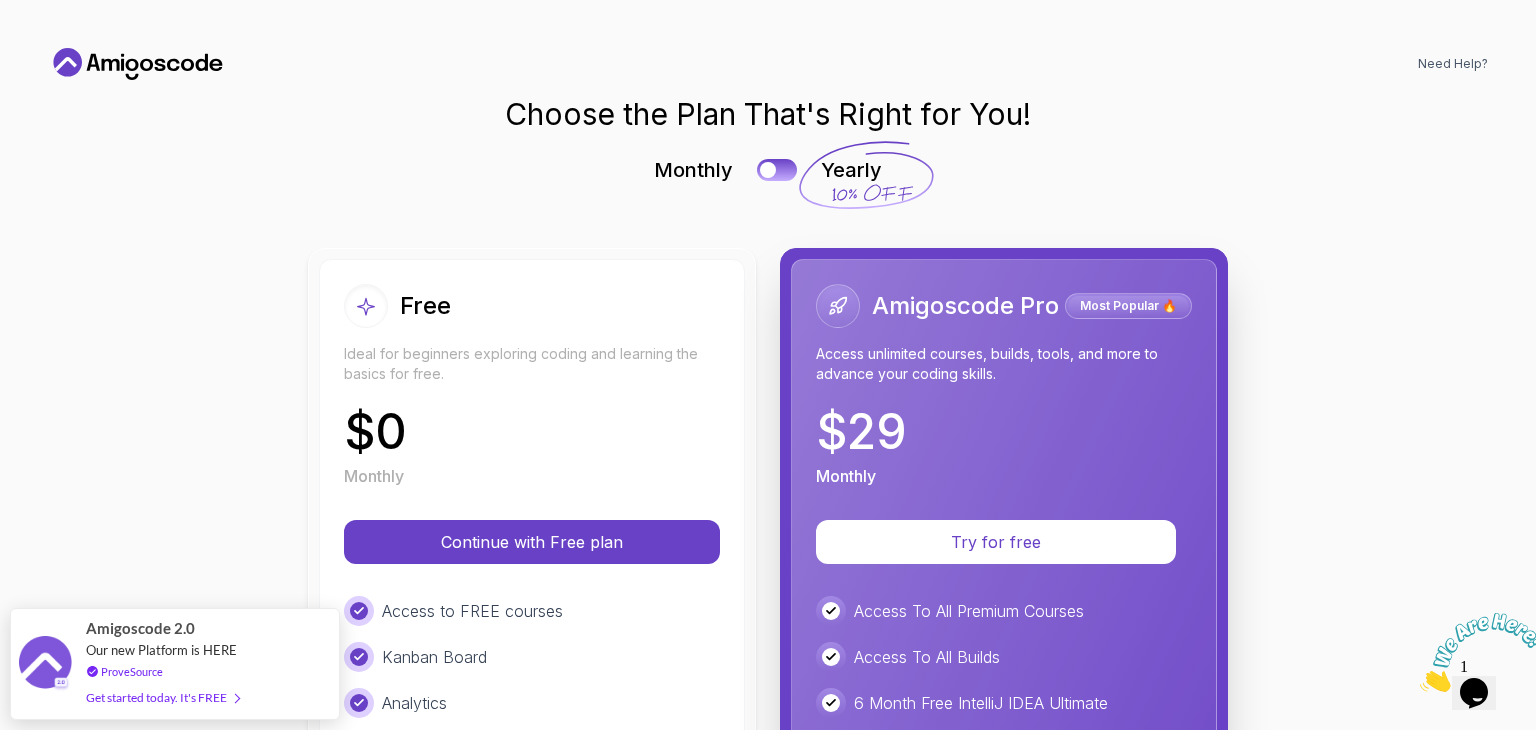scroll, scrollTop: 0, scrollLeft: 0, axis: both 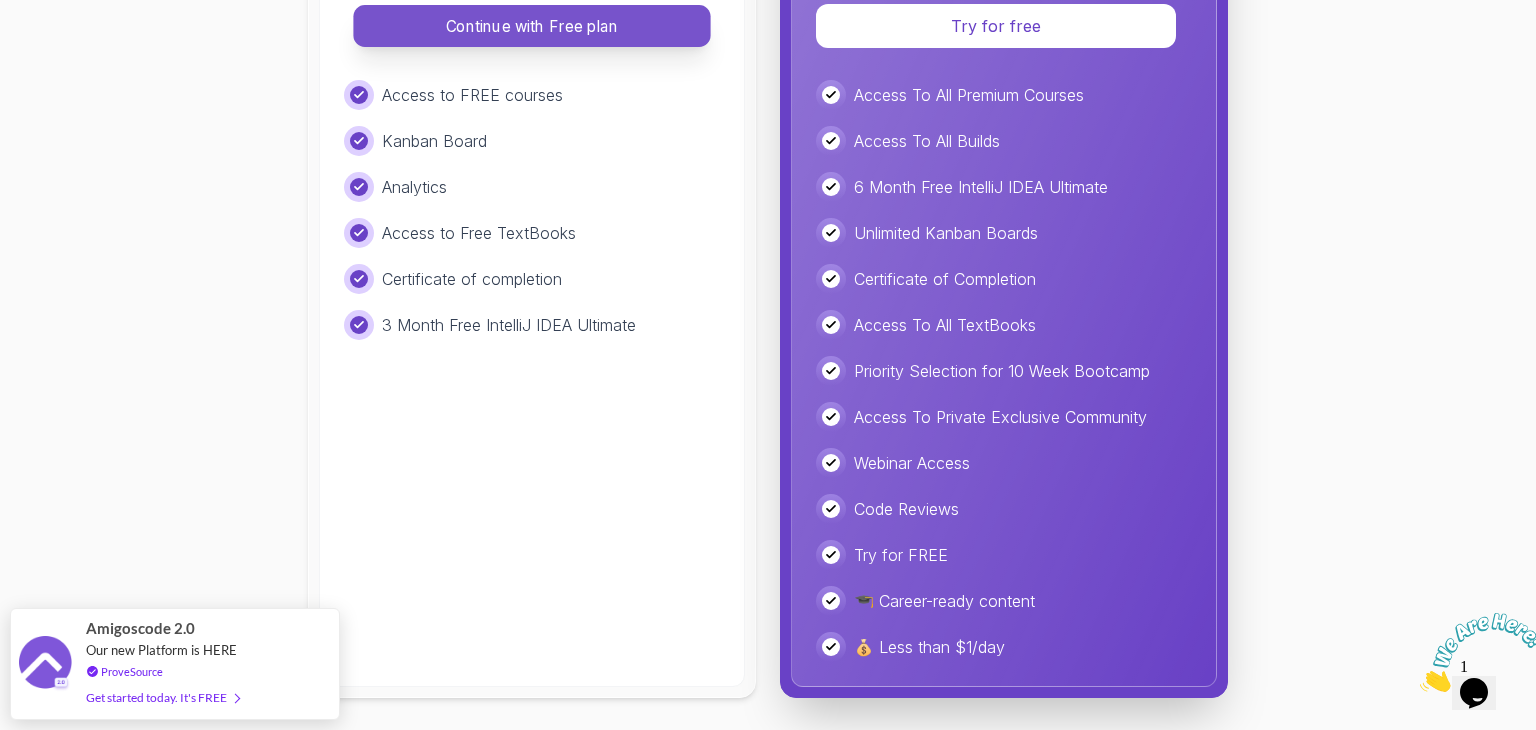 click on "Continue with Free plan" at bounding box center (532, 26) 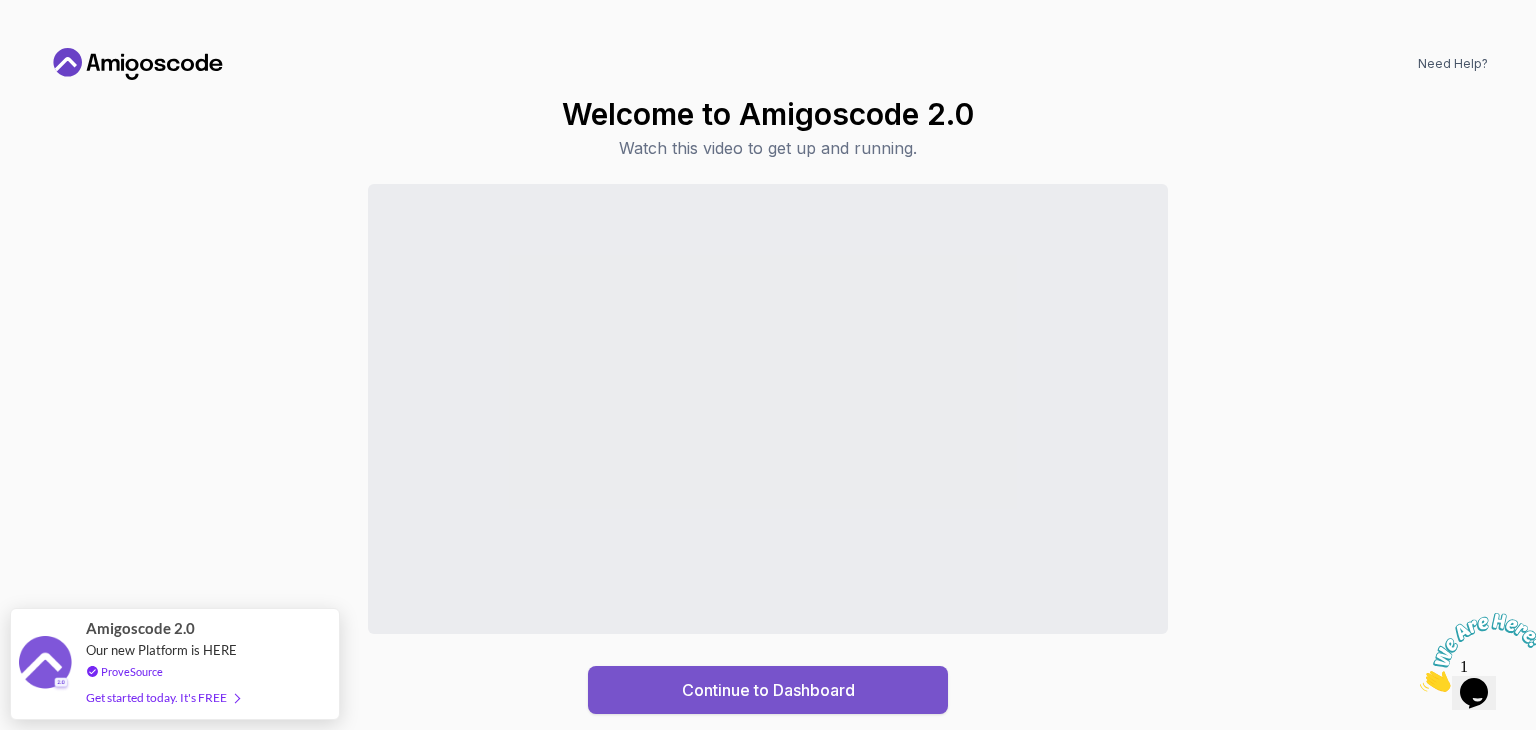 click on "Continue to Dashboard" at bounding box center [768, 690] 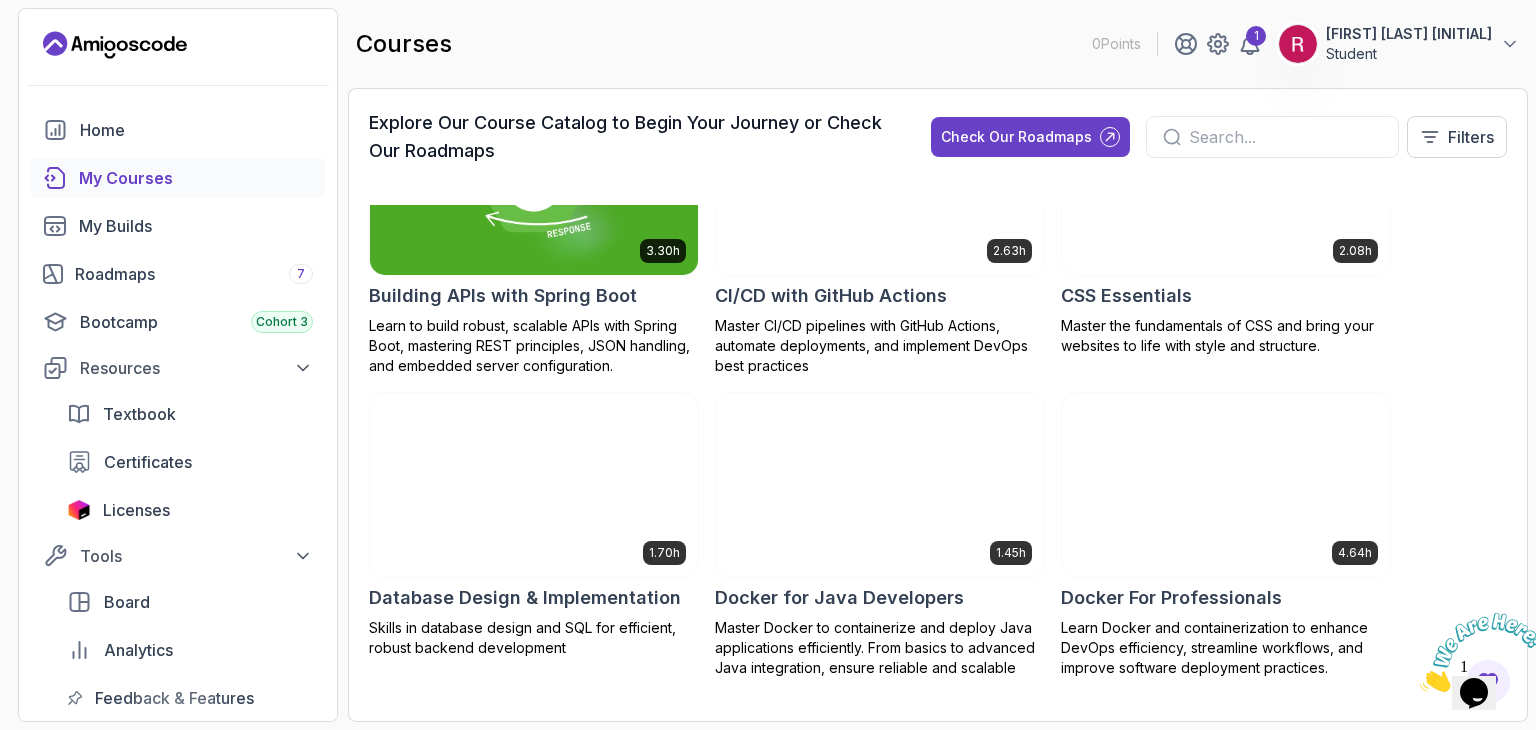 scroll, scrollTop: 0, scrollLeft: 0, axis: both 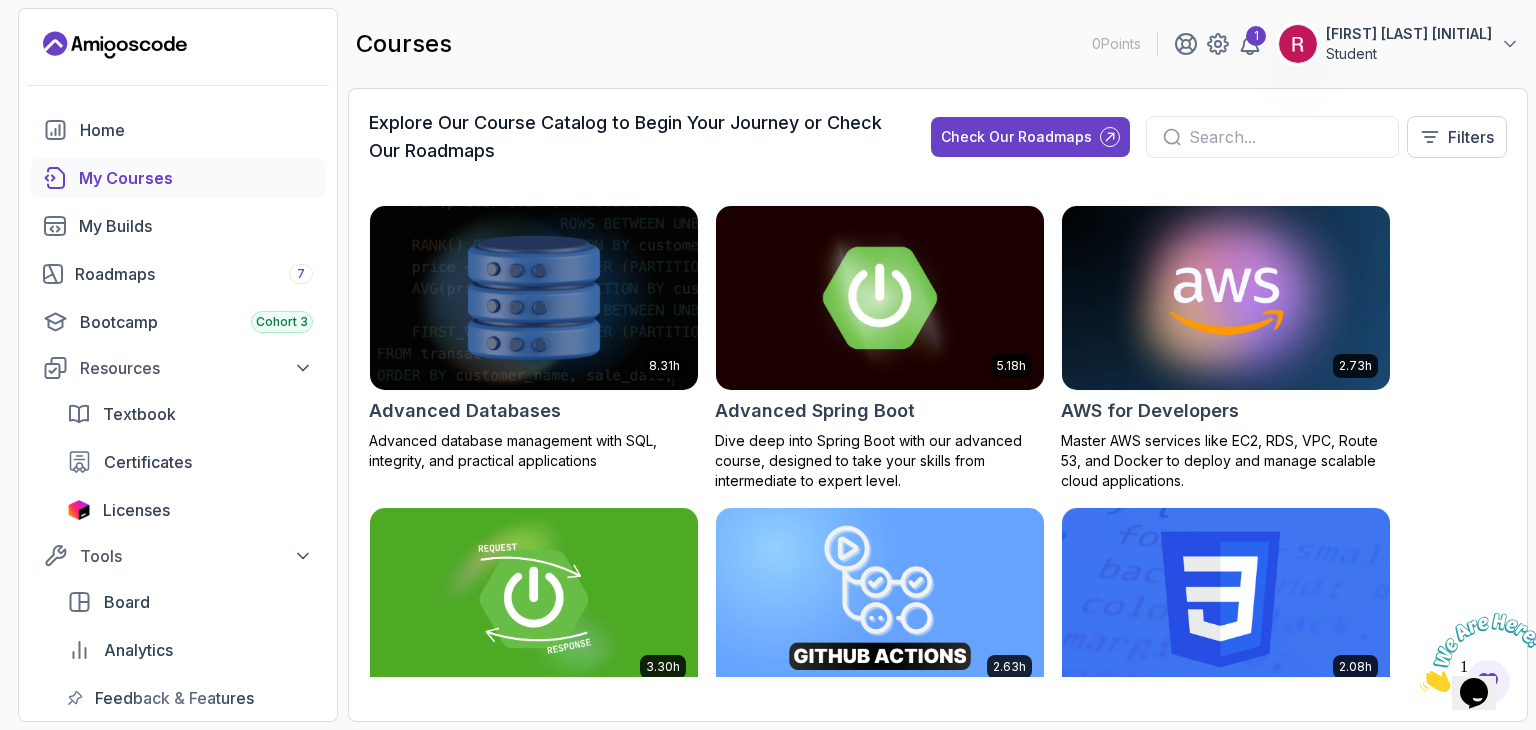 click at bounding box center (880, 297) 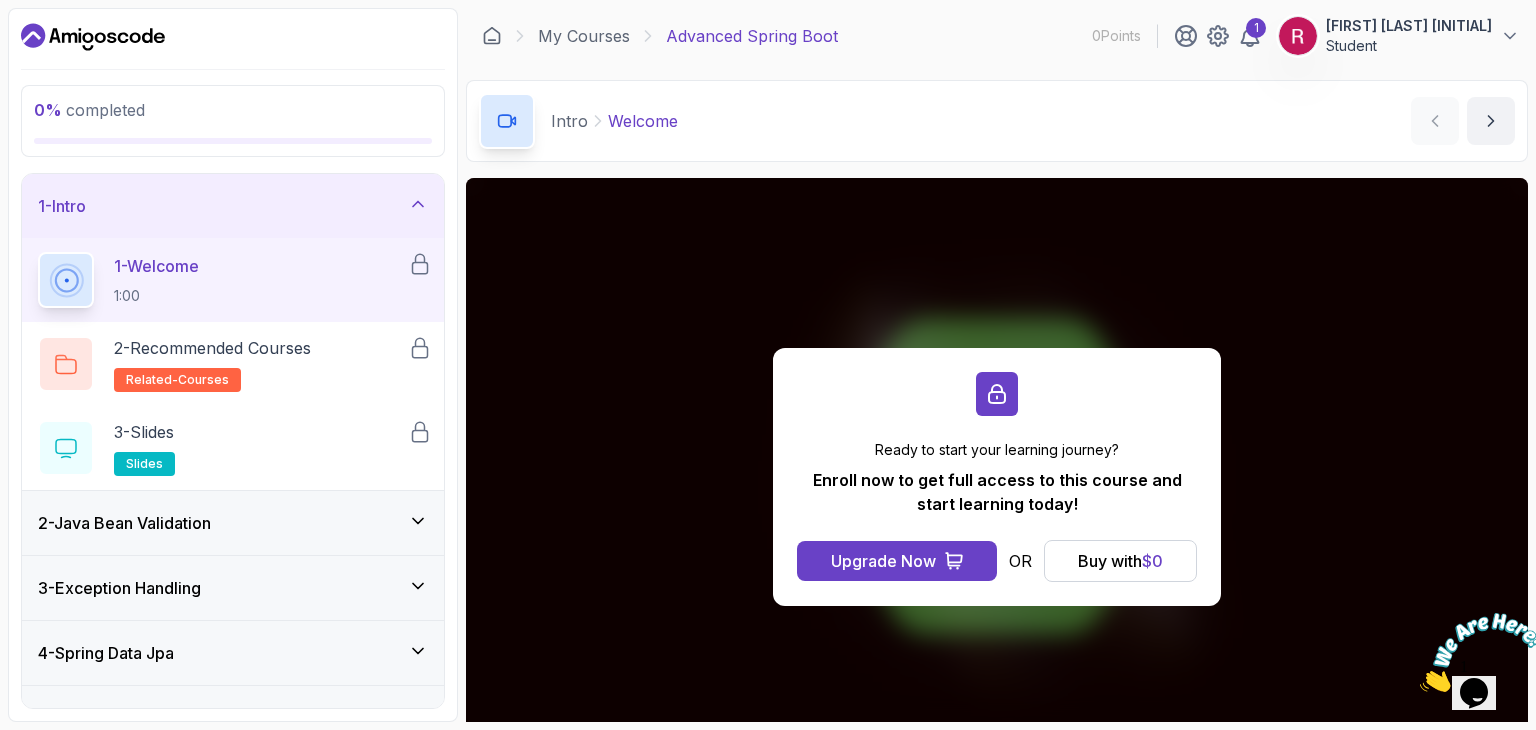 scroll, scrollTop: 84, scrollLeft: 0, axis: vertical 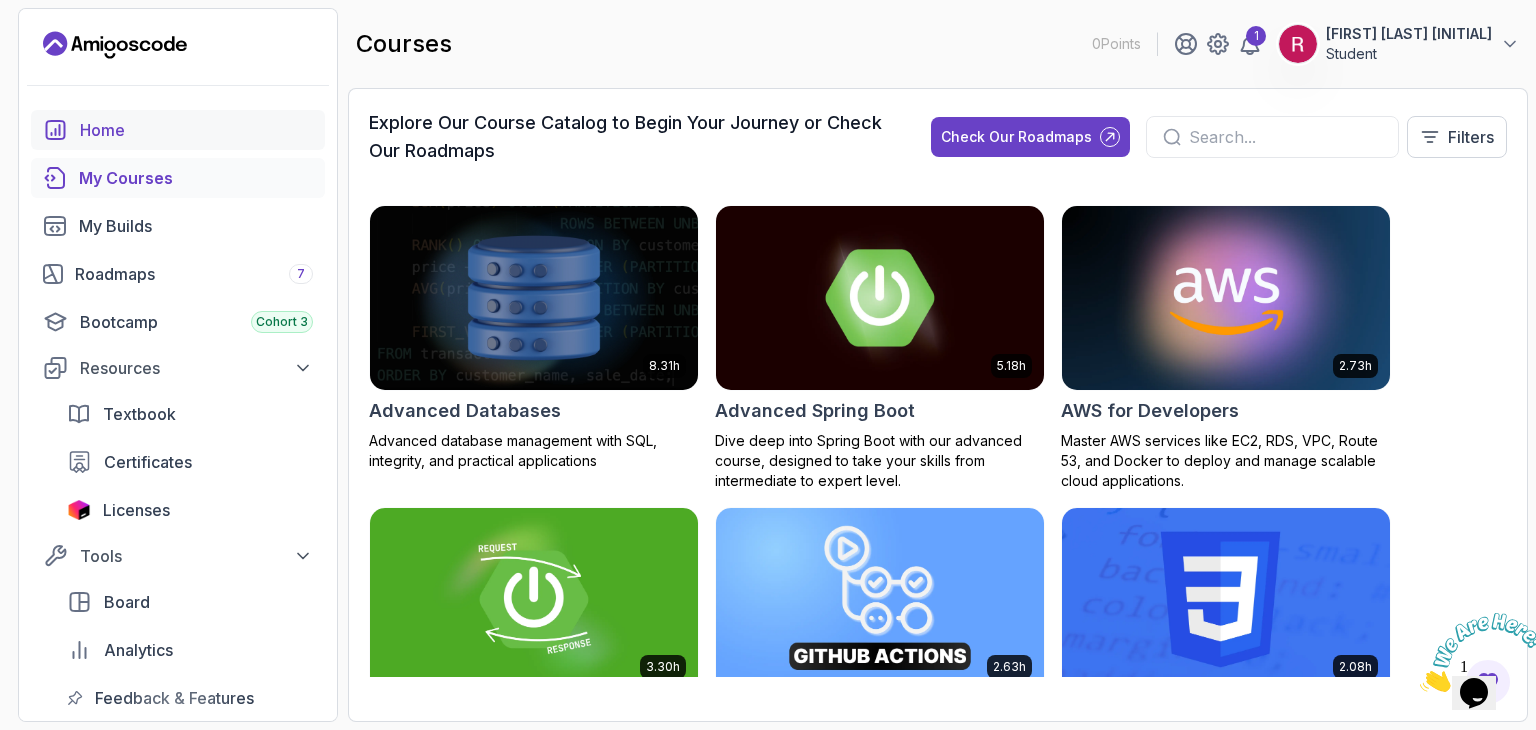 click on "Home" at bounding box center (196, 130) 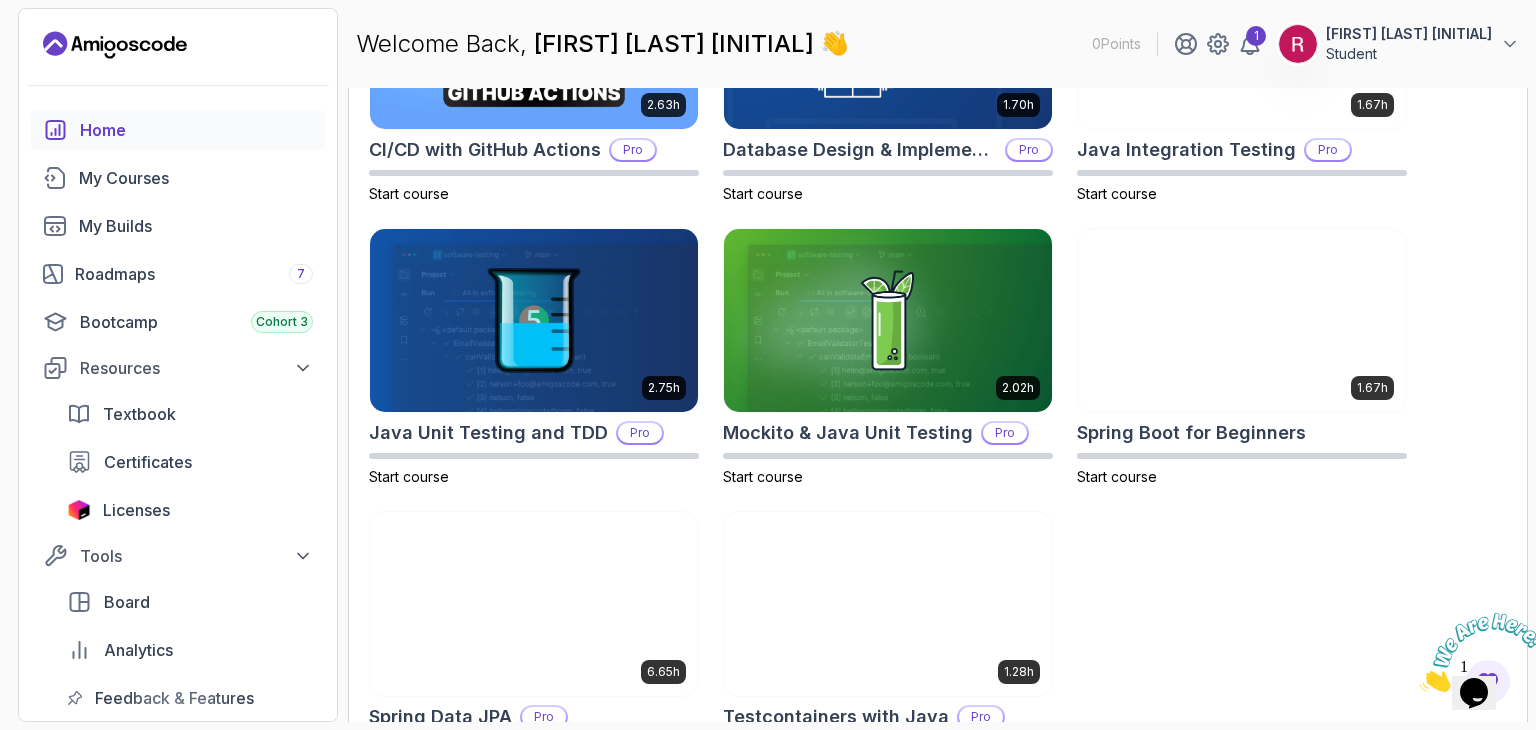 scroll, scrollTop: 835, scrollLeft: 0, axis: vertical 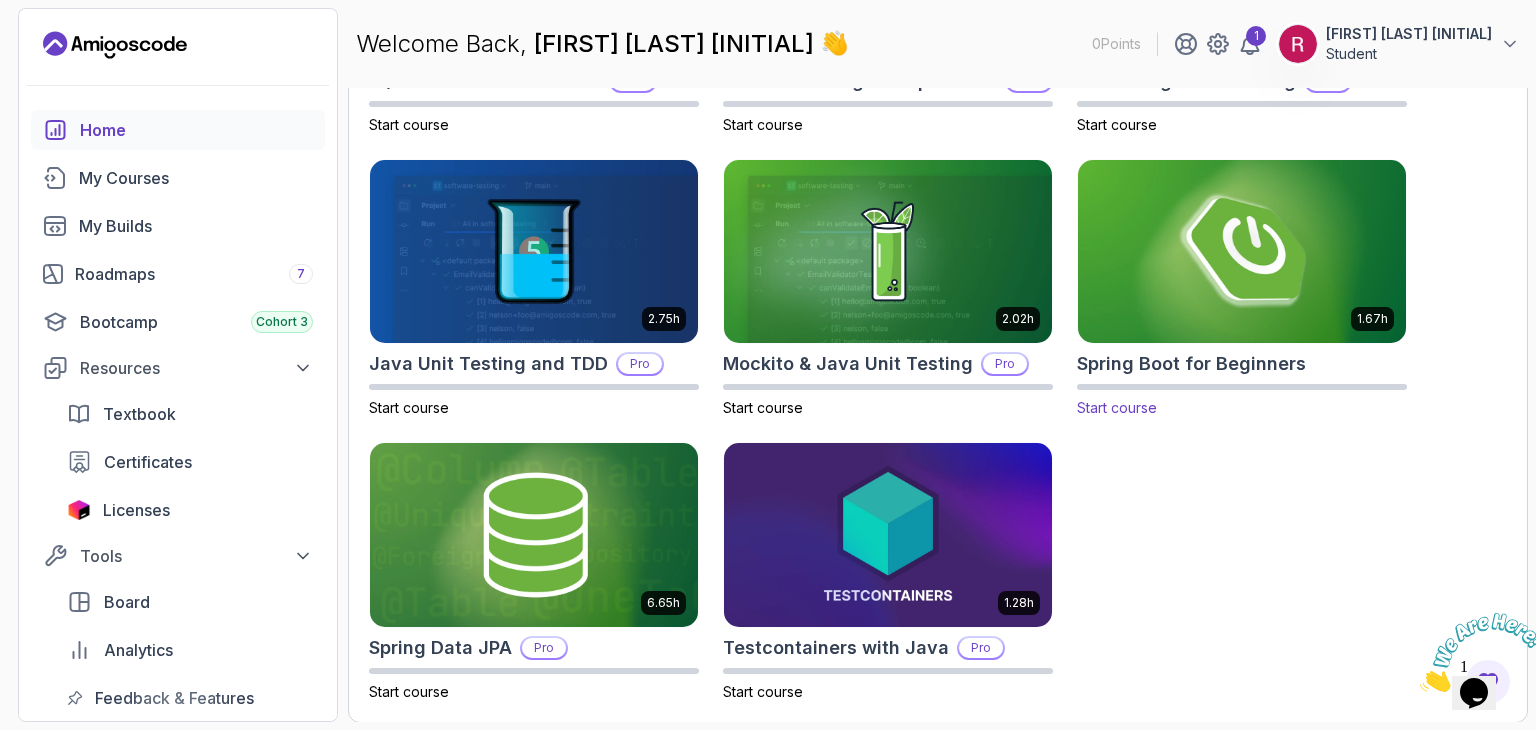 click at bounding box center (1242, 251) 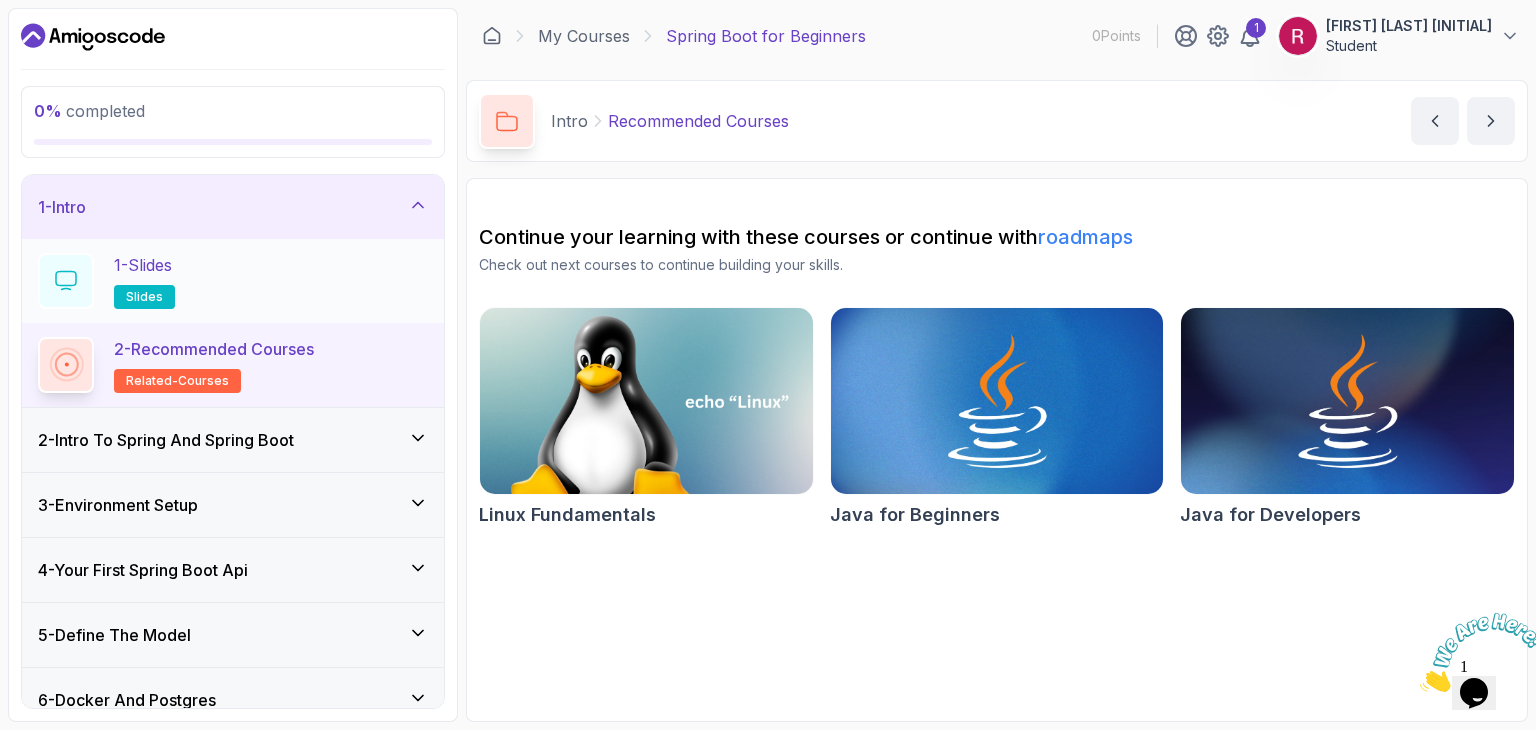click on "1  -  Slides slides" at bounding box center [233, 281] 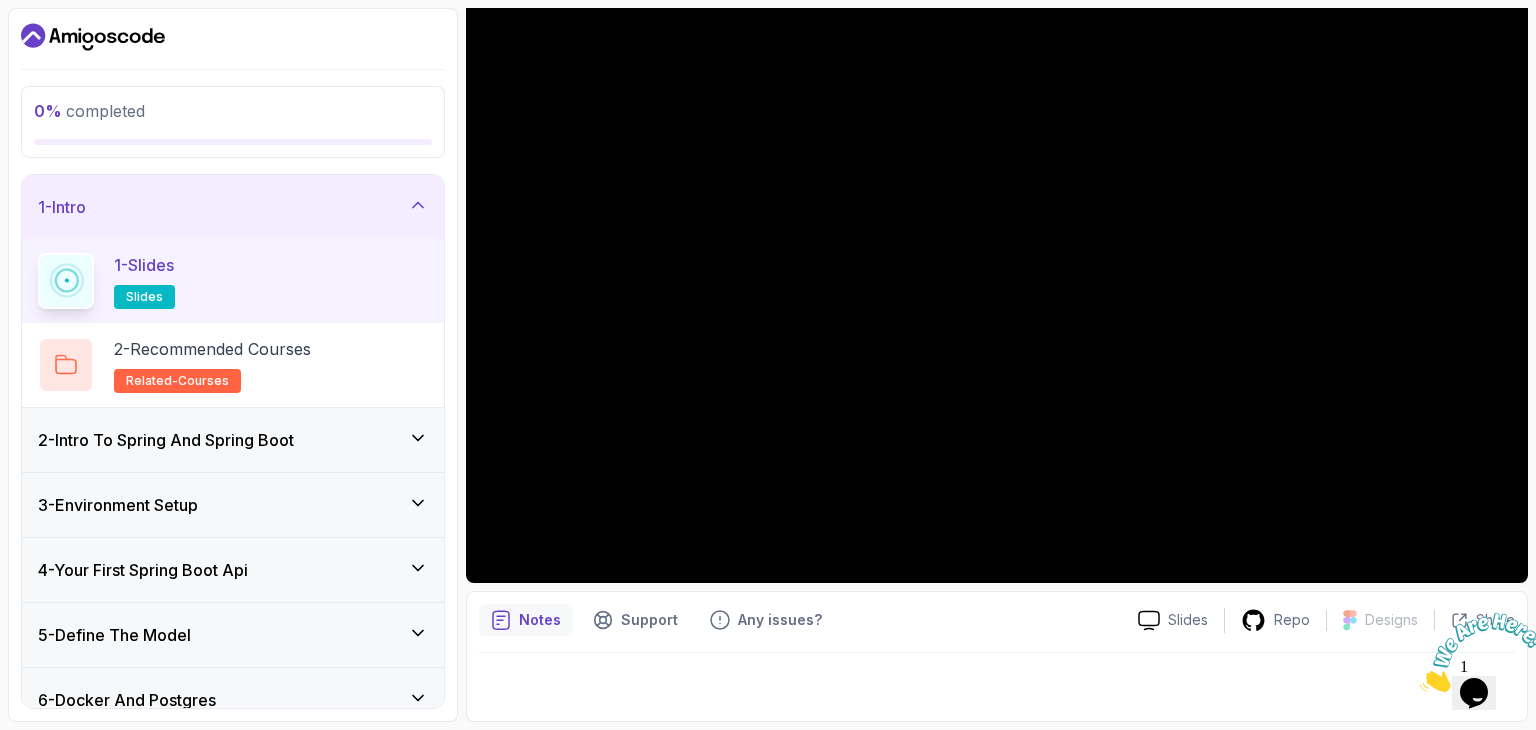 scroll, scrollTop: 0, scrollLeft: 0, axis: both 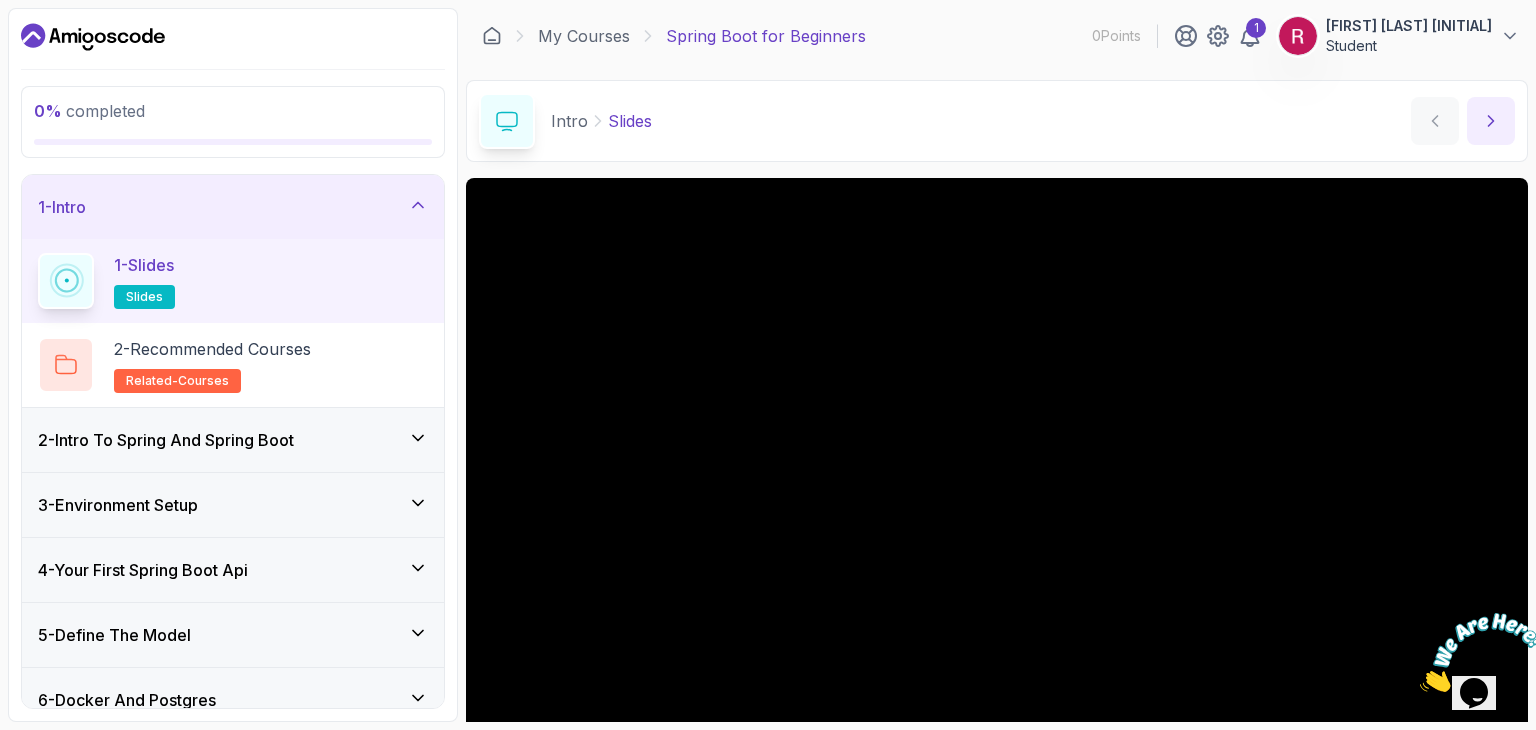 click at bounding box center [1491, 121] 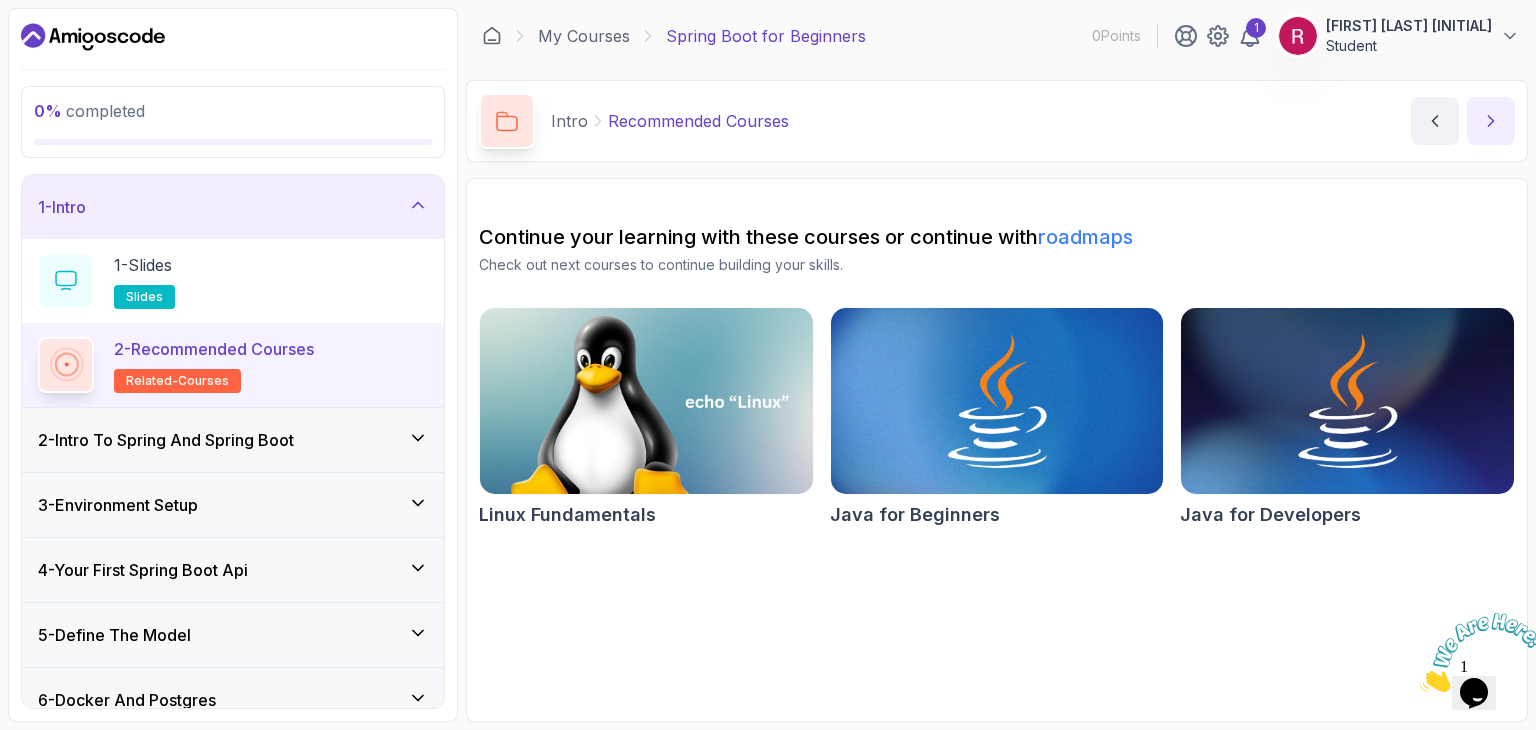 click 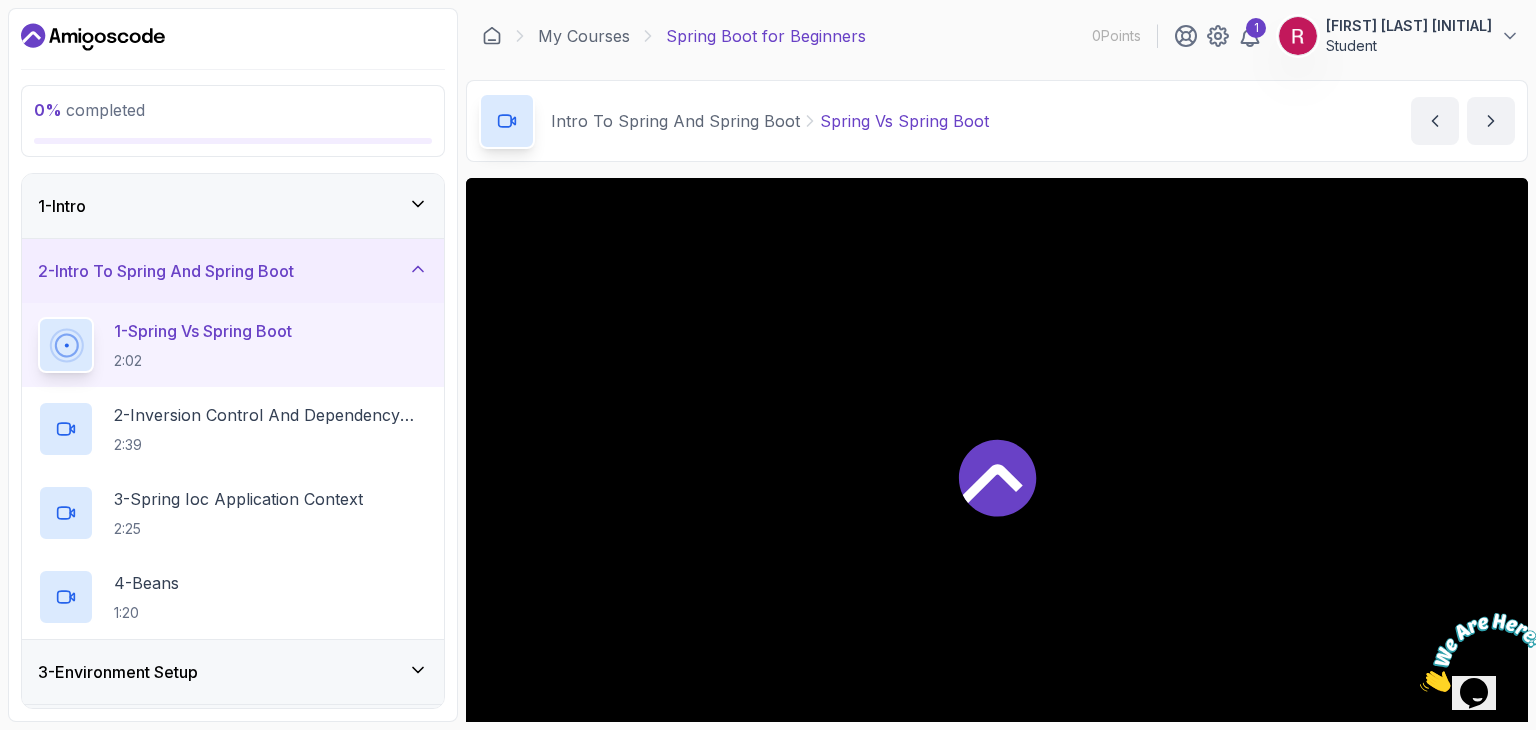 scroll, scrollTop: 148, scrollLeft: 0, axis: vertical 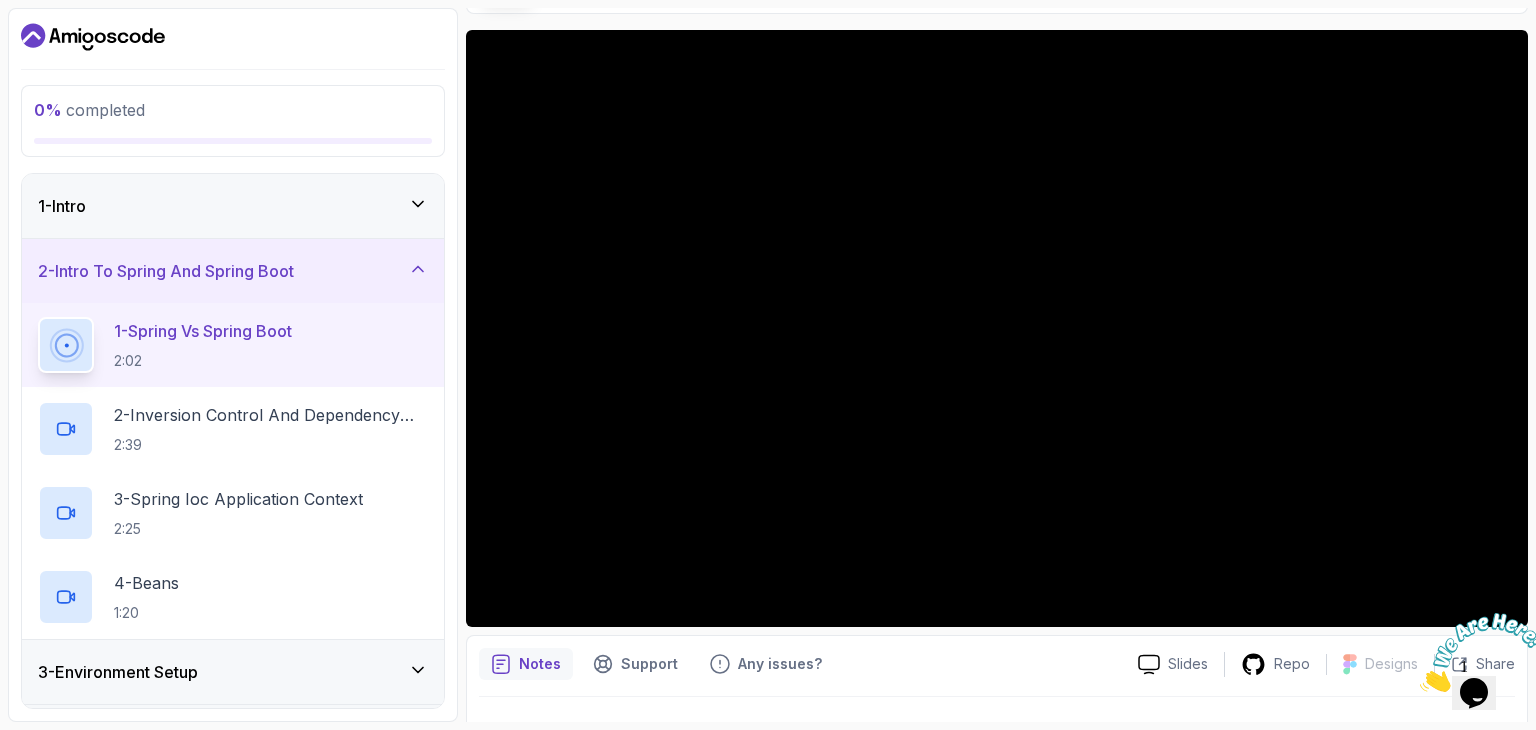 type 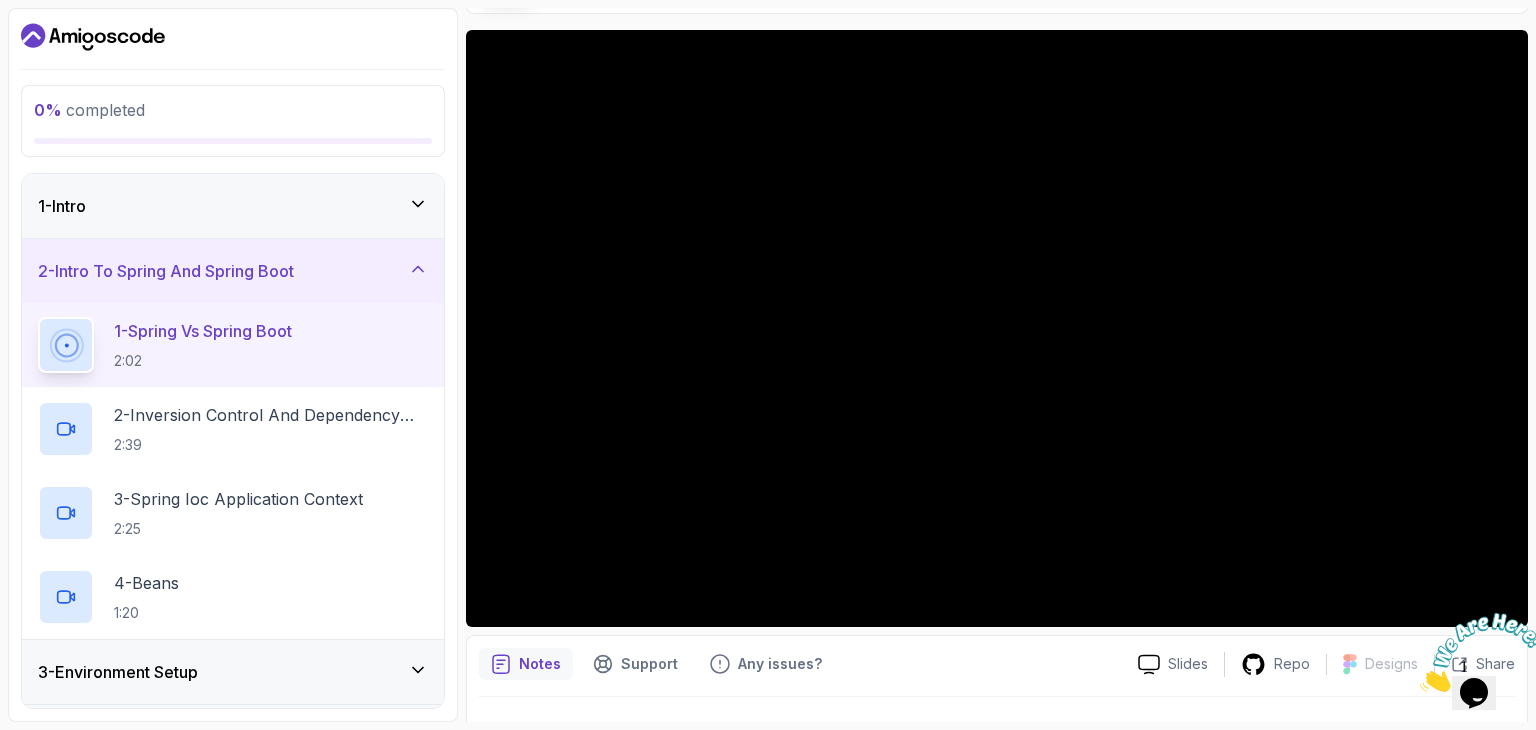 click on "1  -  Spring Vs Spring Boot 2:02" at bounding box center (233, 345) 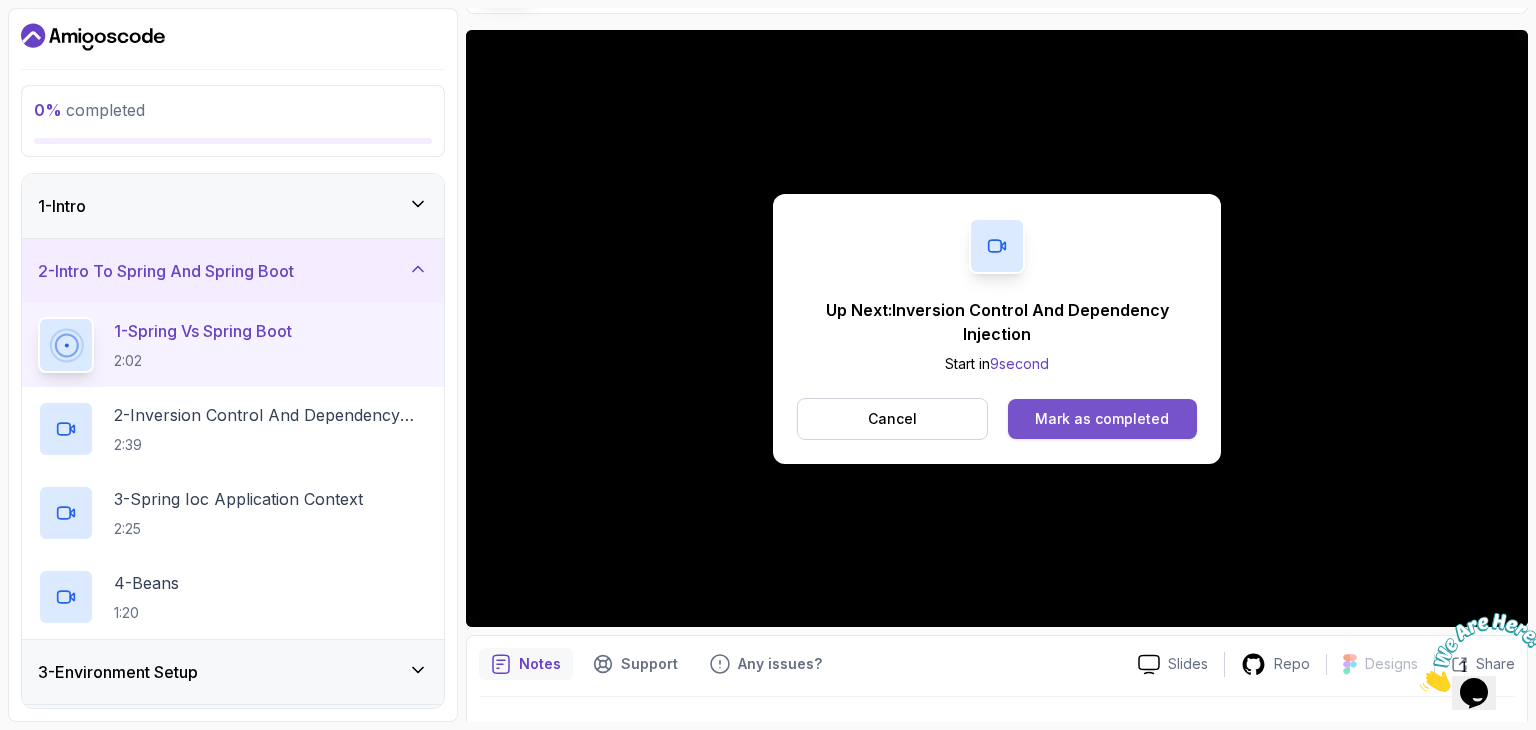 click on "Mark as completed" at bounding box center [1102, 419] 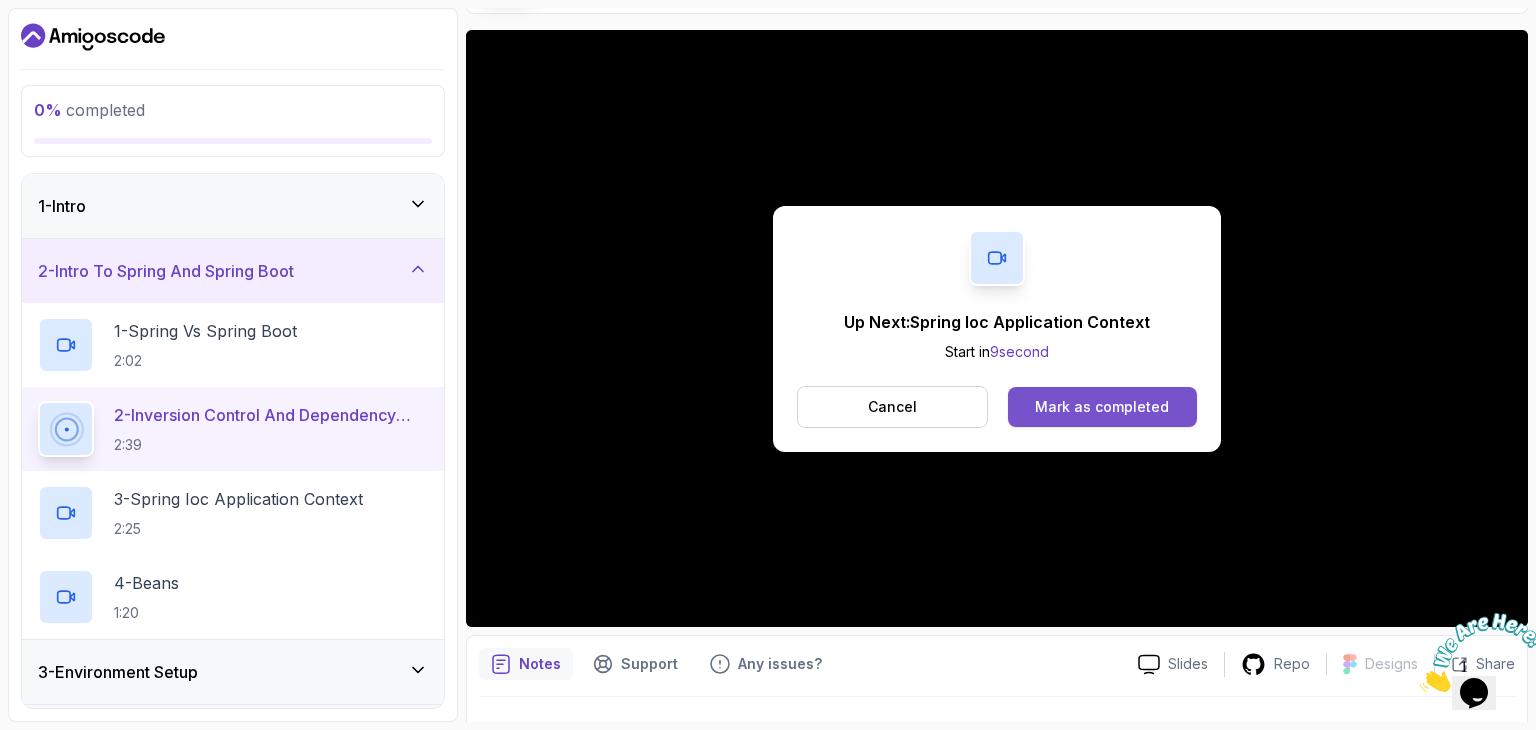 click on "Mark as completed" at bounding box center (1102, 407) 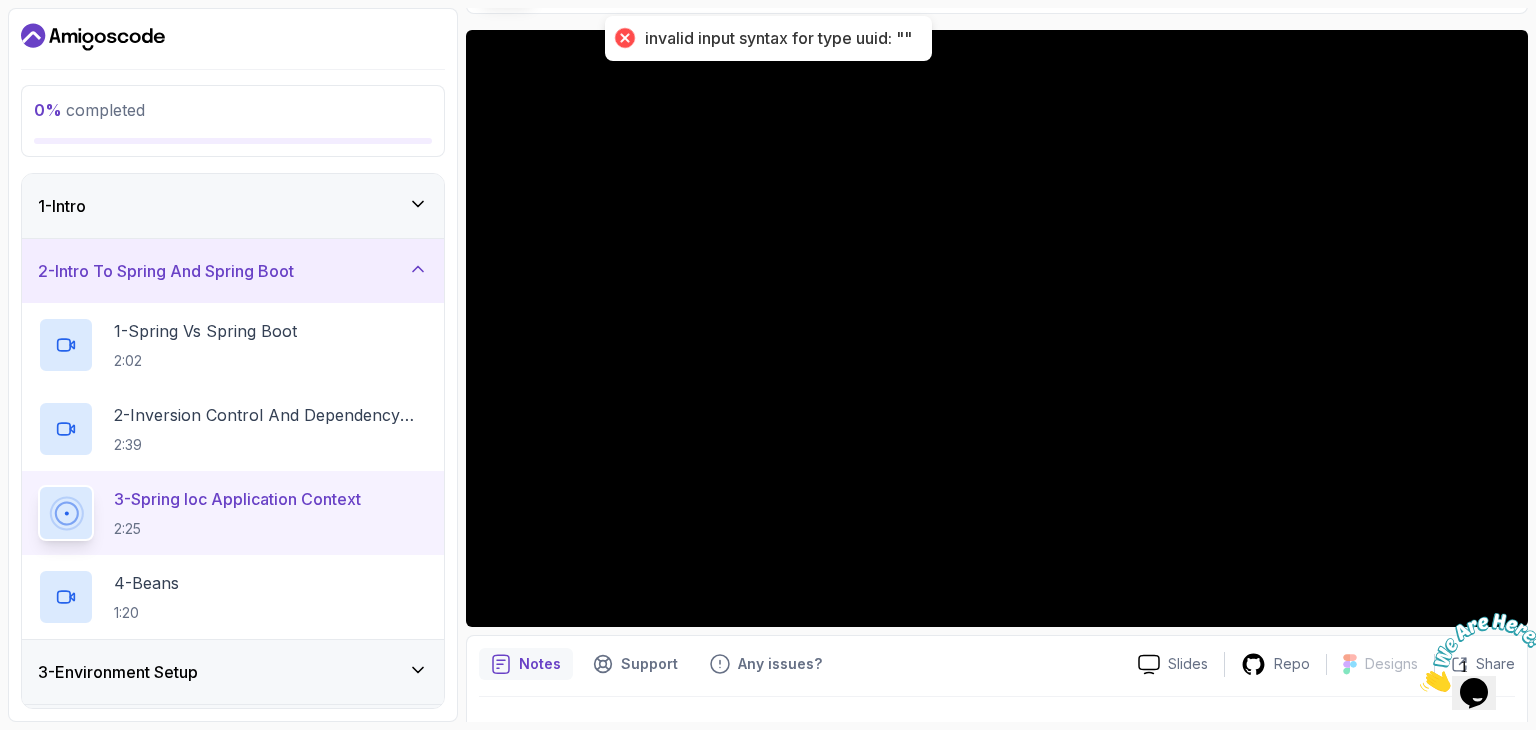 scroll, scrollTop: 192, scrollLeft: 0, axis: vertical 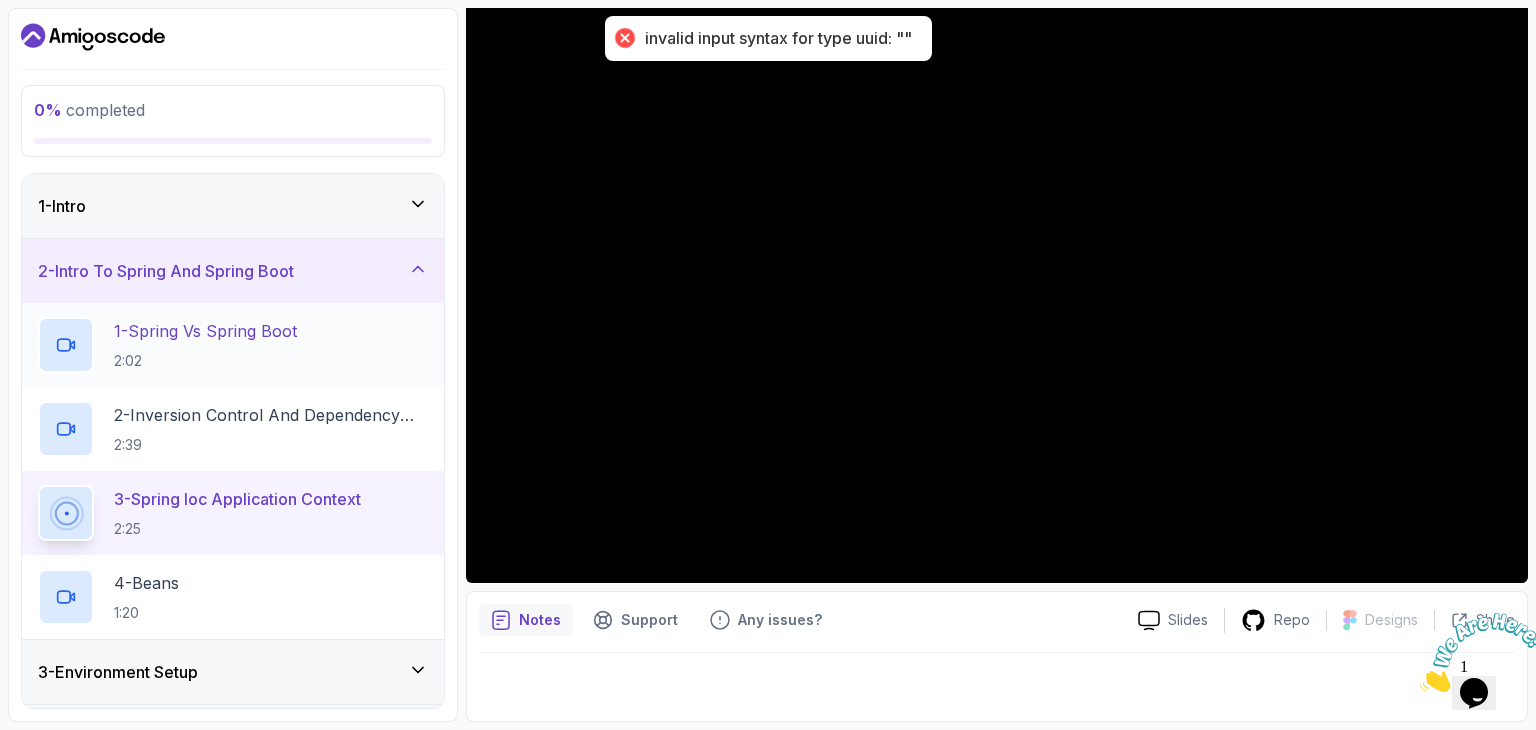 click on "2:02" at bounding box center (205, 361) 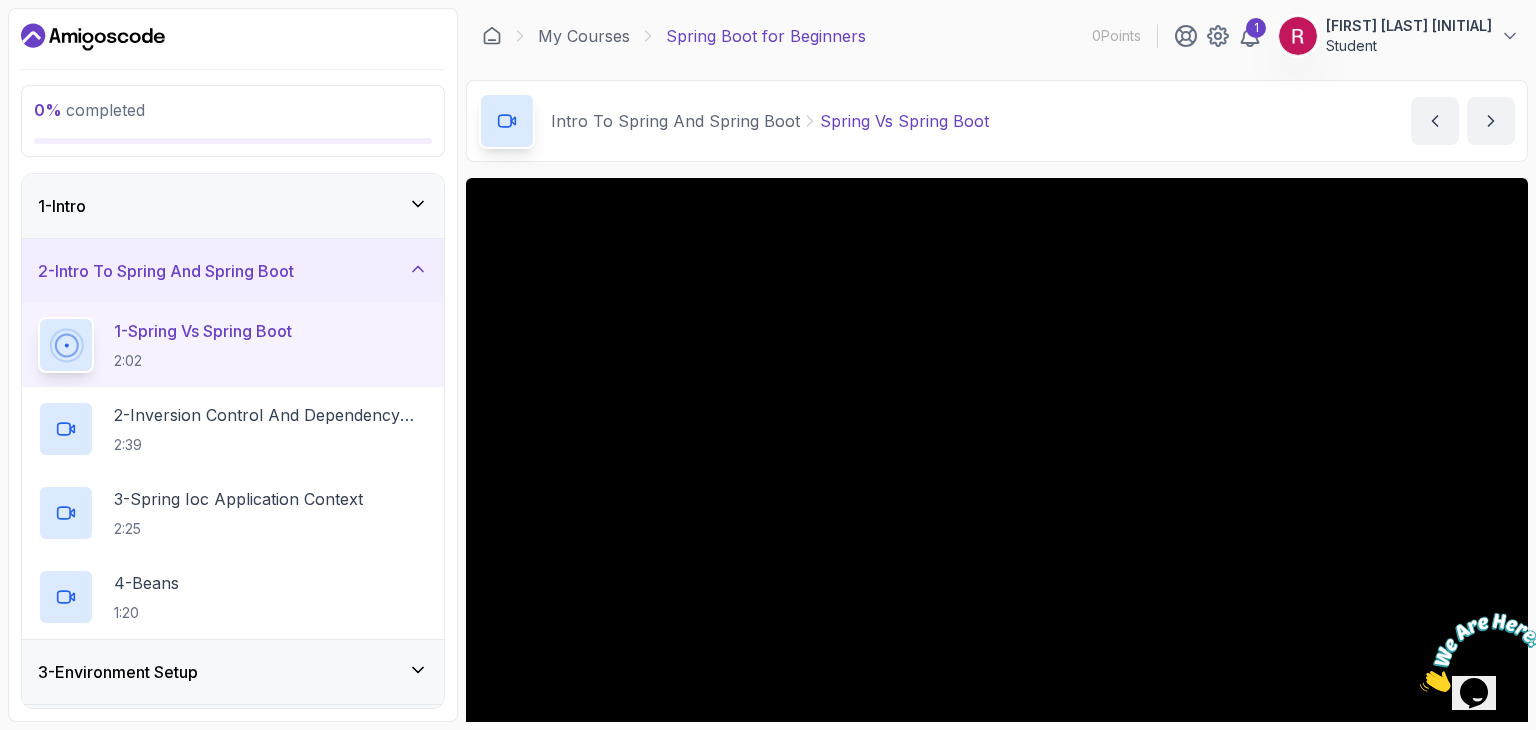 scroll, scrollTop: 192, scrollLeft: 0, axis: vertical 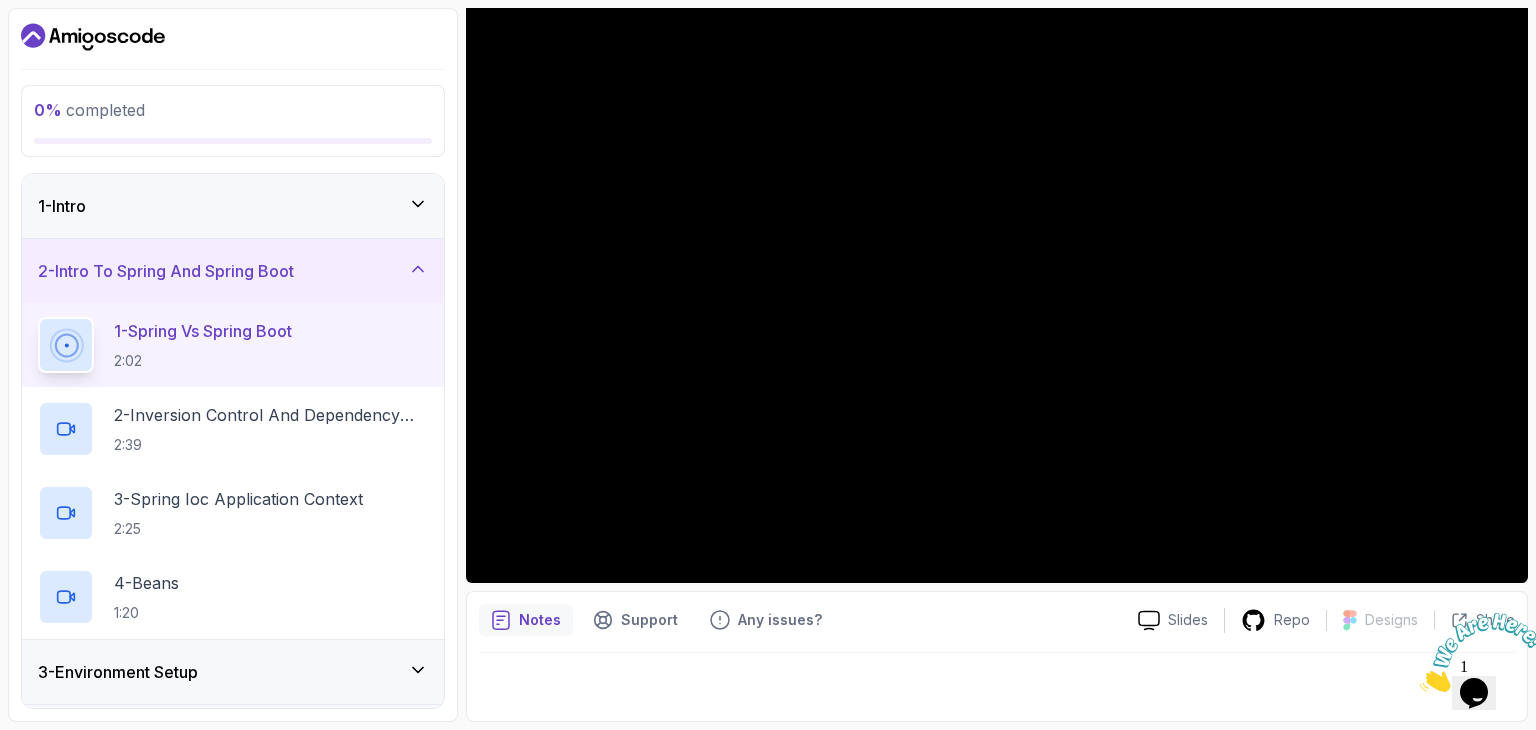 click on "Notes Support Any issues? Slides Repo Designs Design not available Share" at bounding box center [997, 656] 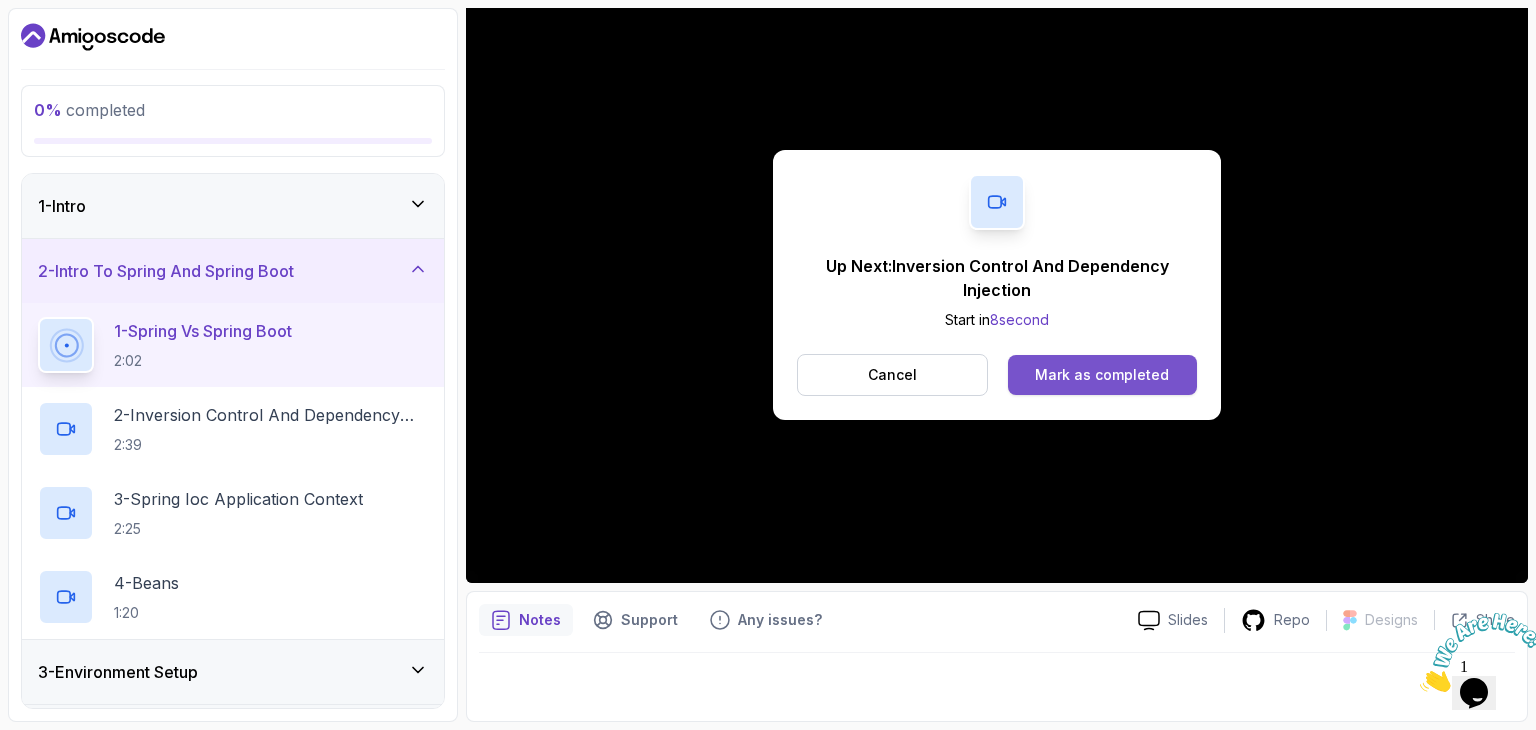 click on "Mark as completed" at bounding box center [1102, 375] 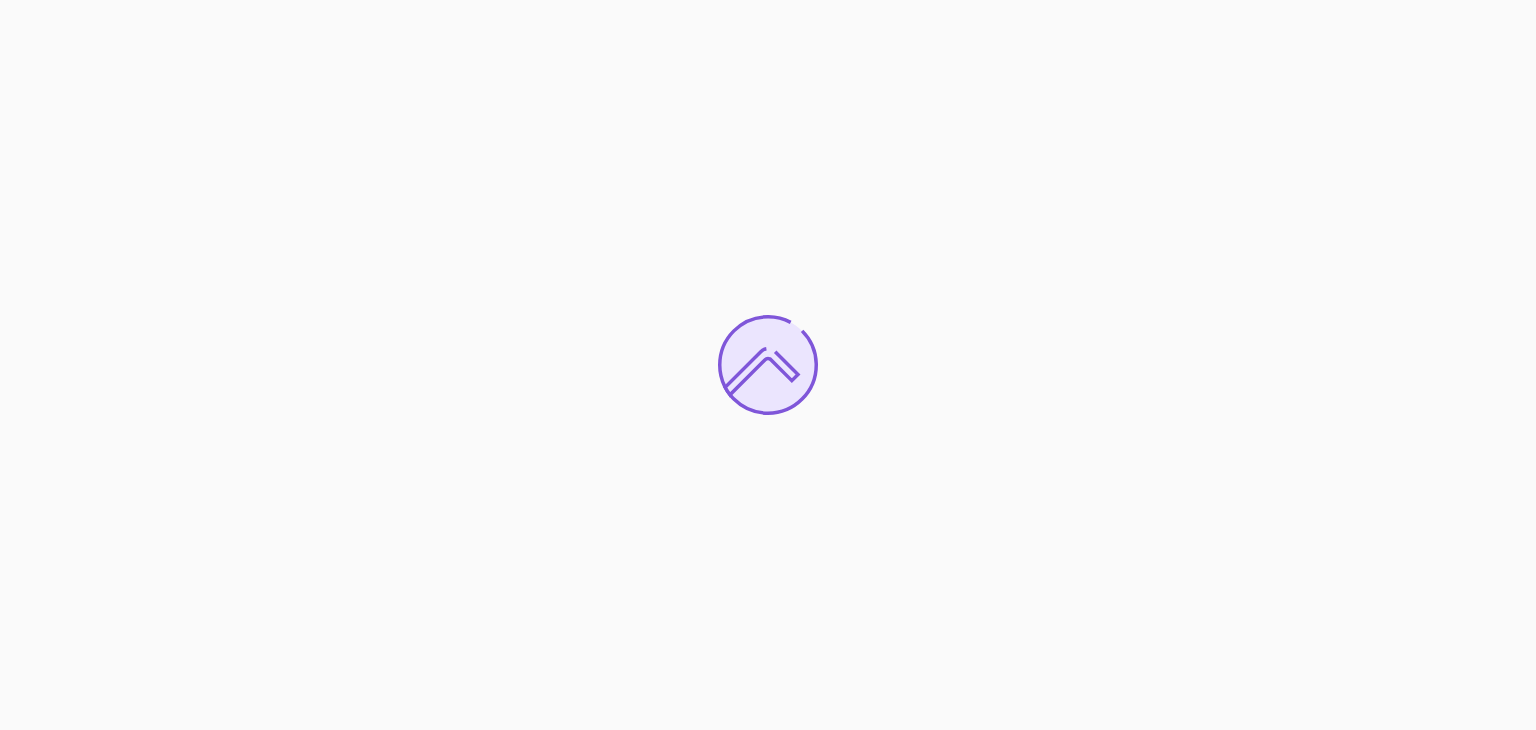 scroll, scrollTop: 0, scrollLeft: 0, axis: both 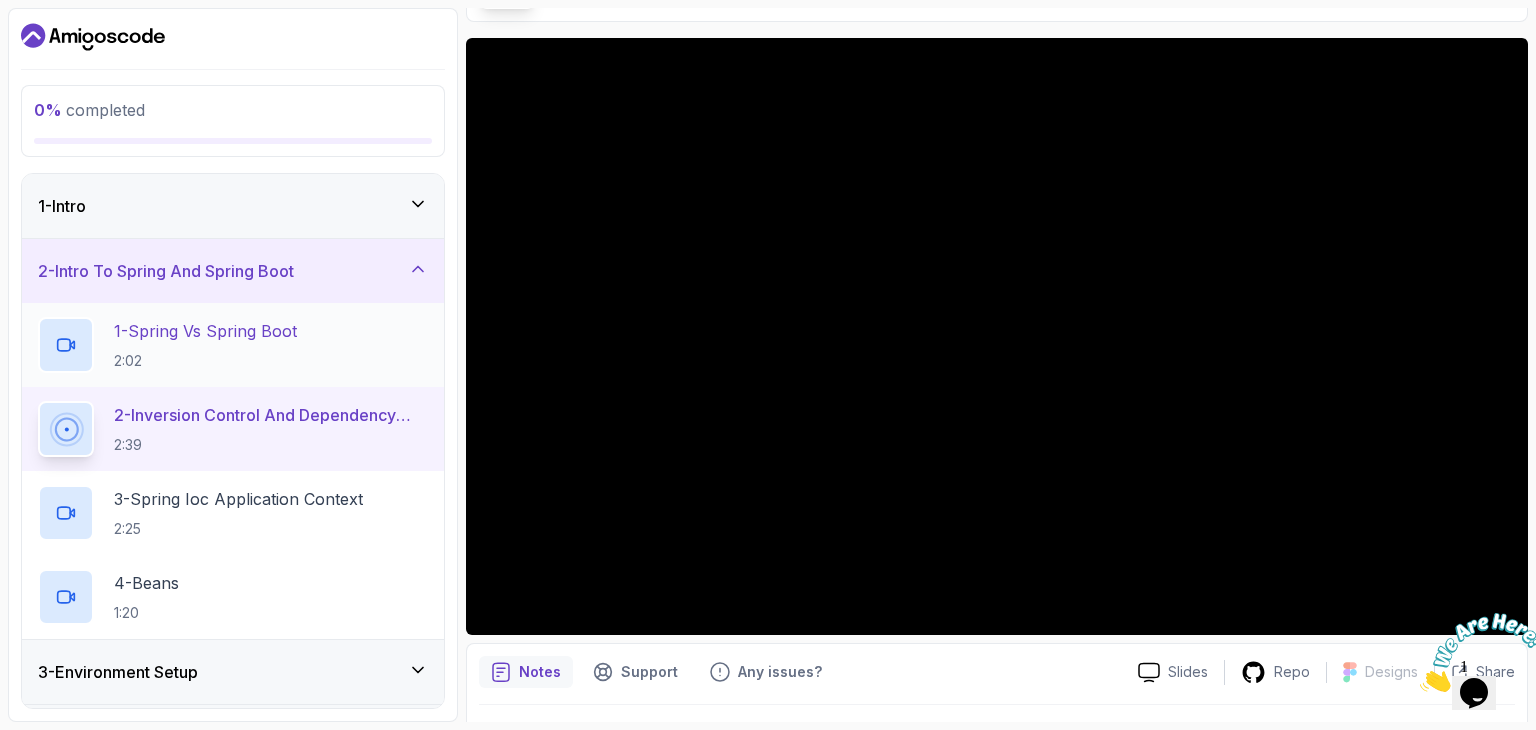 click on "2:02" at bounding box center [205, 361] 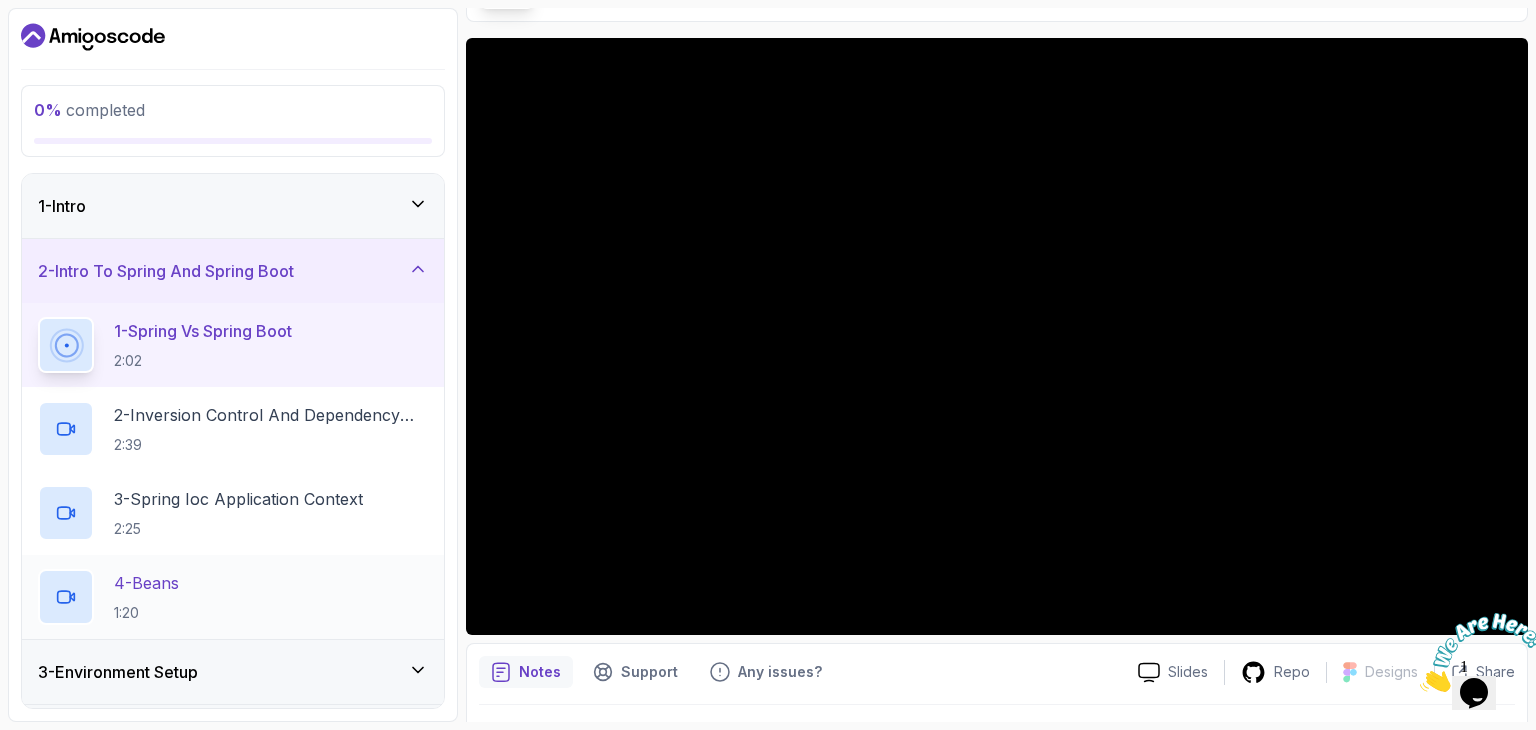 click on "4  -  Beans 1:20" at bounding box center (146, 597) 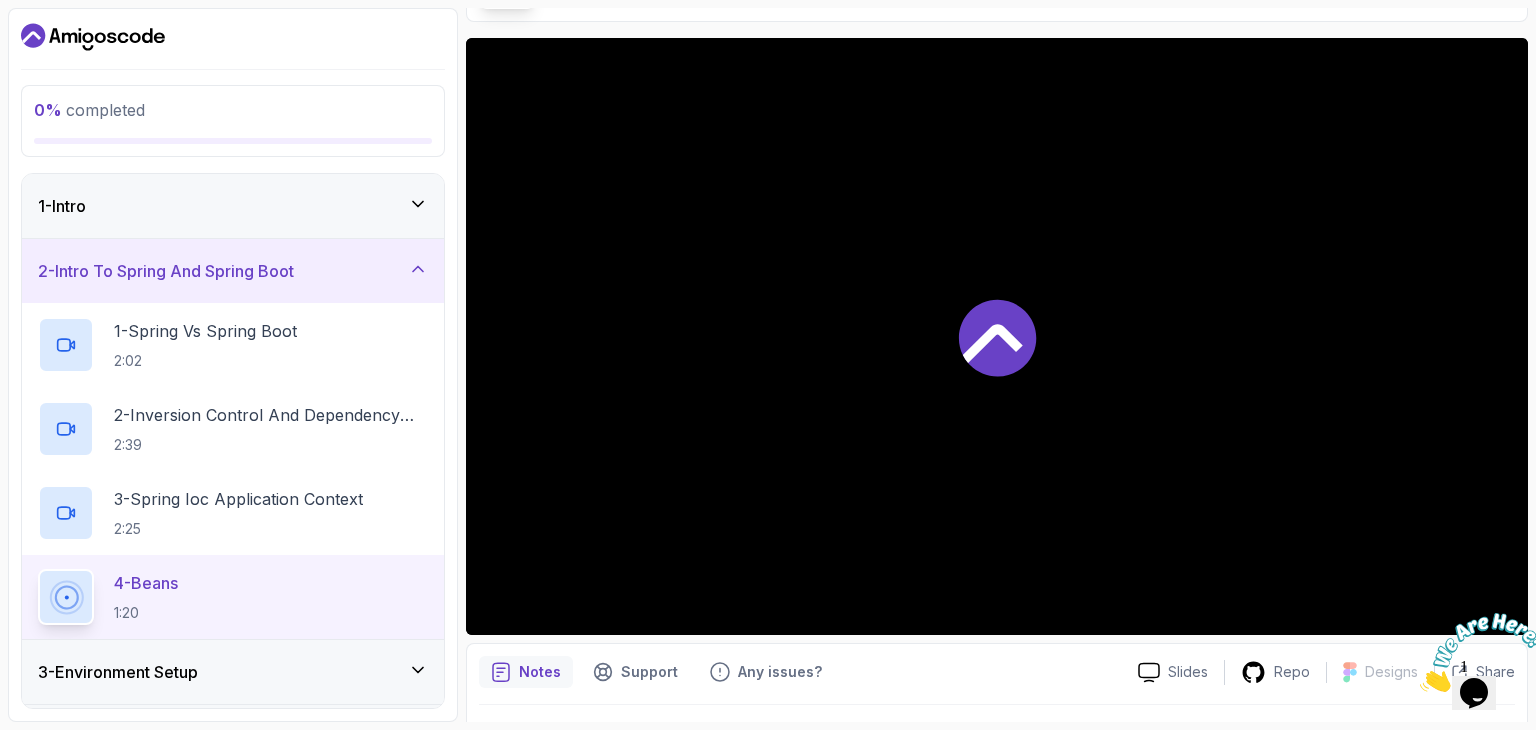 scroll, scrollTop: 192, scrollLeft: 0, axis: vertical 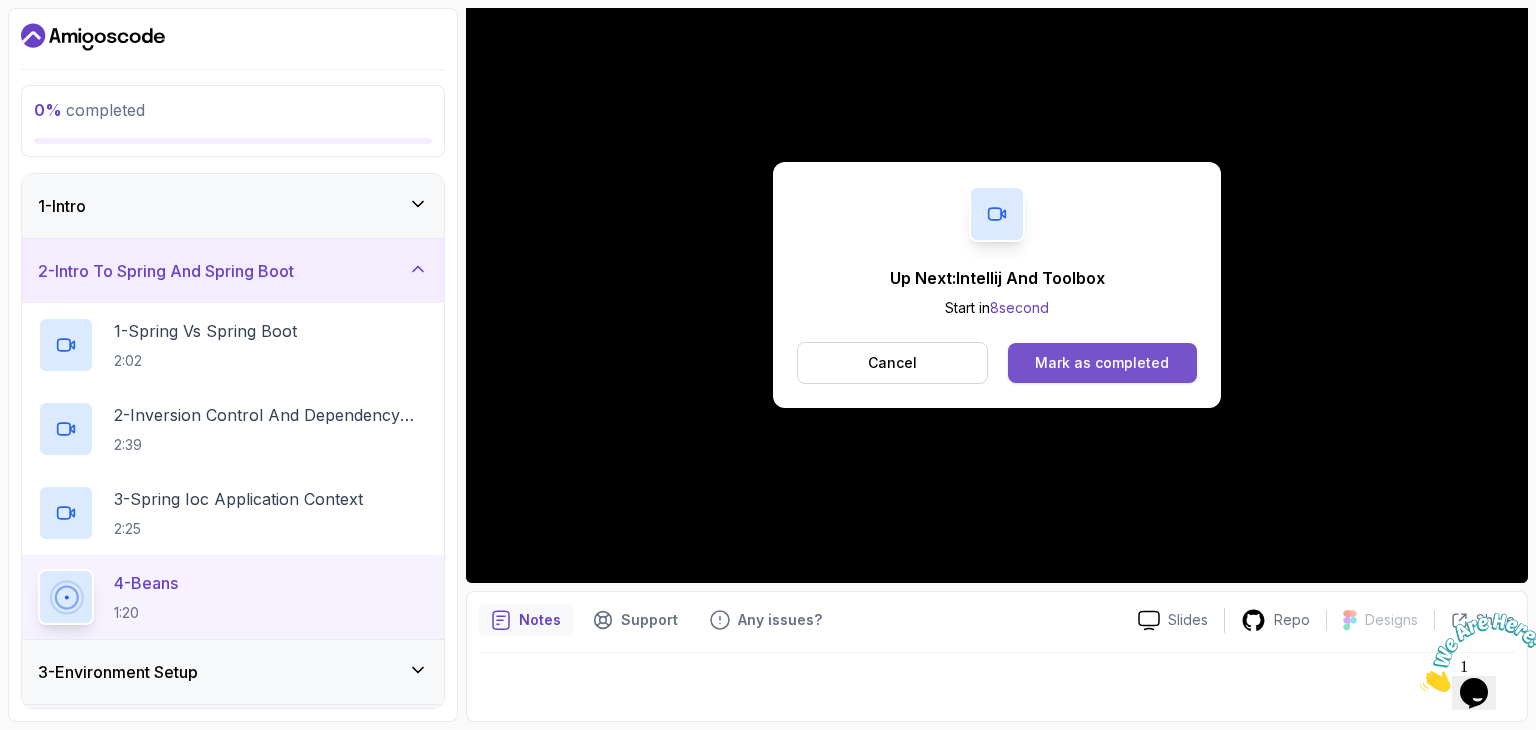 click on "Mark as completed" at bounding box center (1102, 363) 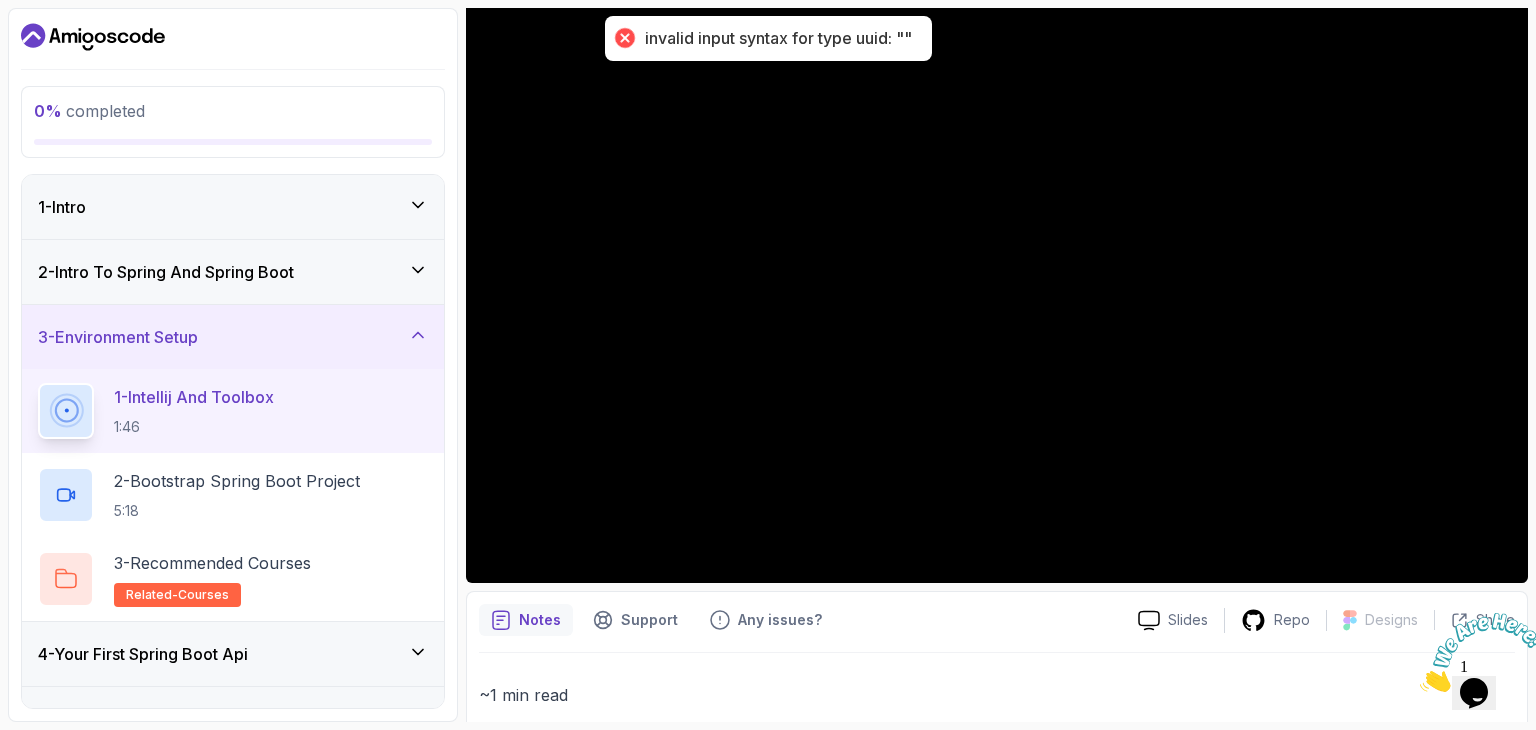 click on "invalid input syntax for type uuid: """ at bounding box center (778, 38) 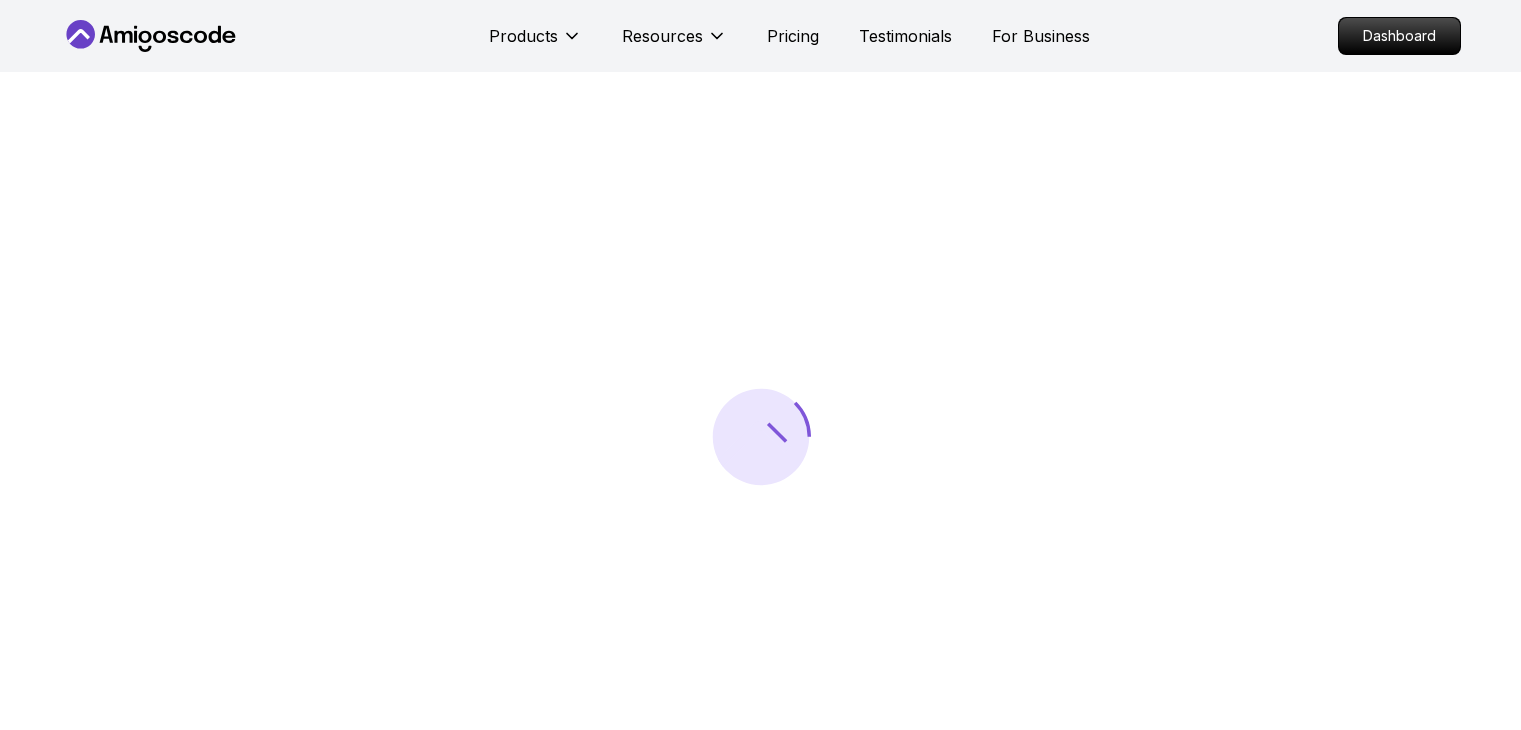 scroll, scrollTop: 0, scrollLeft: 0, axis: both 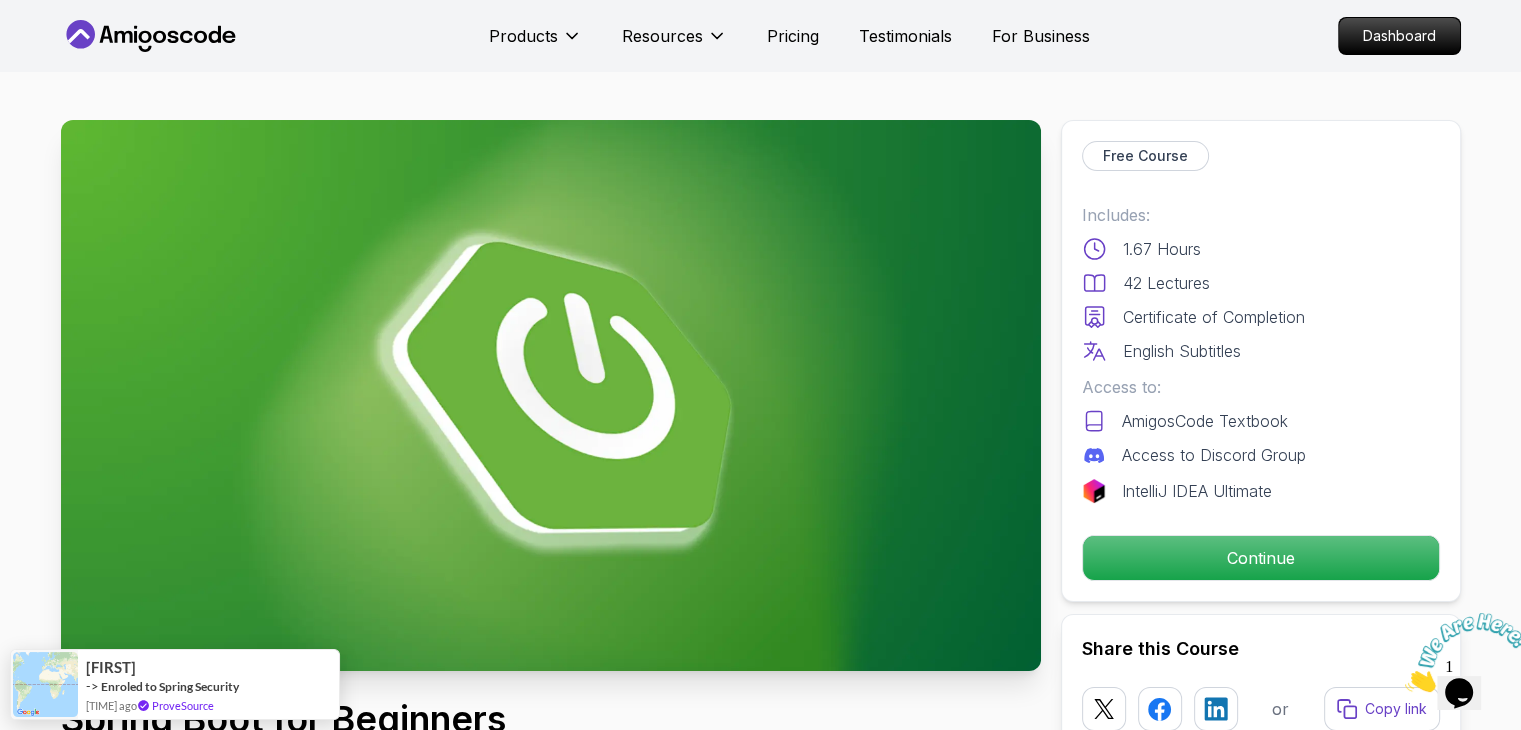 click on "Products Resources Pricing Testimonials For Business Dashboard Products Resources Pricing Testimonials For Business Dashboard Spring Boot for Beginners Build a CRUD API with Spring Boot and PostgreSQL database using Spring Data JPA and Spring AI [FIRST] [LAST]  /   Instructor Free Course Includes: 1.67 Hours 42 Lectures Certificate of Completion English Subtitles Access to: AmigosCode Textbook Access to Discord Group IntelliJ IDEA Ultimate Continue Share this Course or Copy link Got a Team of 5 or More? With one subscription, give your entire team access to all courses and features. Check our Business Plan [FIRST] [LAST]  /   Instructor What you will learn java spring spring-boot postgres terminal ai git github chatgpt The Basics of Spring - Learn the fundamental concepts and features of the Spring framework. Spring Boot - Understand how to use Spring Boot to simplify the development of Spring applications. Build CRUD API - Create a CRUD (Create, Read, Update, Delete) API using Spring Boot." at bounding box center (760, 4594) 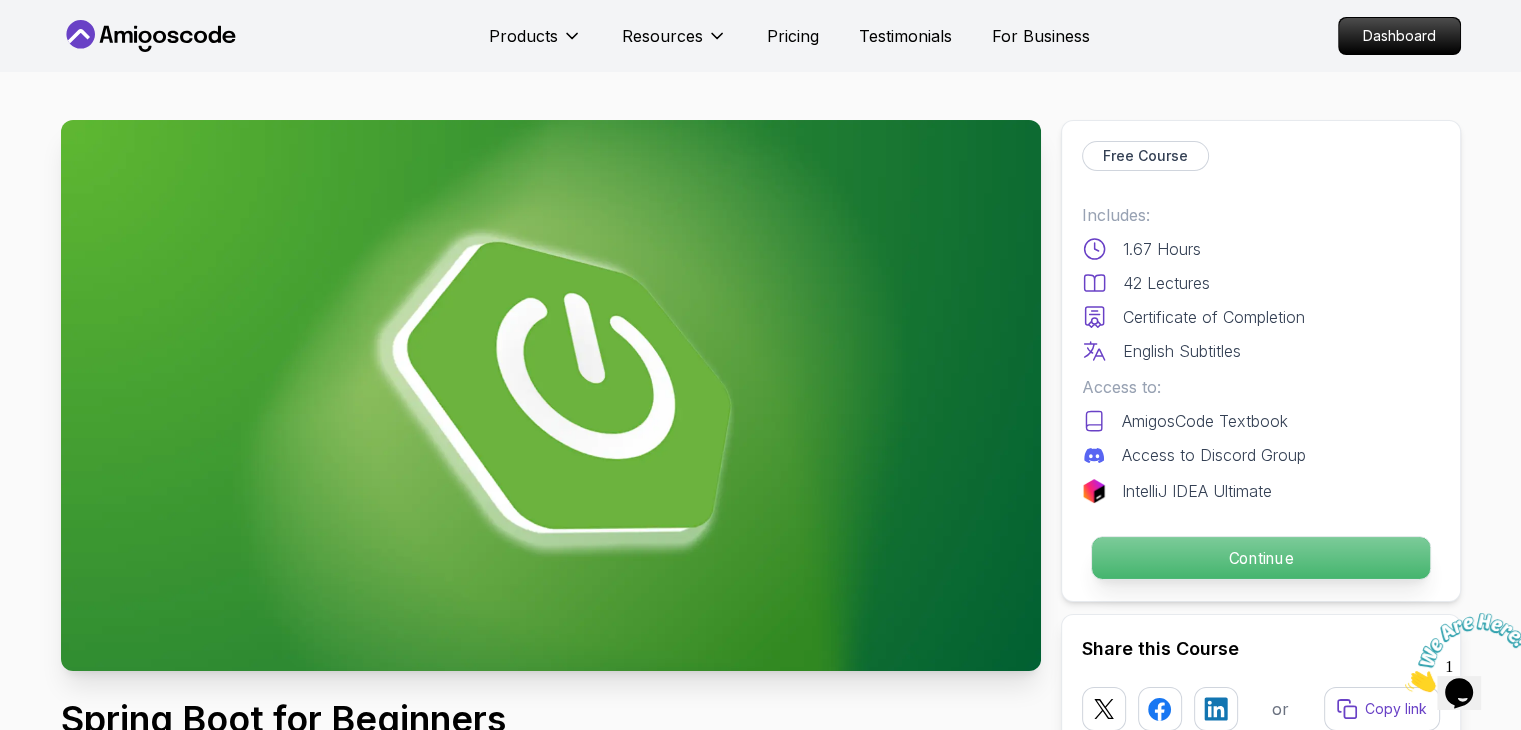 click on "Continue" at bounding box center (1260, 558) 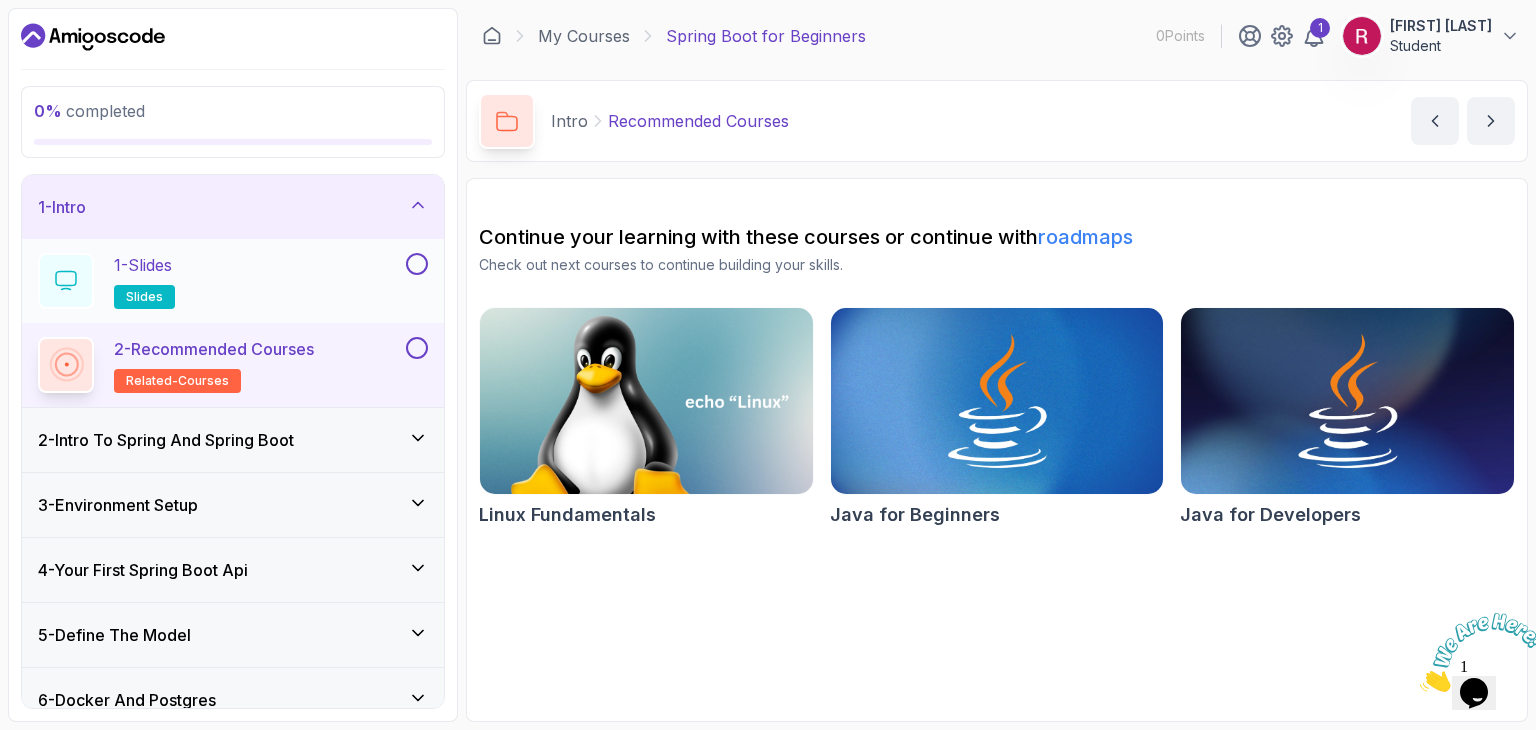click at bounding box center (417, 264) 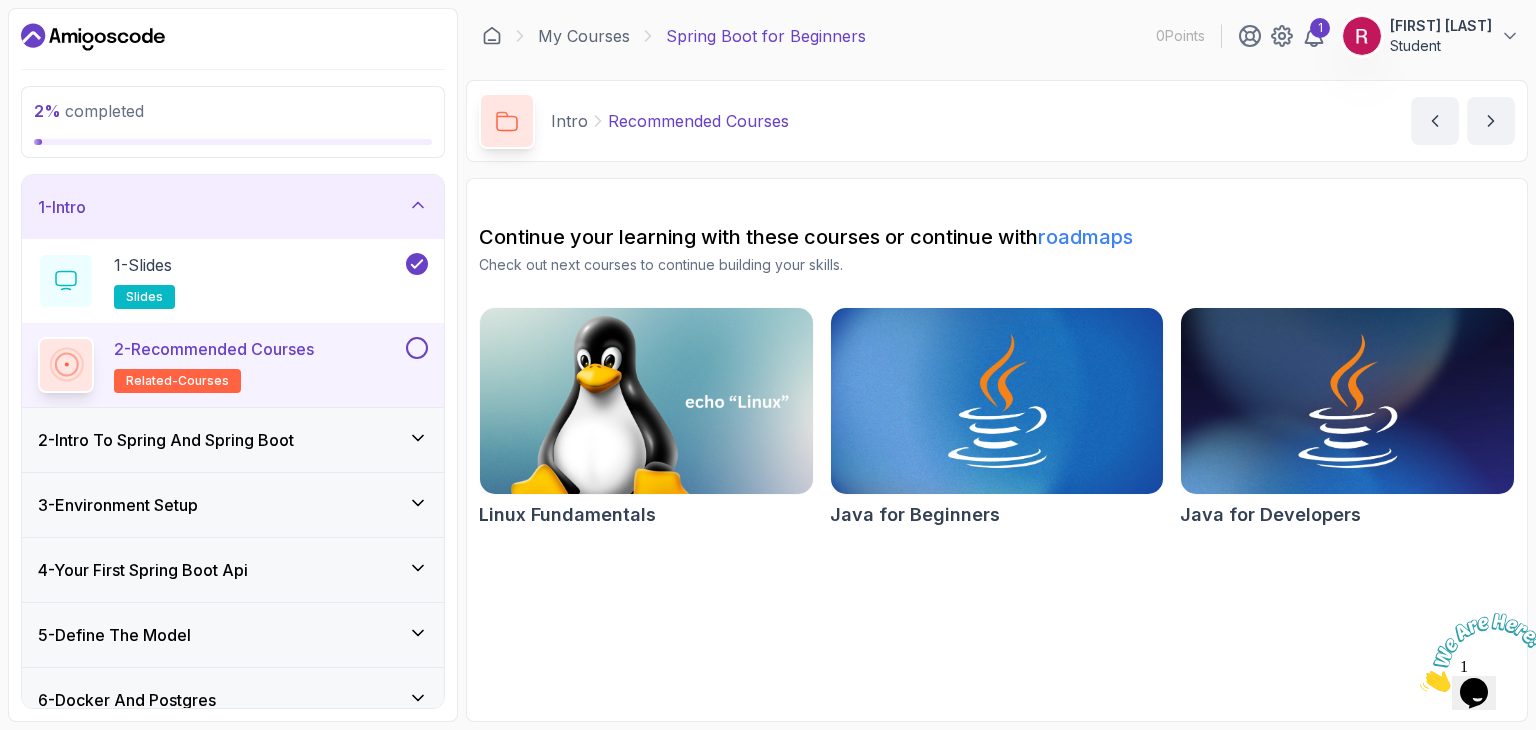 click at bounding box center [417, 348] 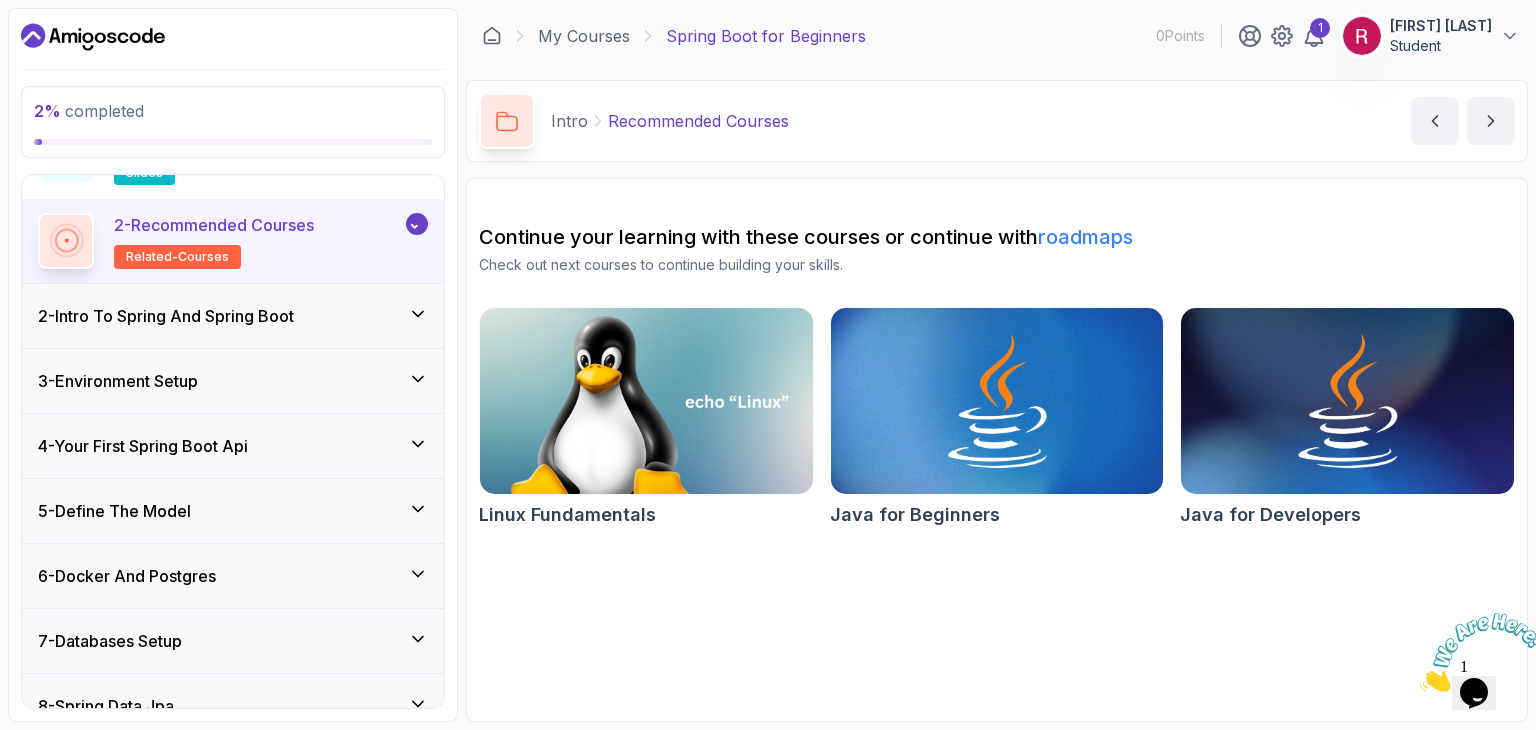 scroll, scrollTop: 124, scrollLeft: 0, axis: vertical 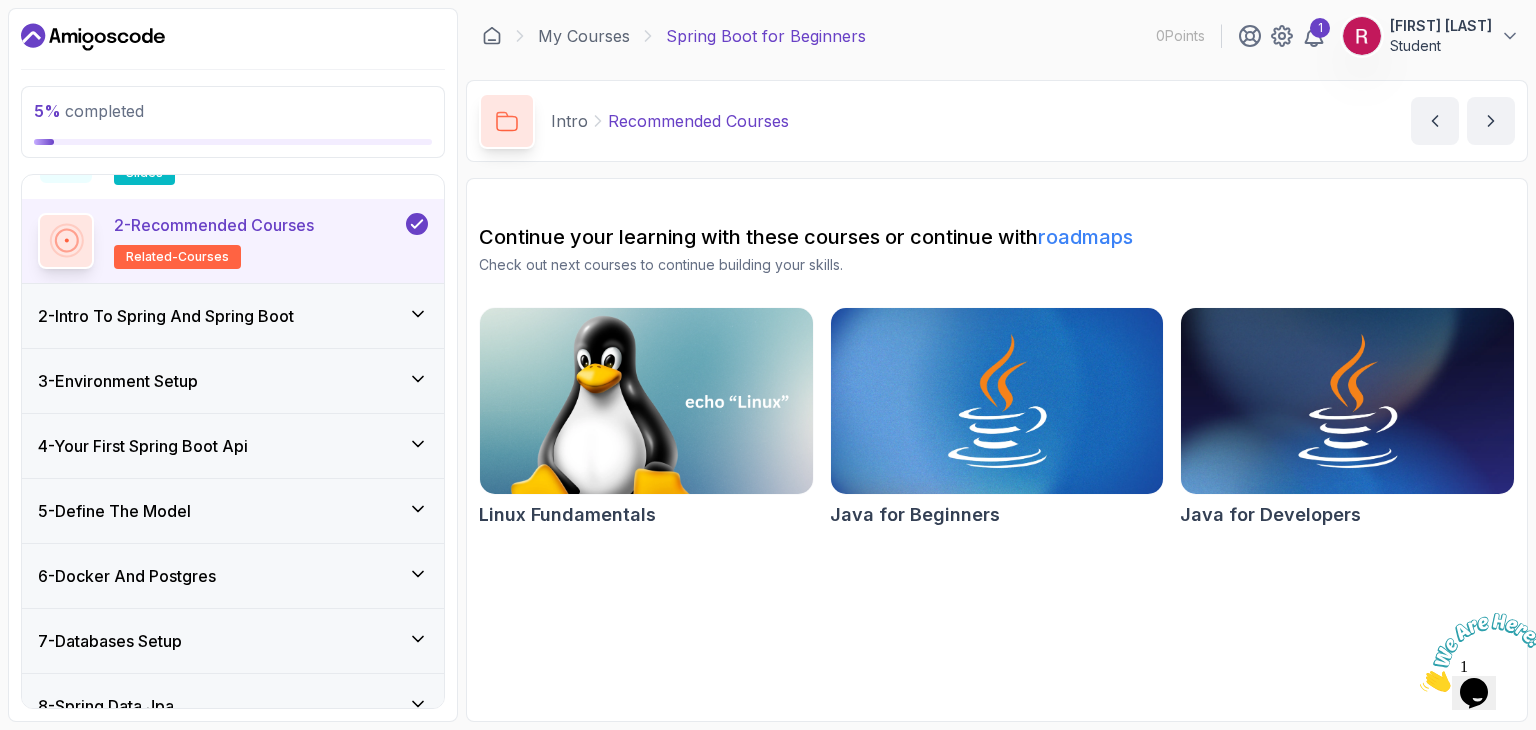 click 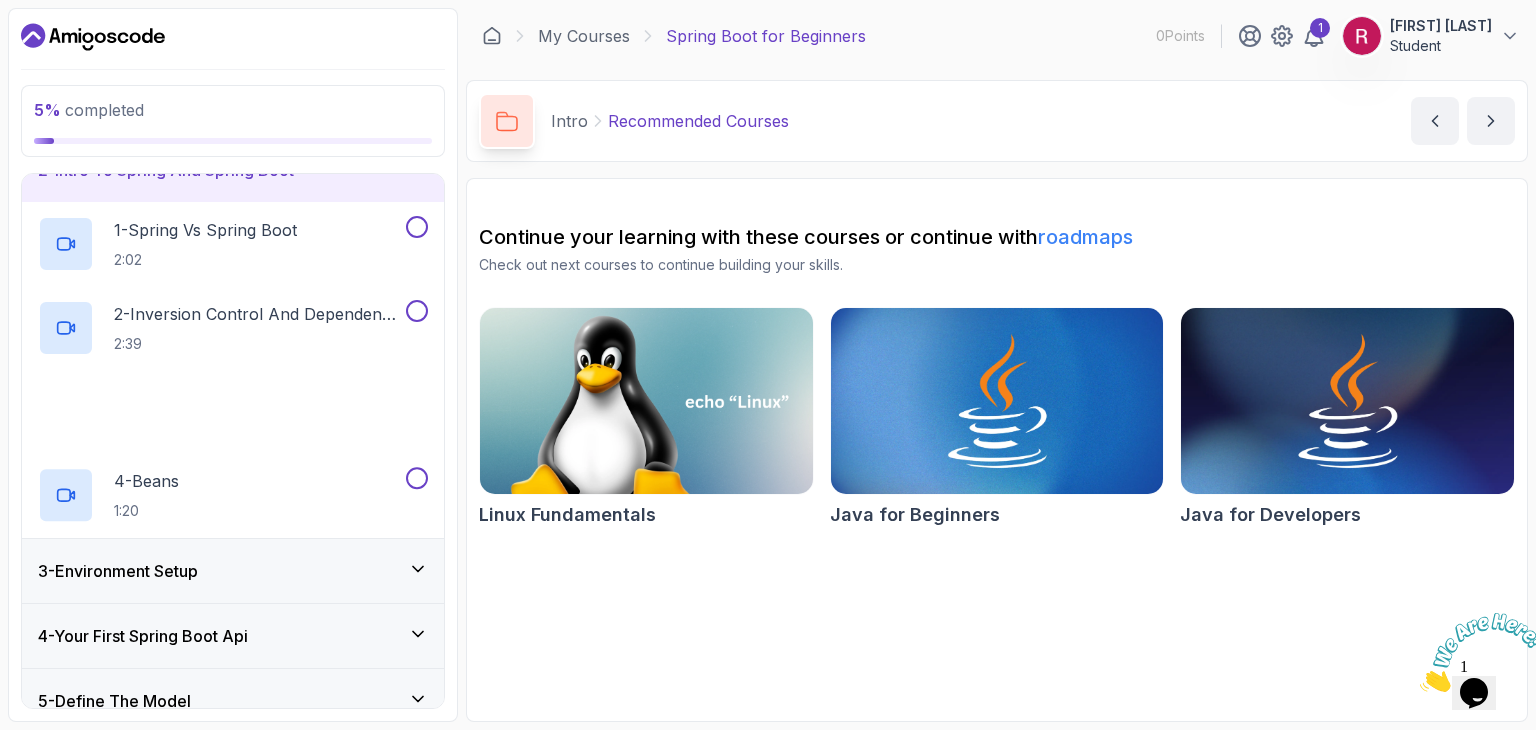 scroll, scrollTop: 124, scrollLeft: 0, axis: vertical 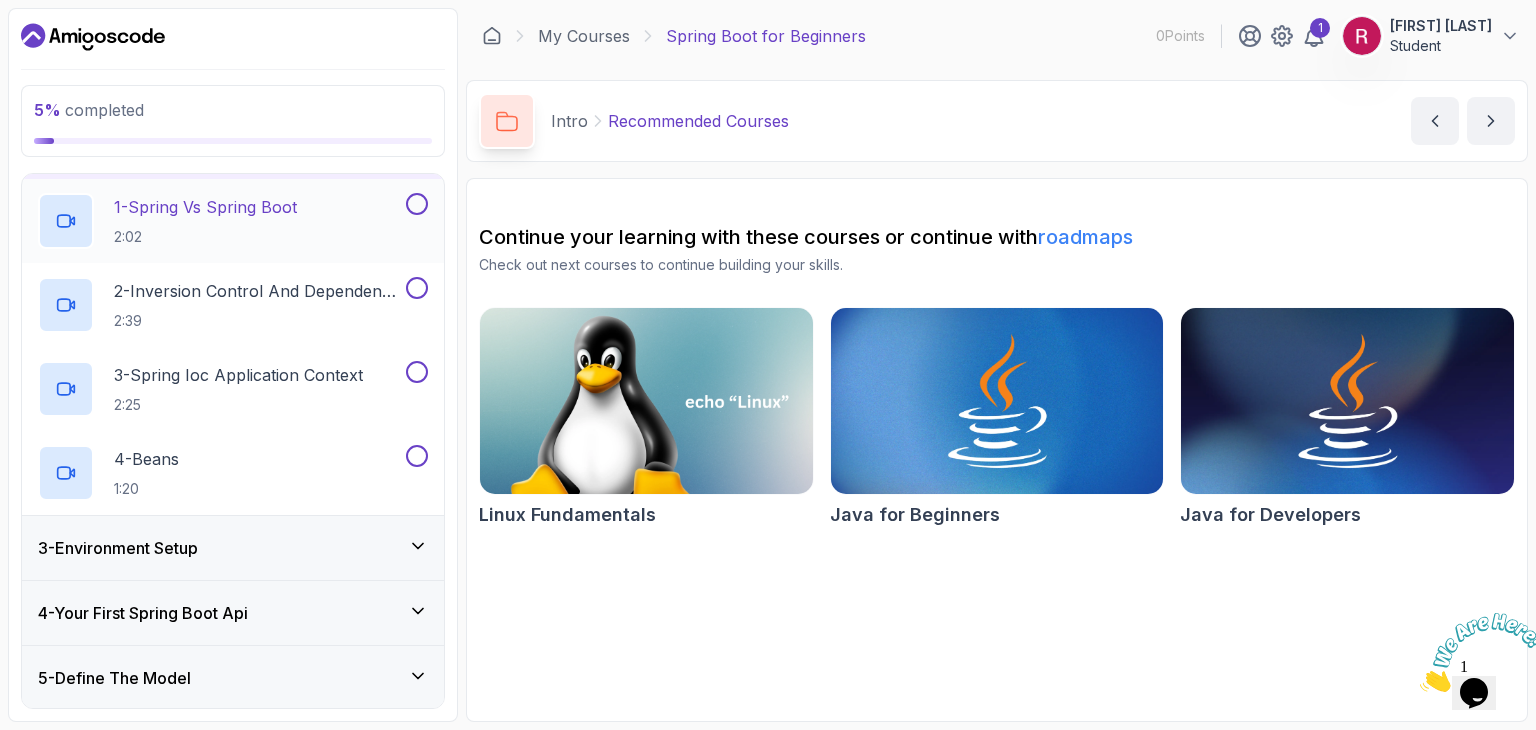 click at bounding box center (417, 204) 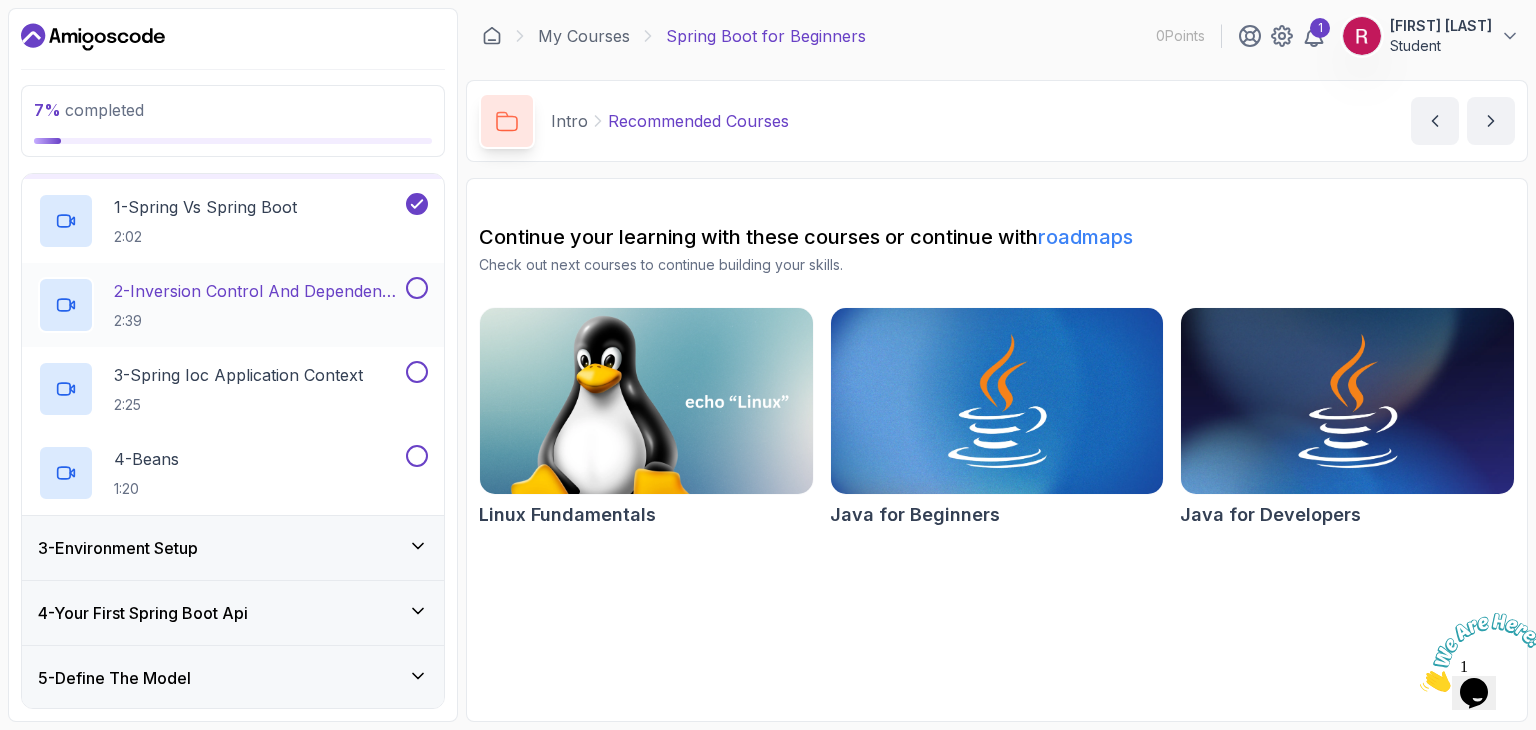 click at bounding box center (417, 288) 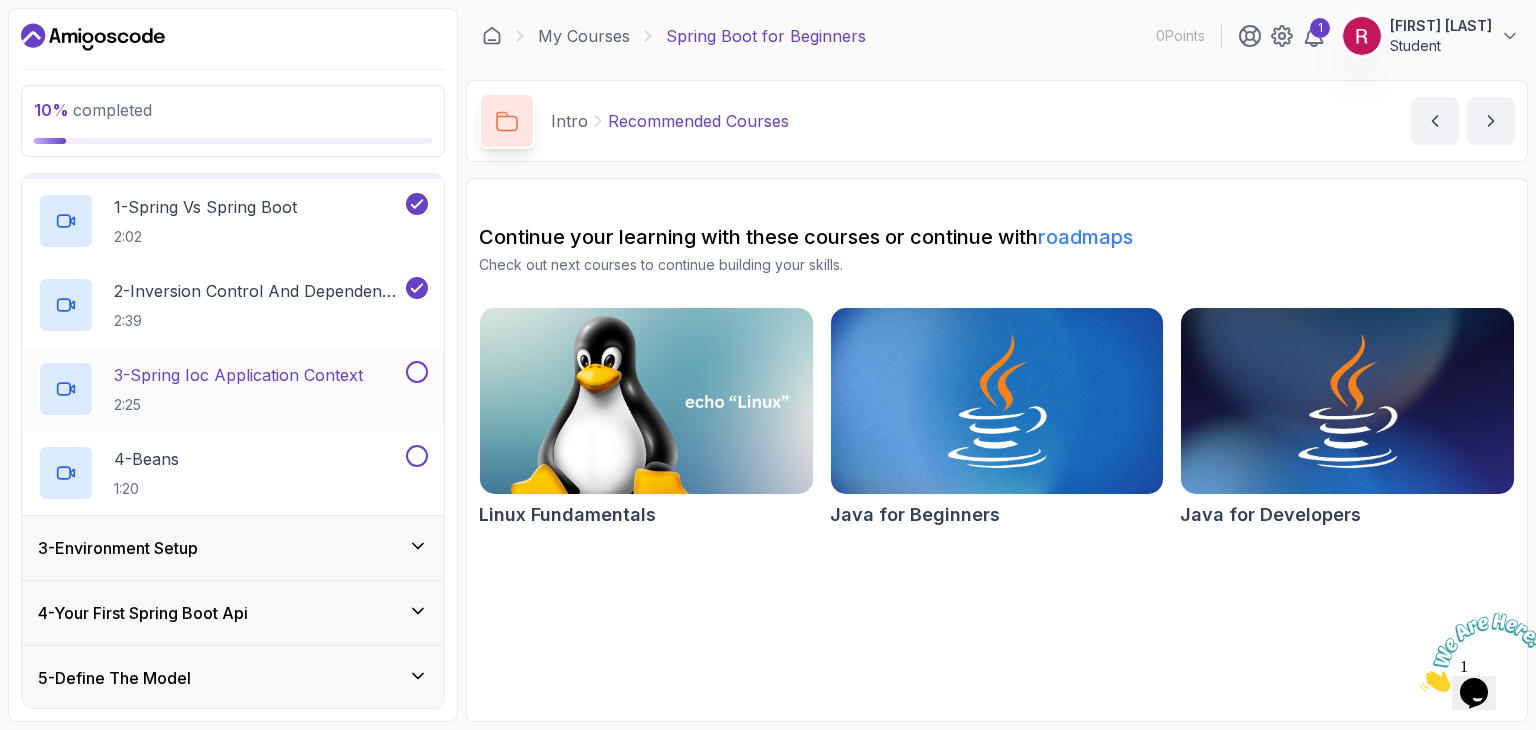 click at bounding box center [417, 372] 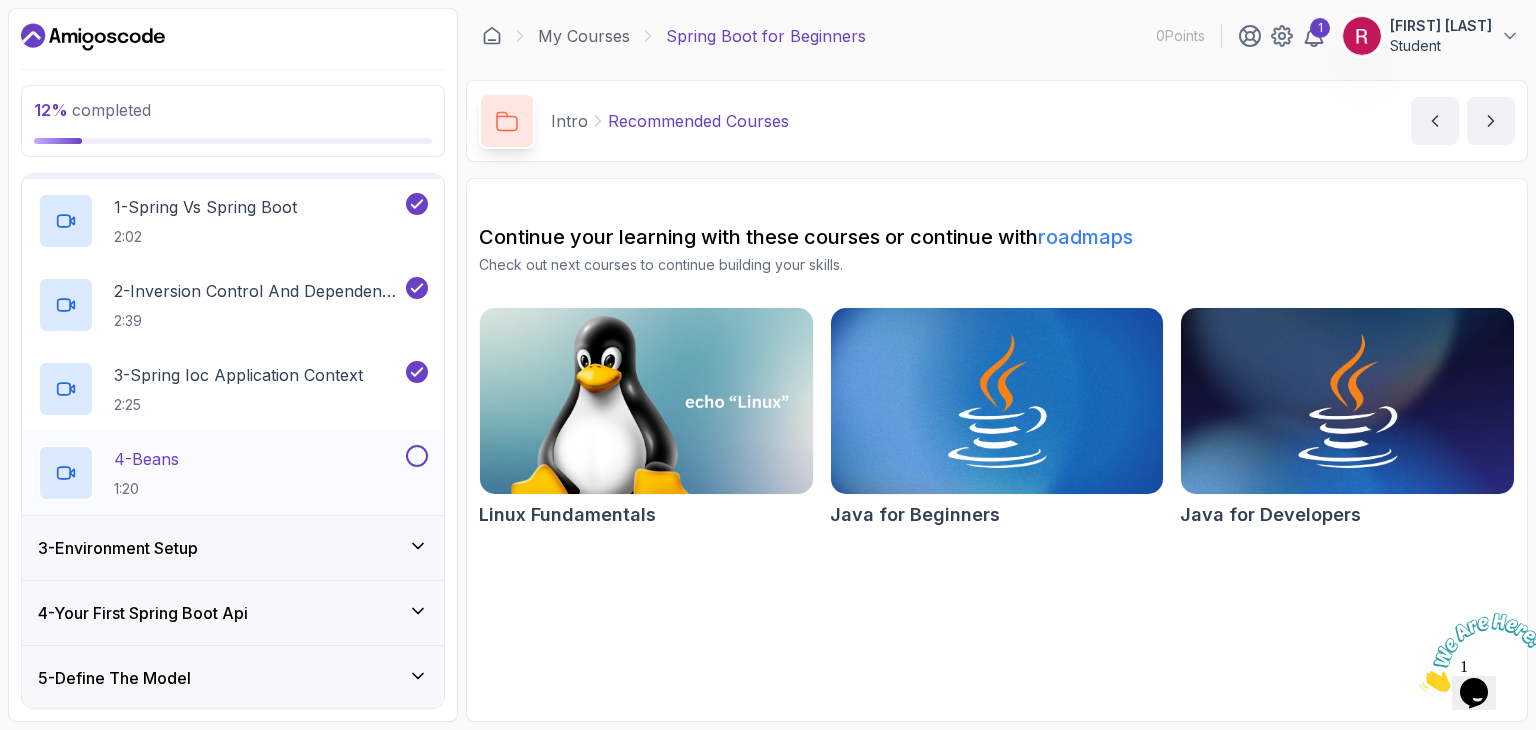 click at bounding box center [417, 456] 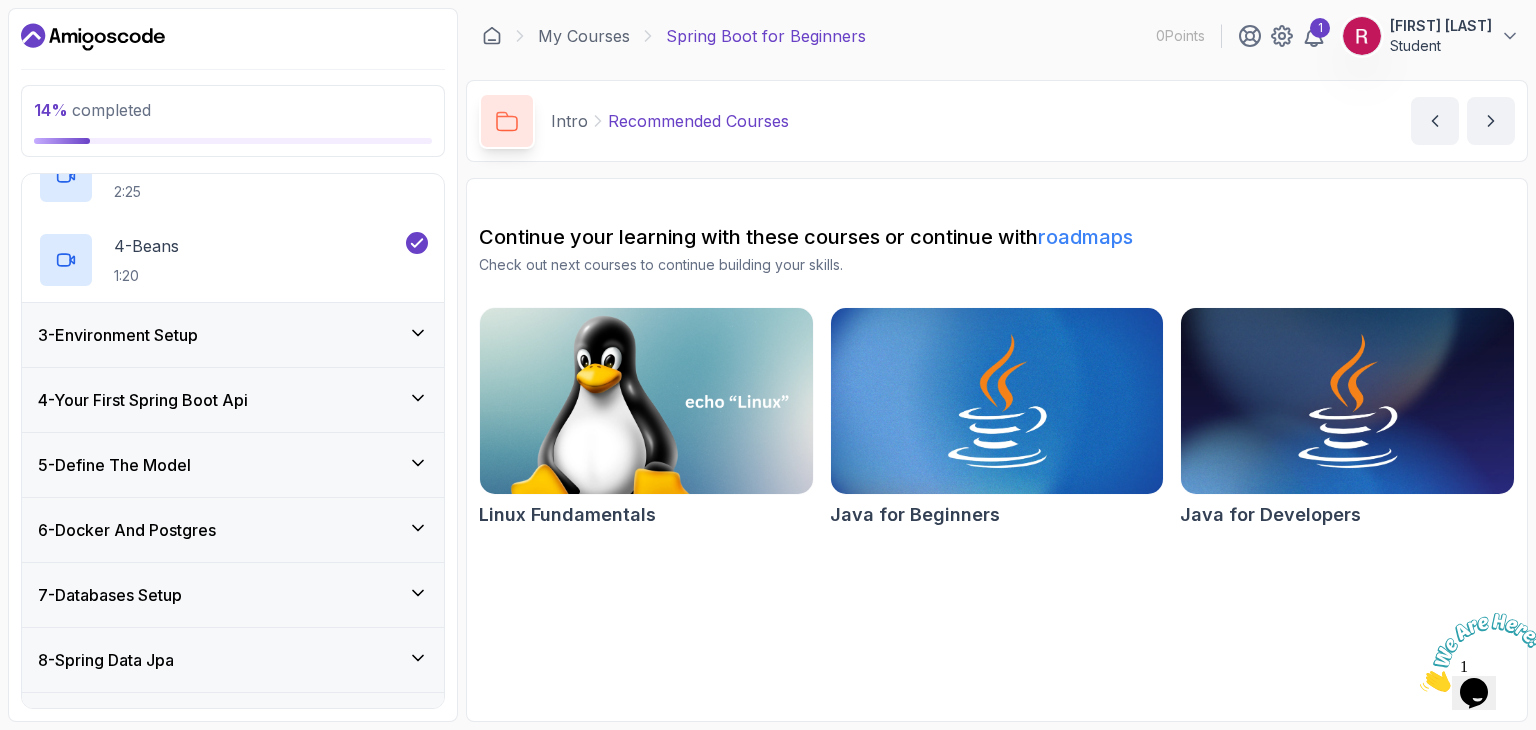 click 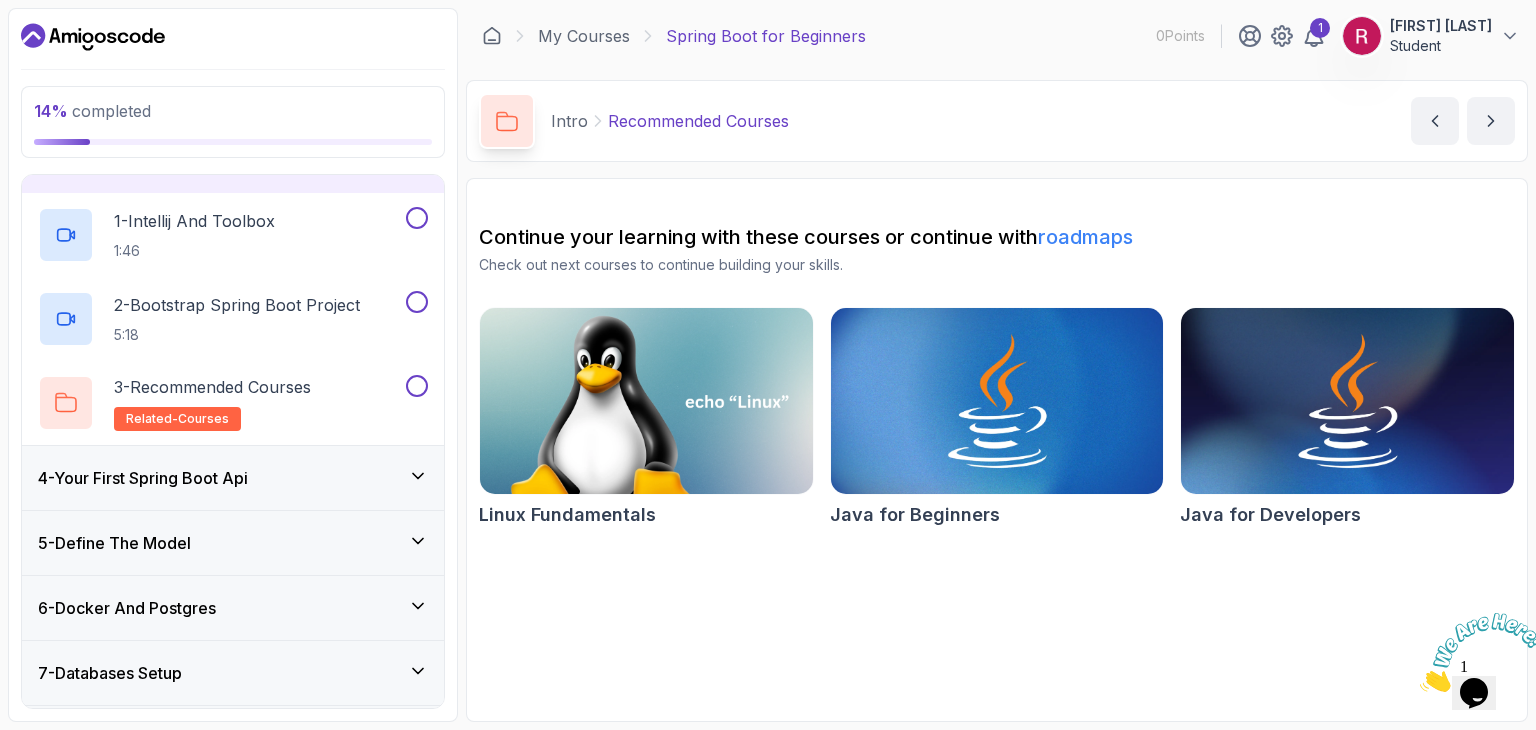 scroll, scrollTop: 137, scrollLeft: 0, axis: vertical 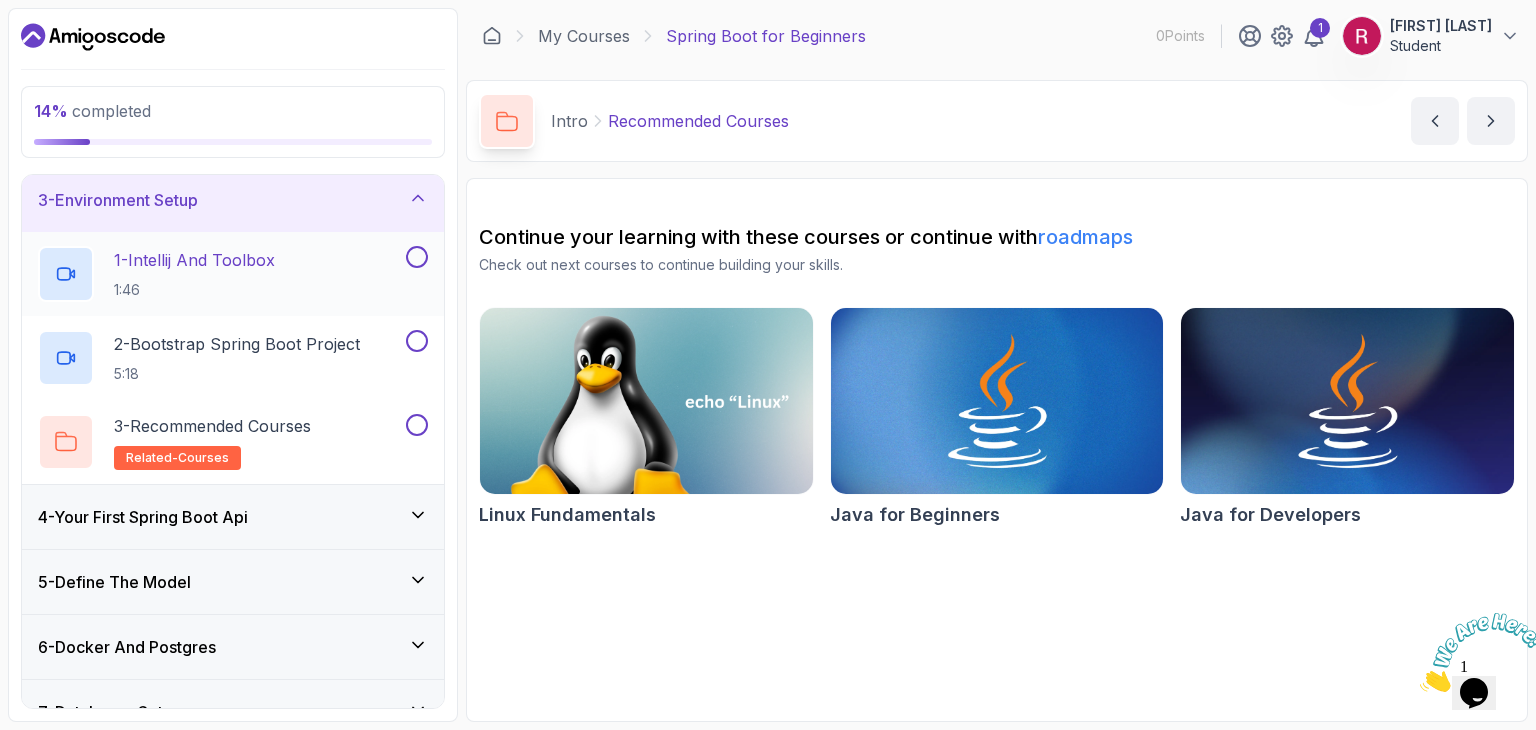 click at bounding box center (417, 257) 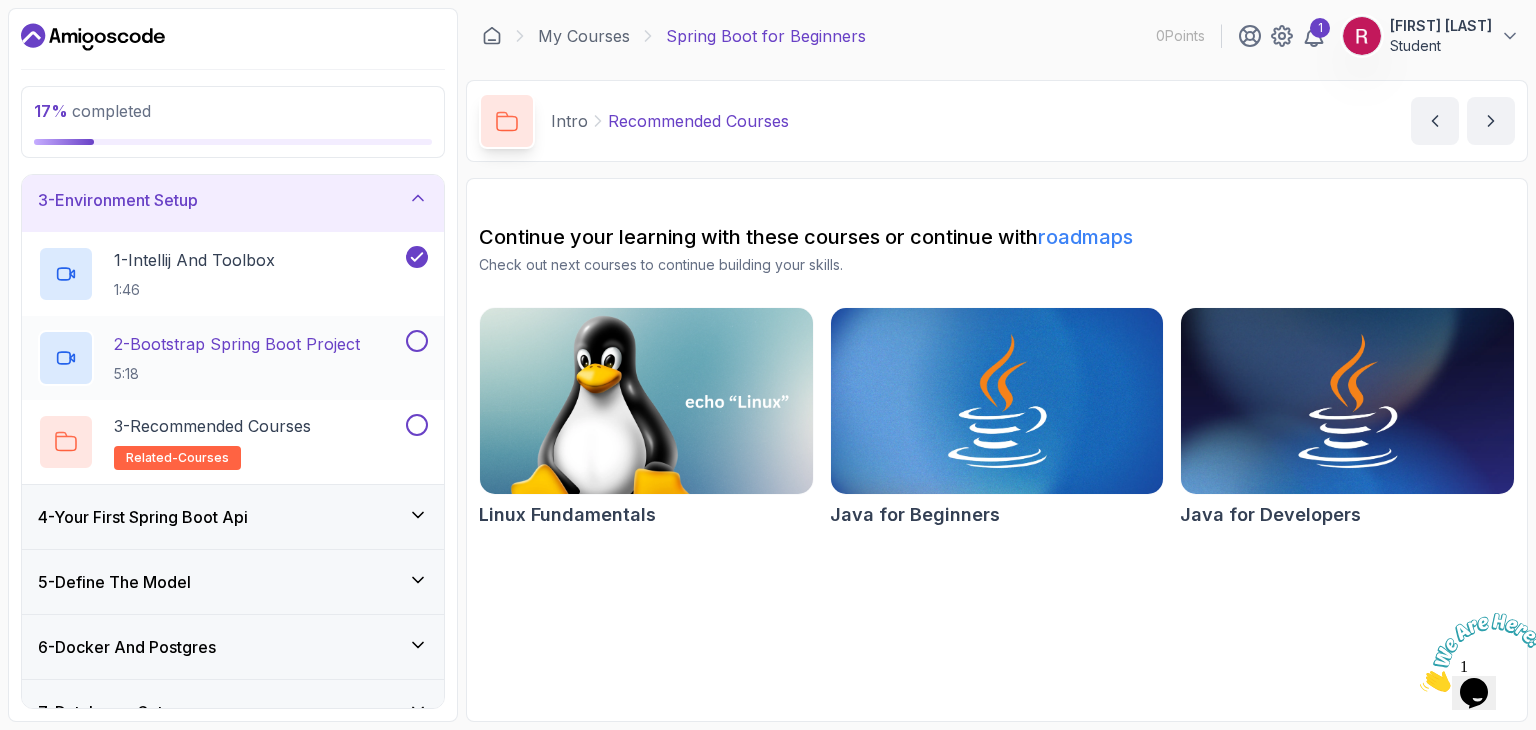 click at bounding box center (417, 341) 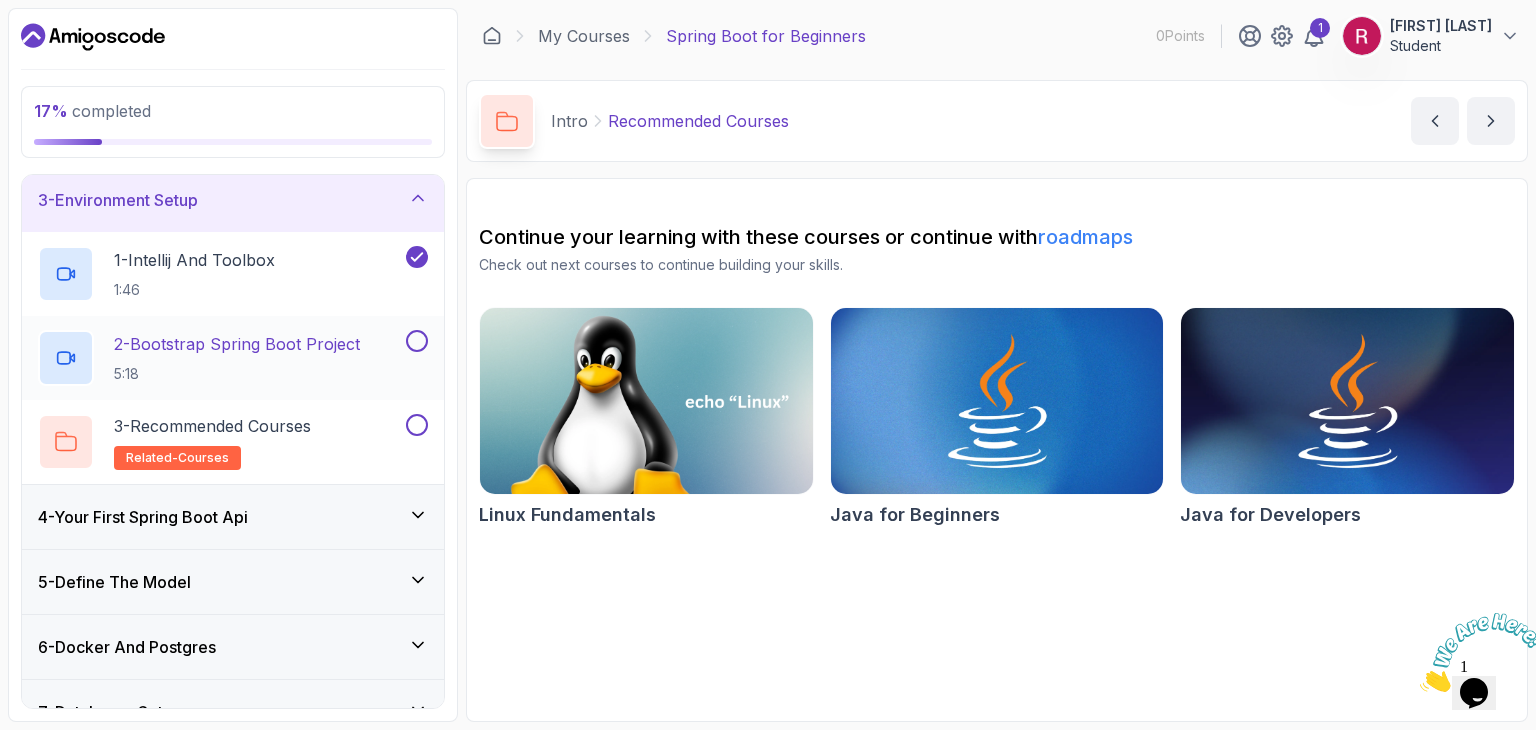 scroll, scrollTop: 17, scrollLeft: 0, axis: vertical 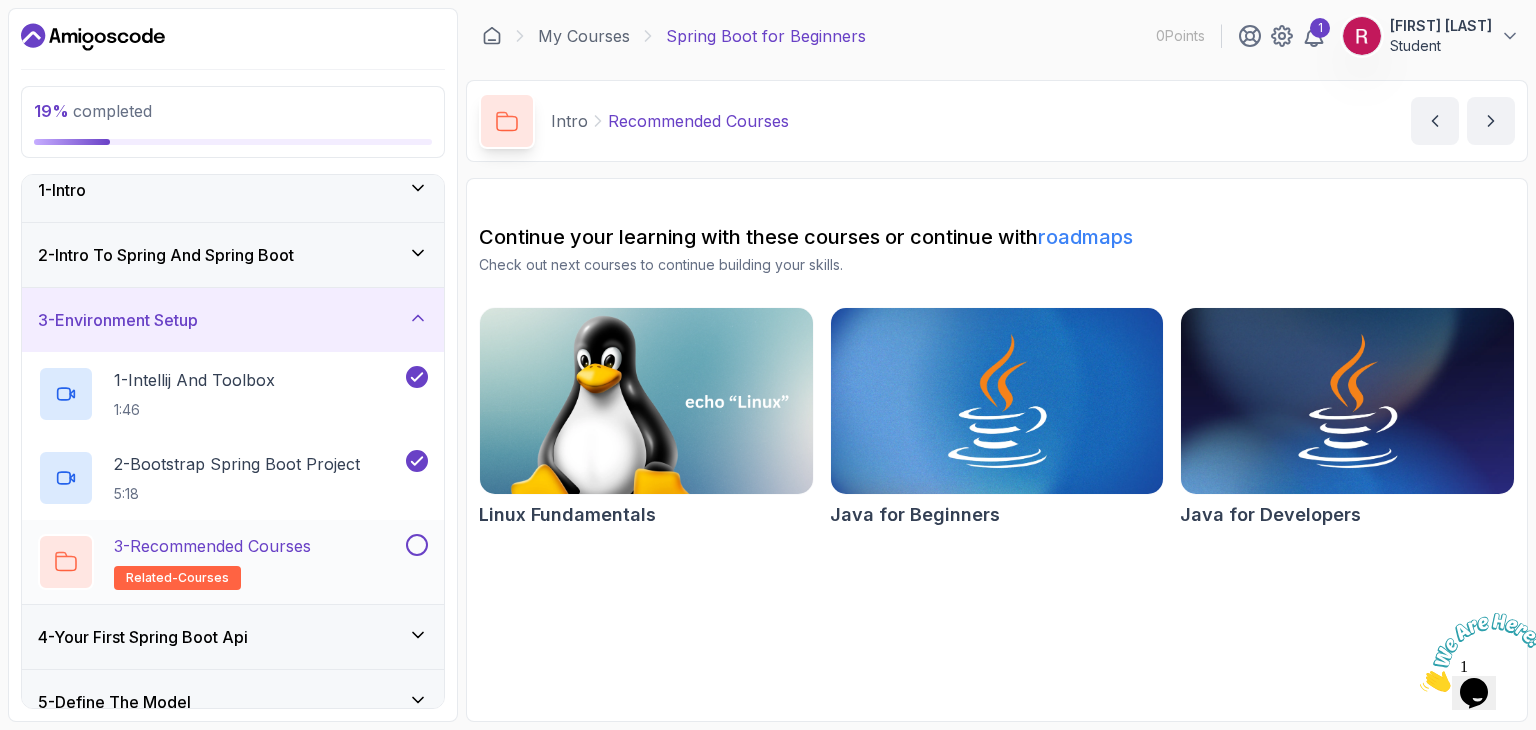 click at bounding box center (417, 545) 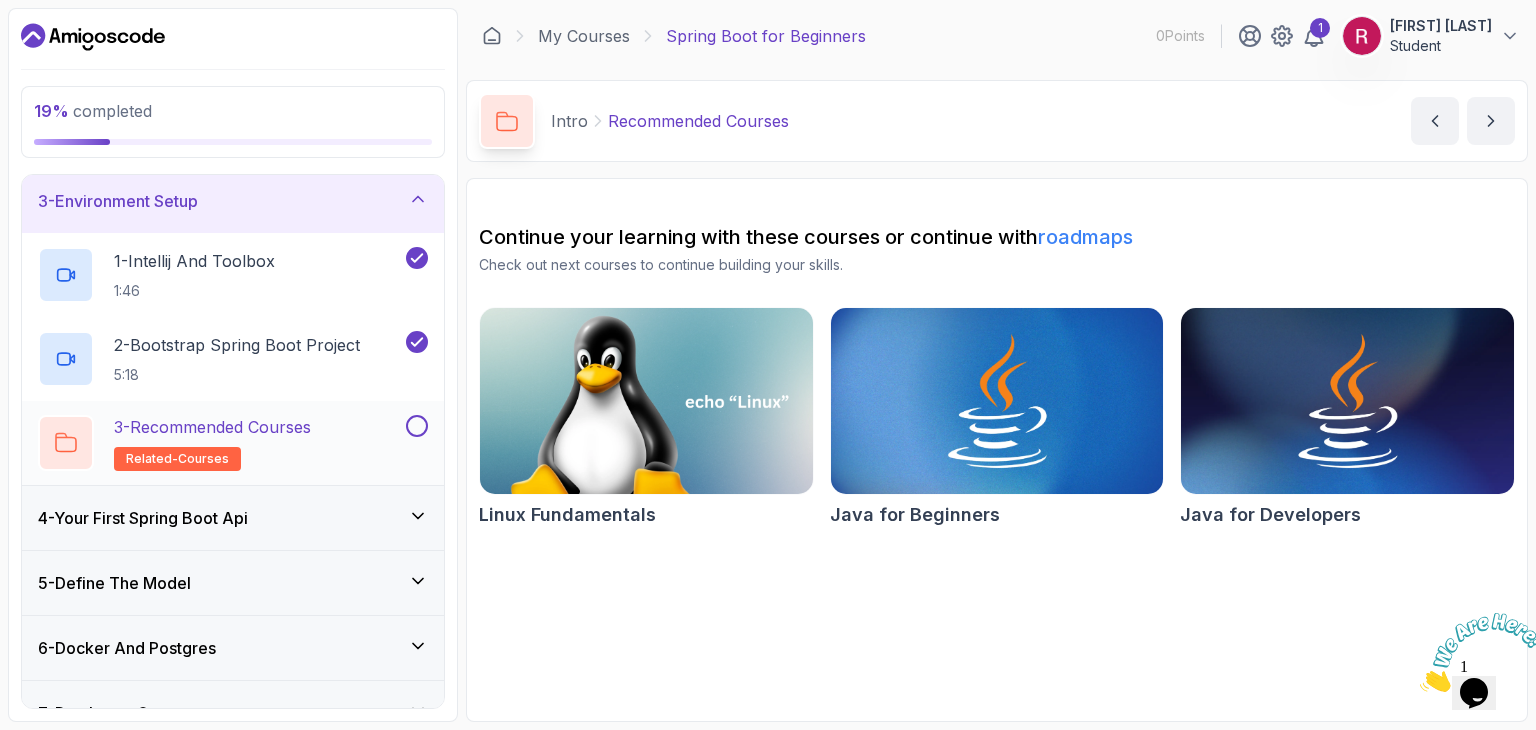 scroll, scrollTop: 241, scrollLeft: 0, axis: vertical 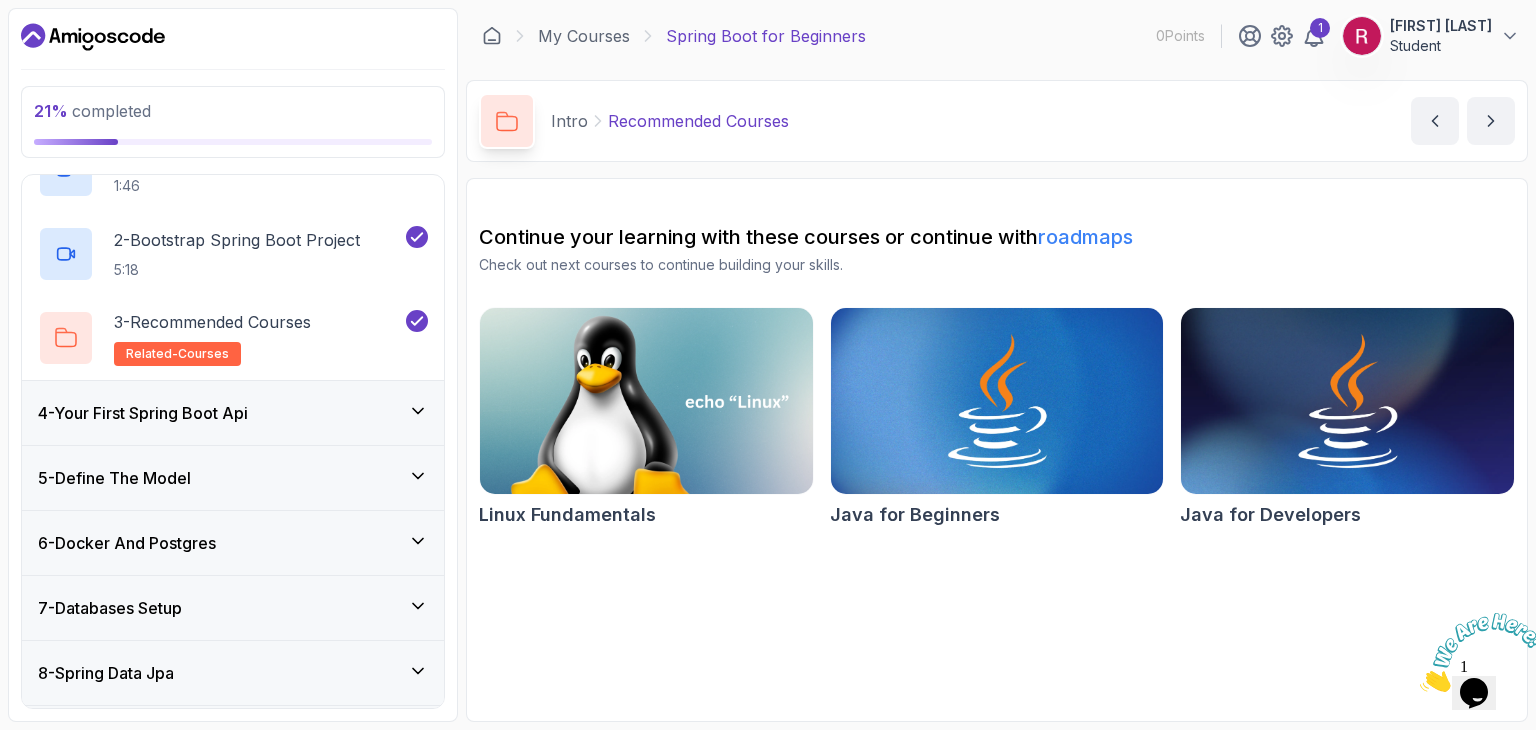 click on "4  -  Your First Spring Boot Api" at bounding box center [233, 413] 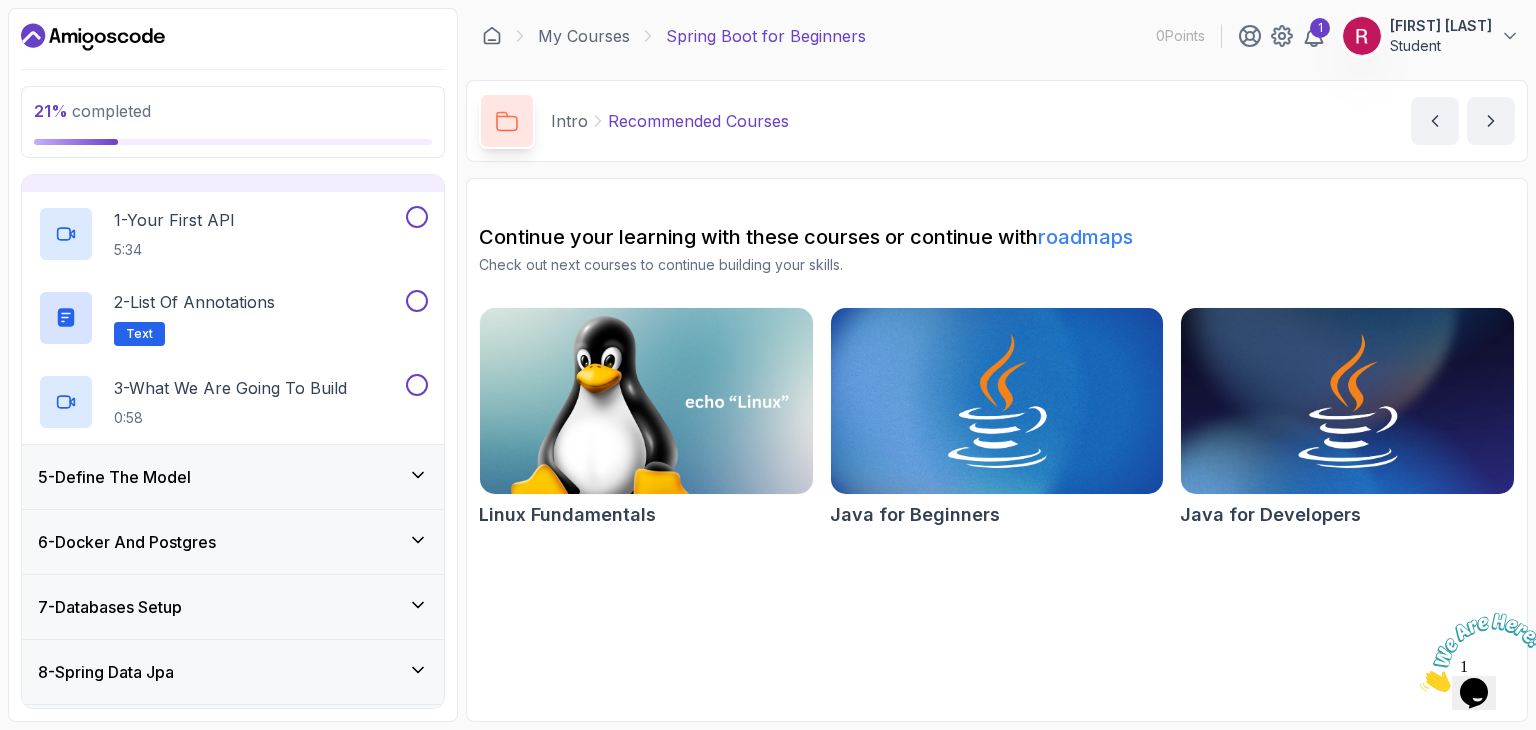 scroll, scrollTop: 244, scrollLeft: 0, axis: vertical 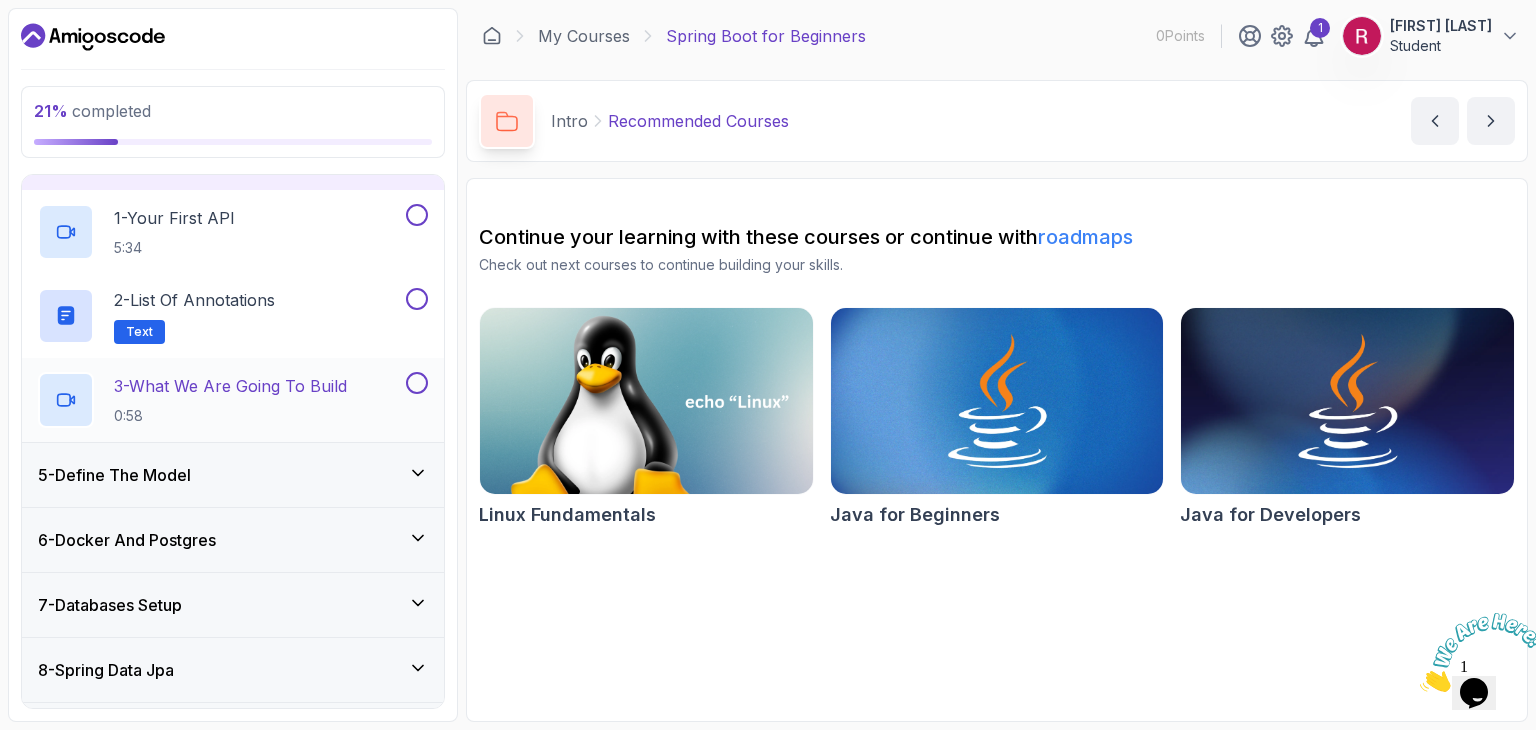 click at bounding box center [417, 383] 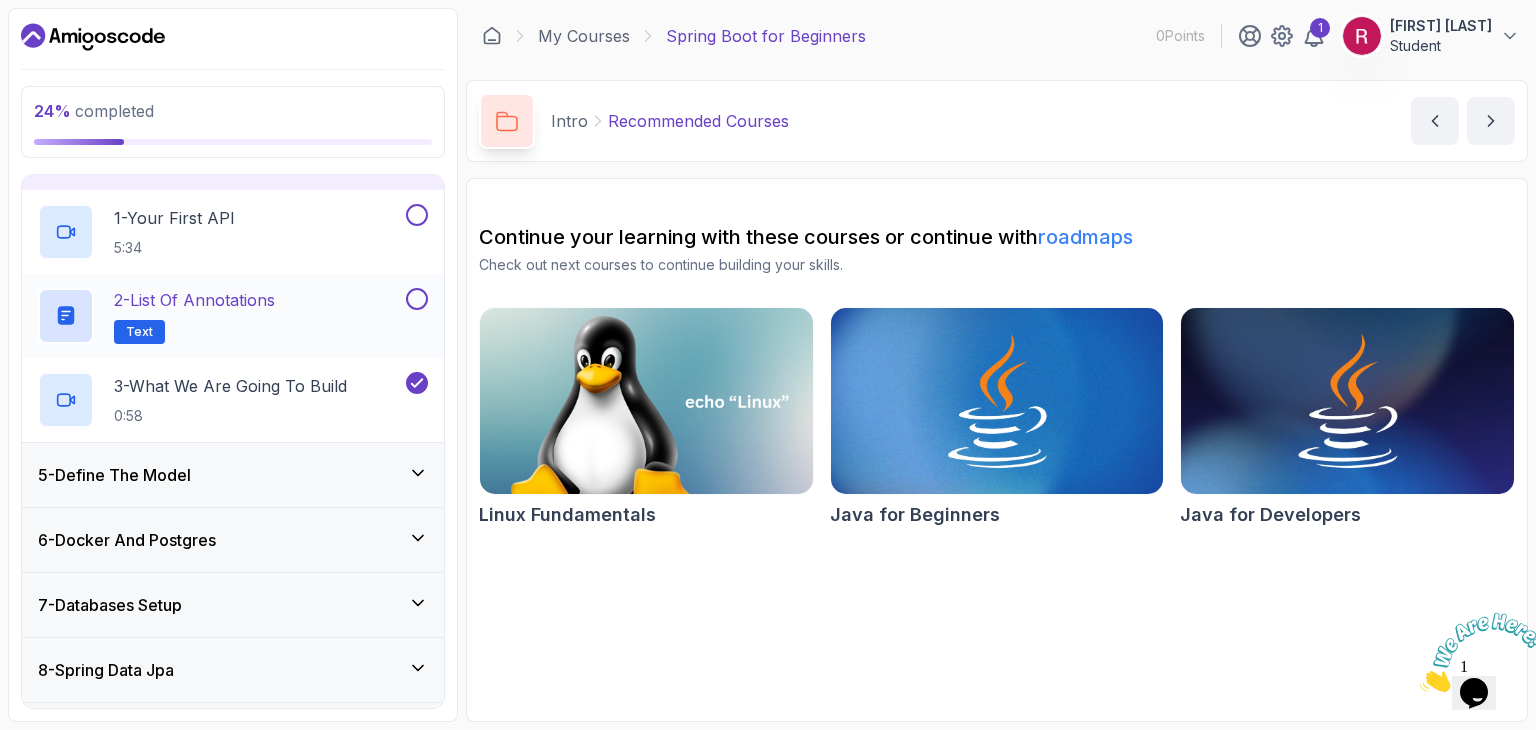 click at bounding box center (417, 299) 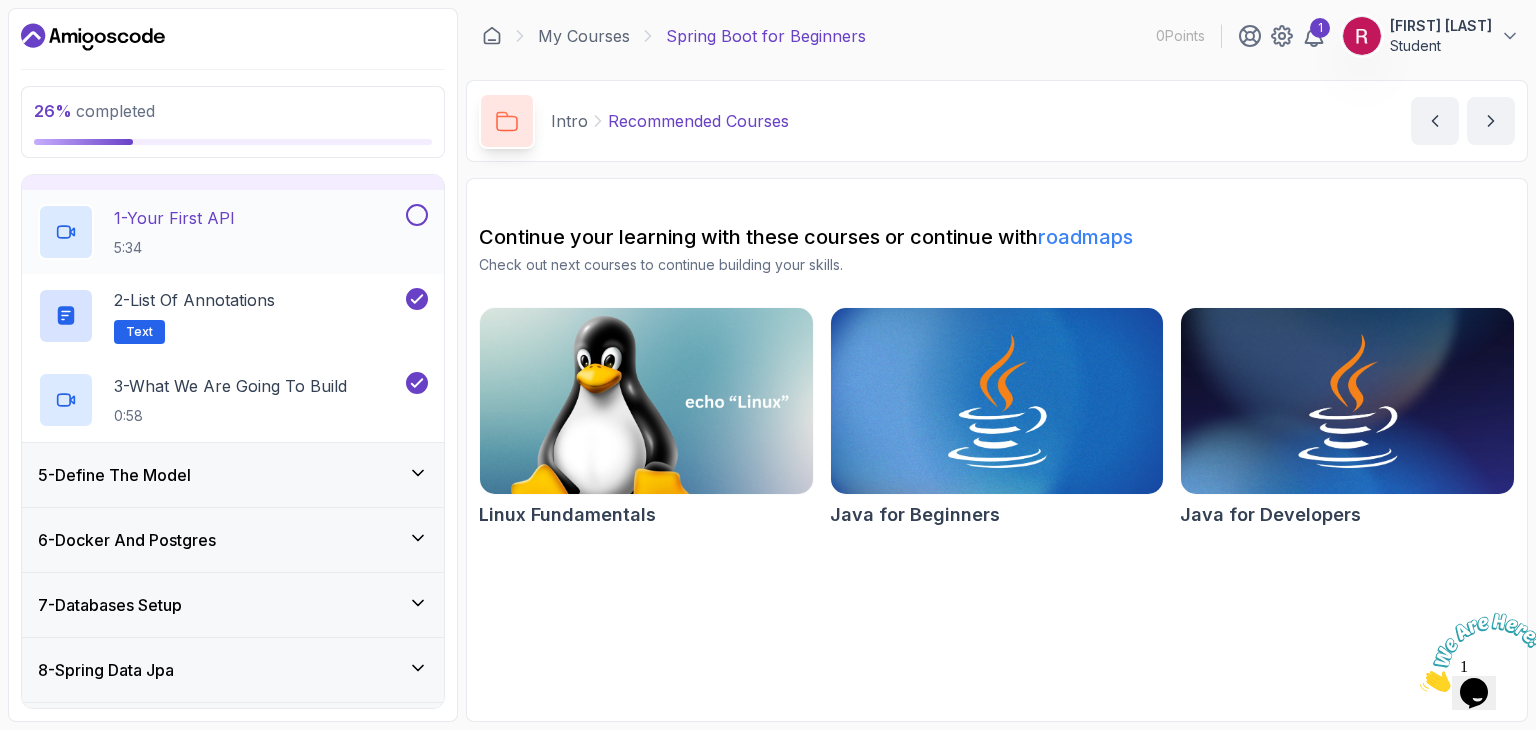 click at bounding box center (417, 215) 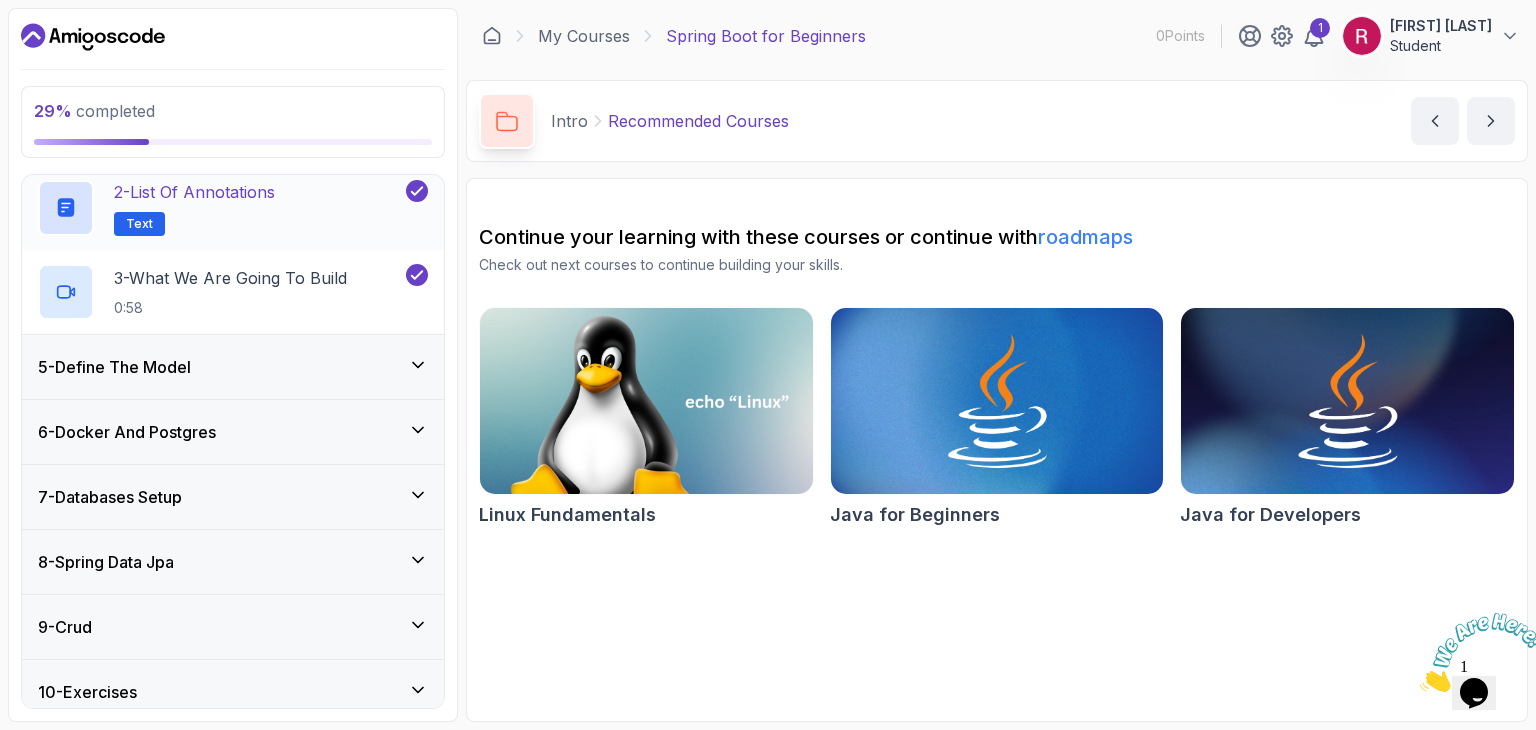 scroll, scrollTop: 361, scrollLeft: 0, axis: vertical 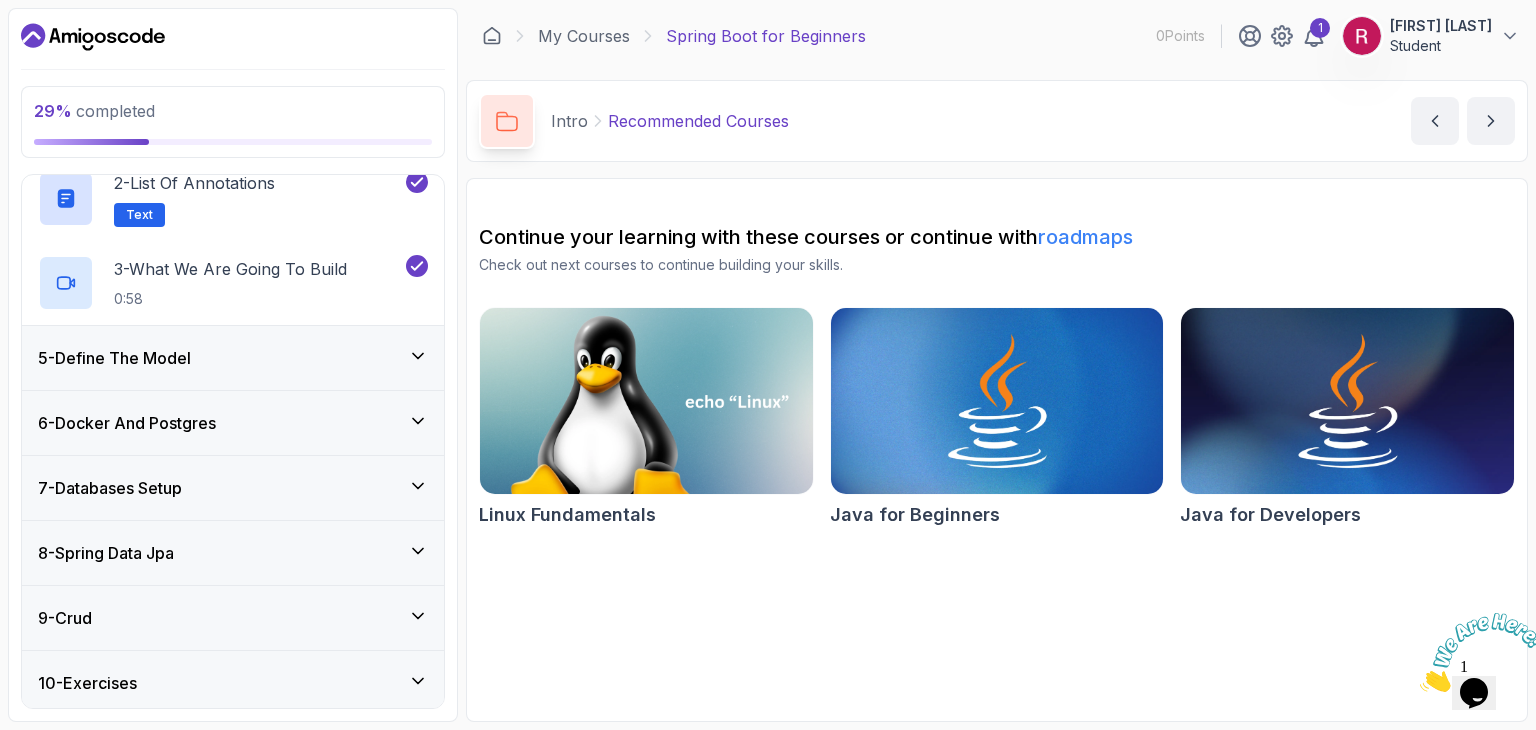 click 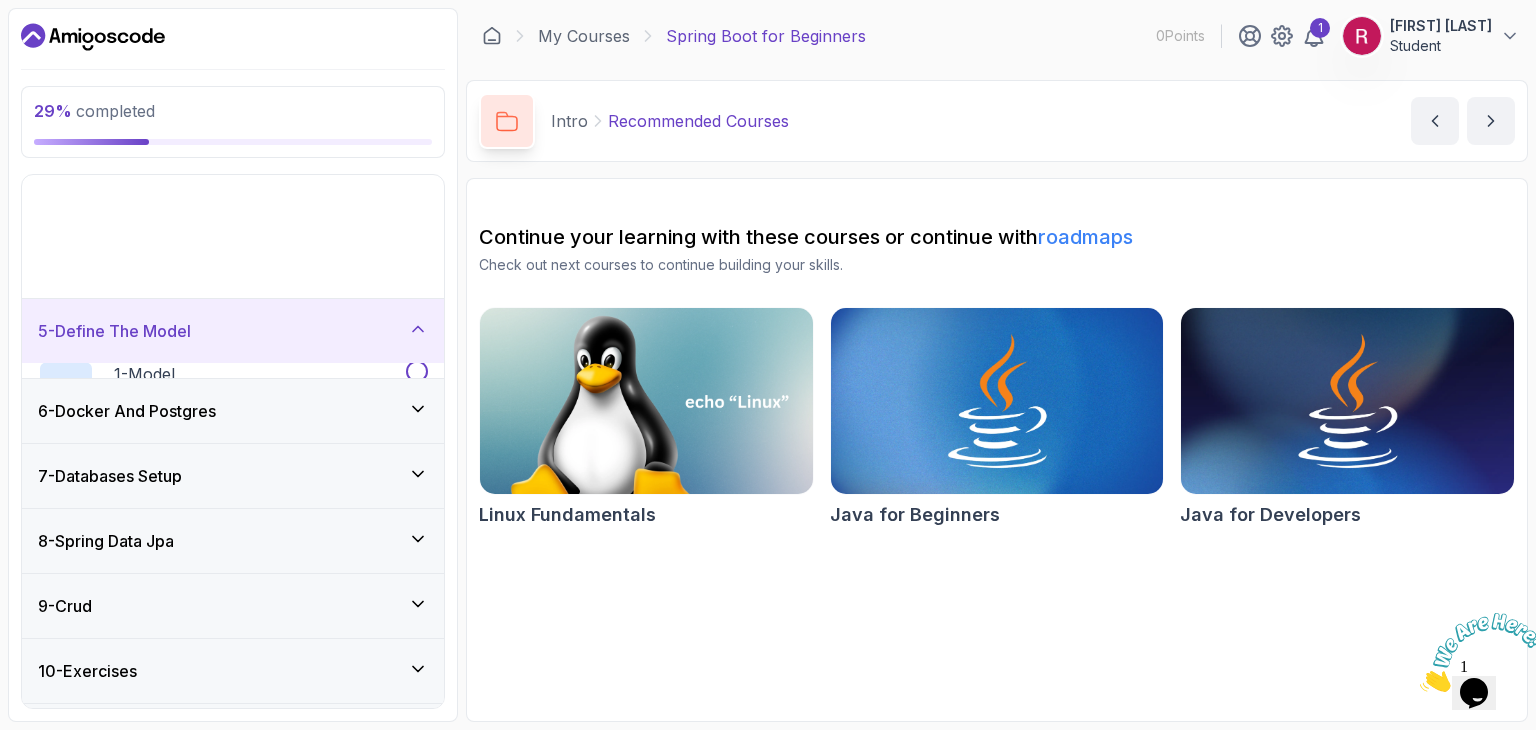 scroll, scrollTop: 242, scrollLeft: 0, axis: vertical 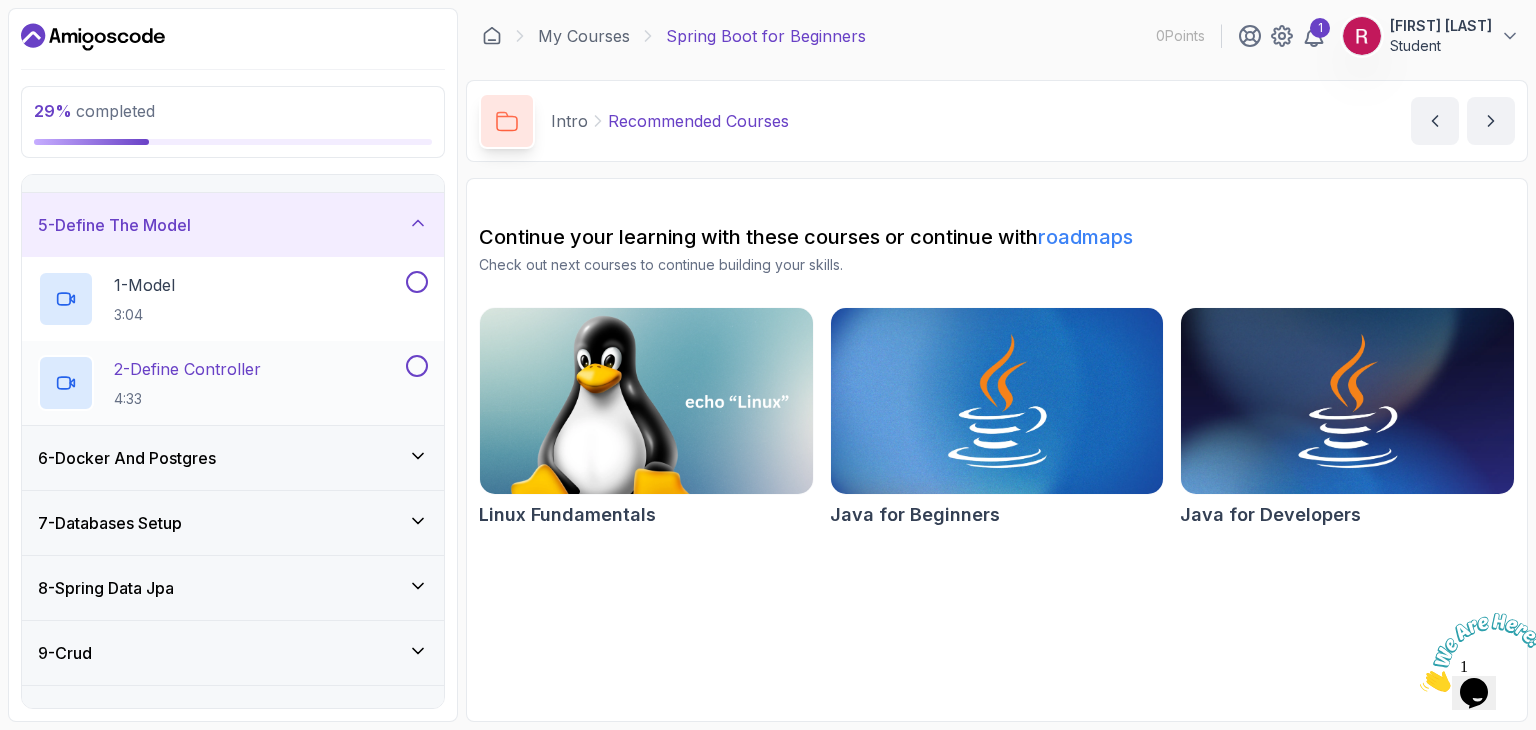 click at bounding box center (417, 366) 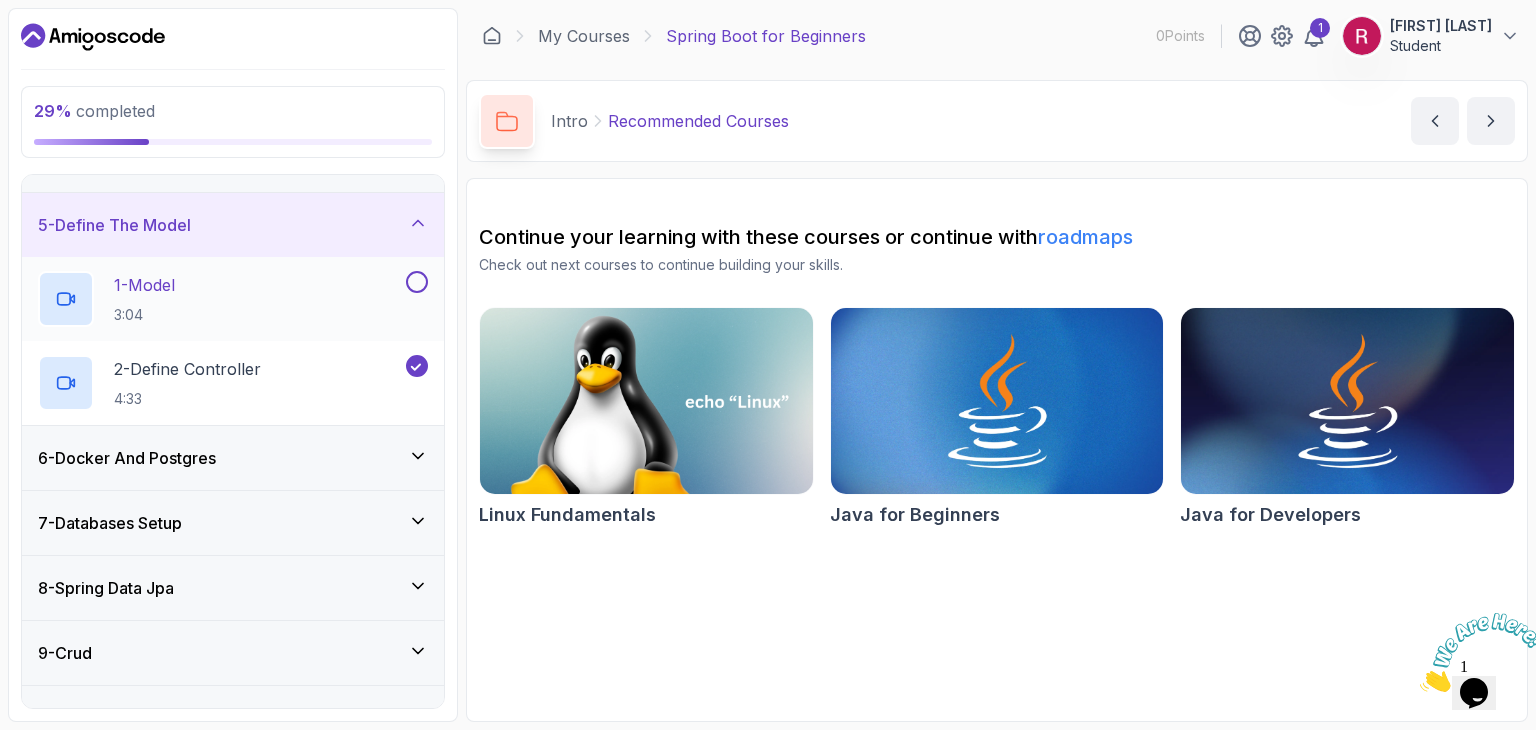 click at bounding box center [415, 282] 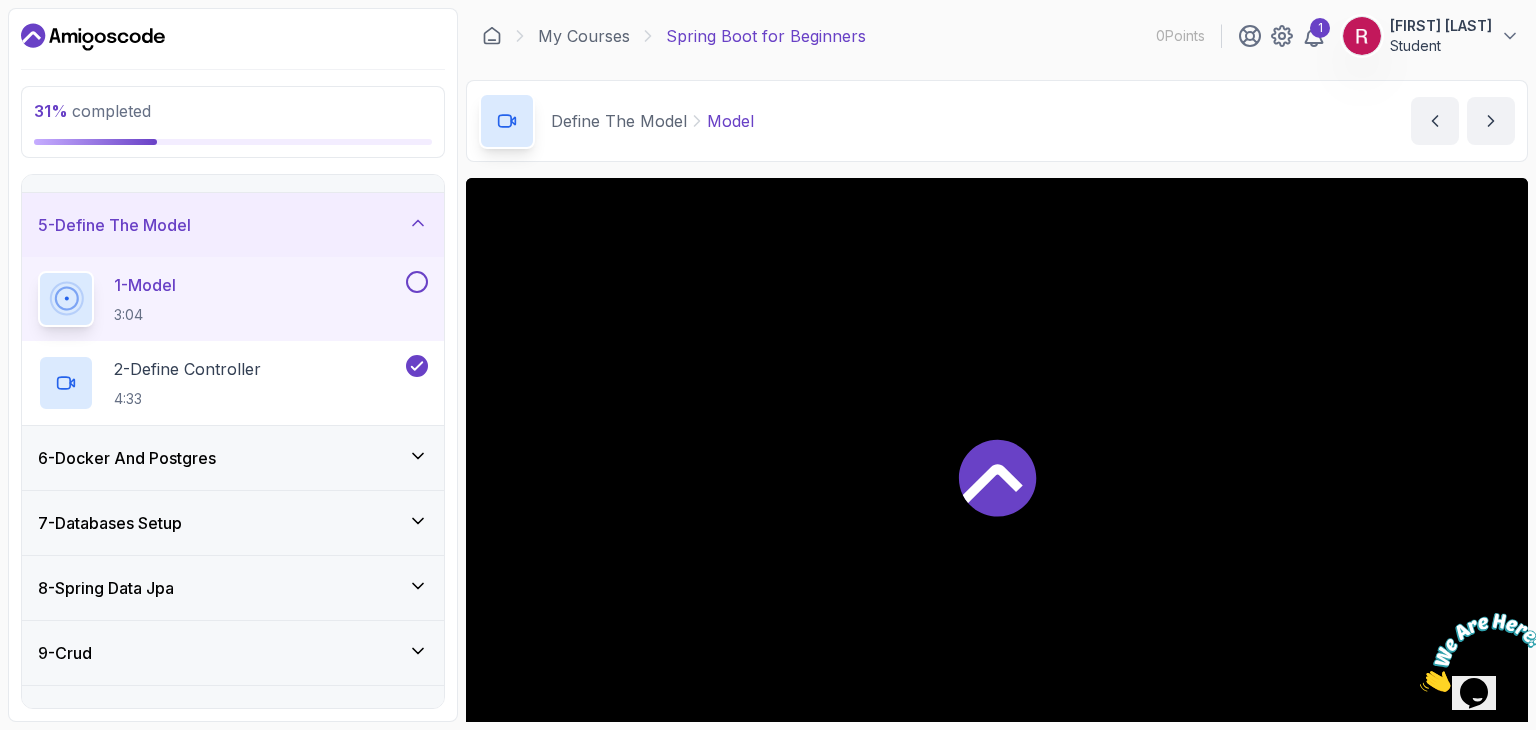 click at bounding box center [417, 282] 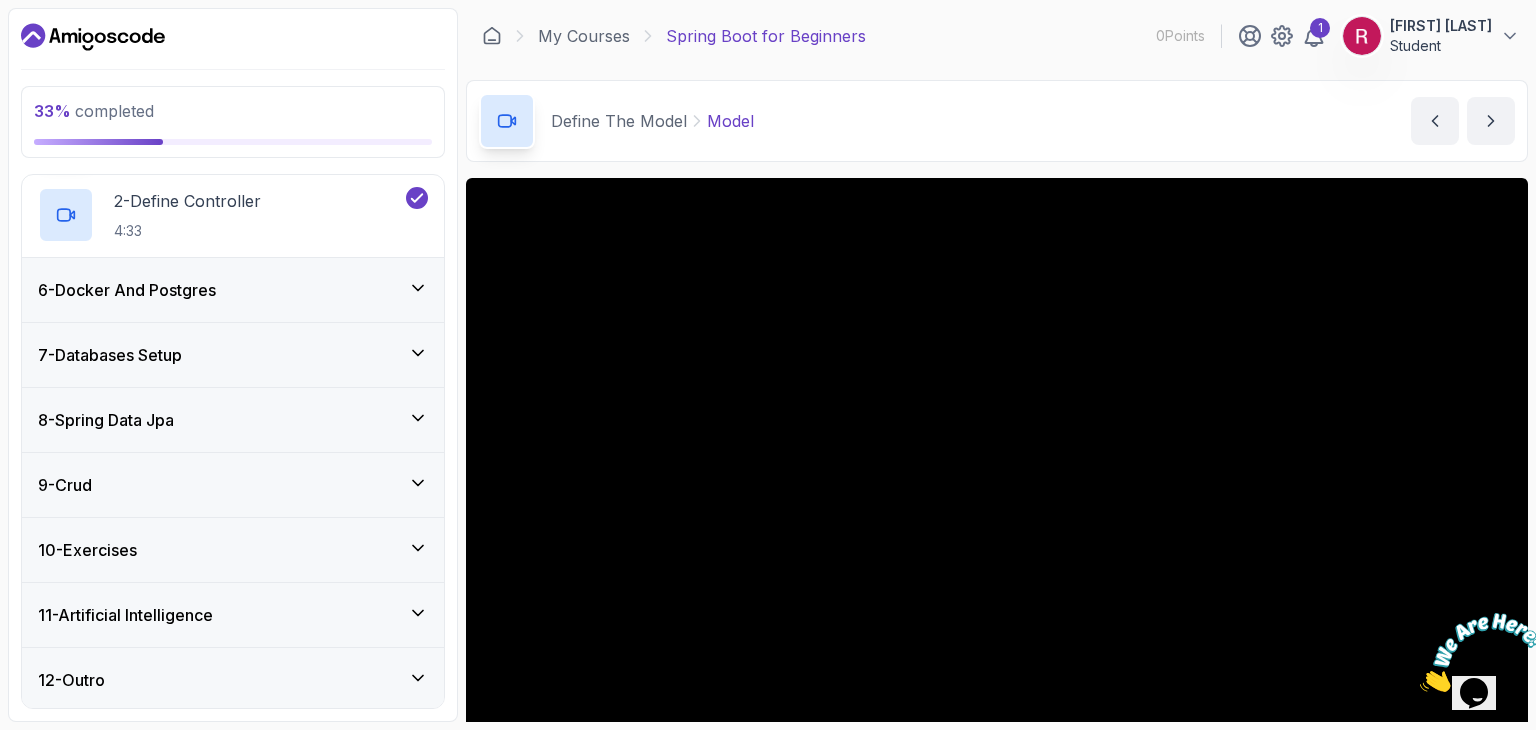 click 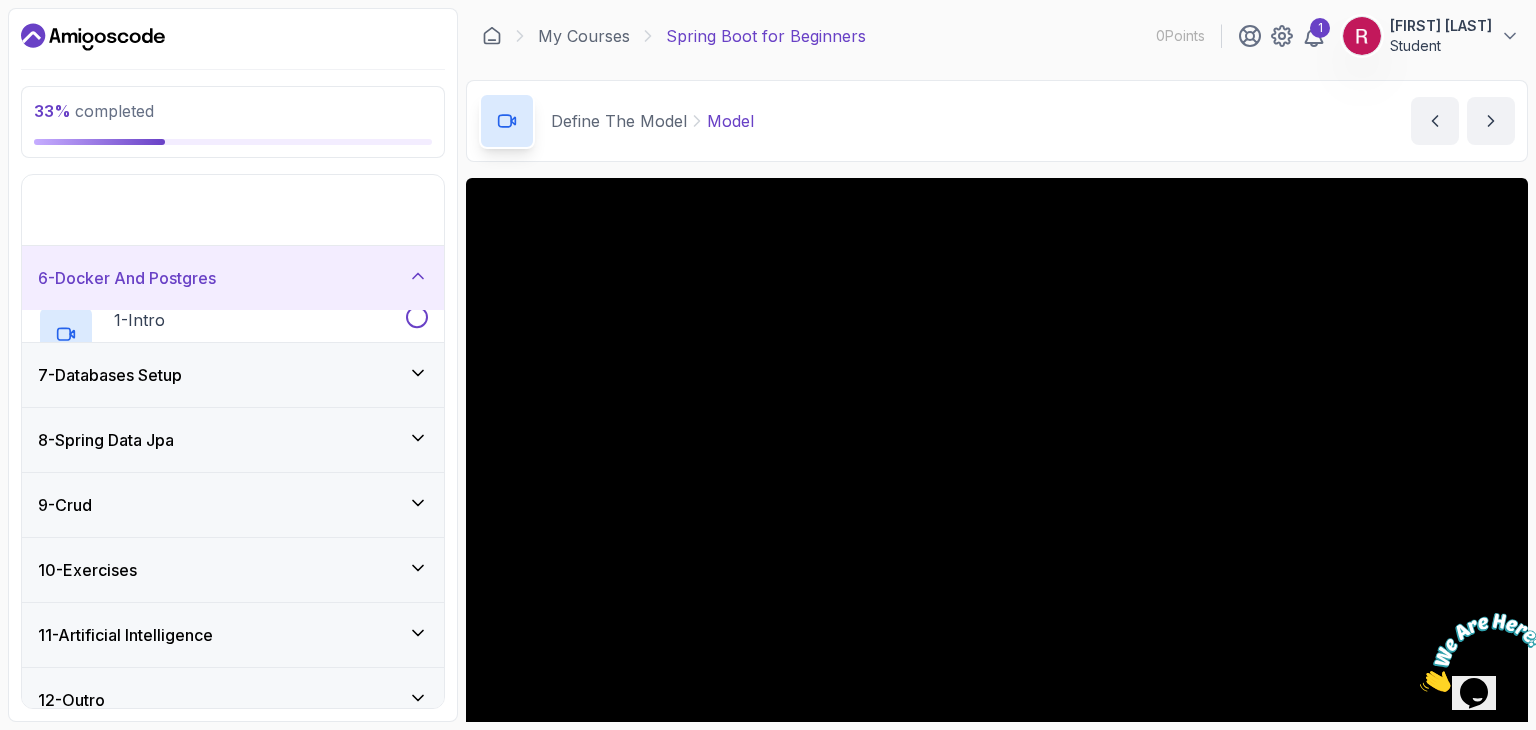 scroll, scrollTop: 242, scrollLeft: 0, axis: vertical 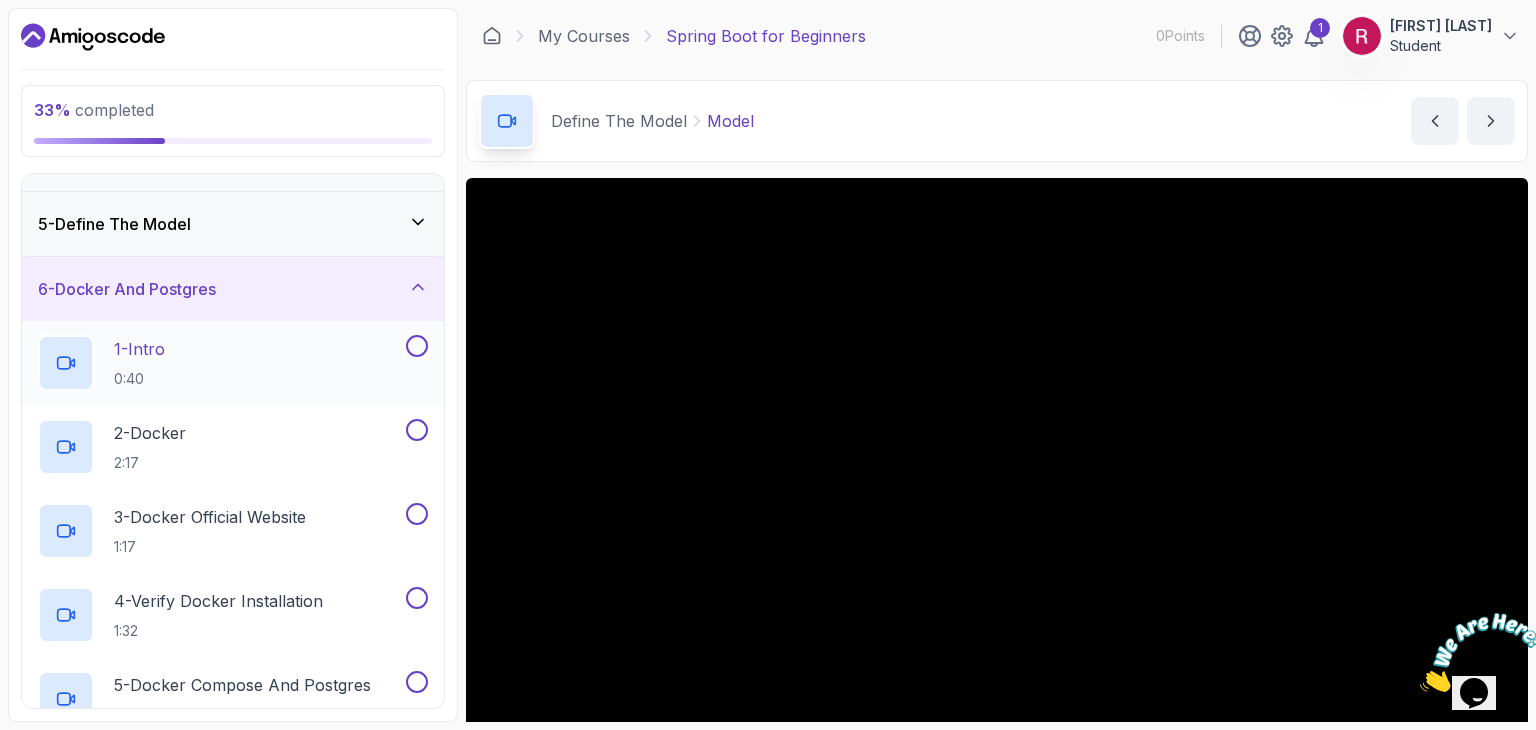 click at bounding box center [417, 346] 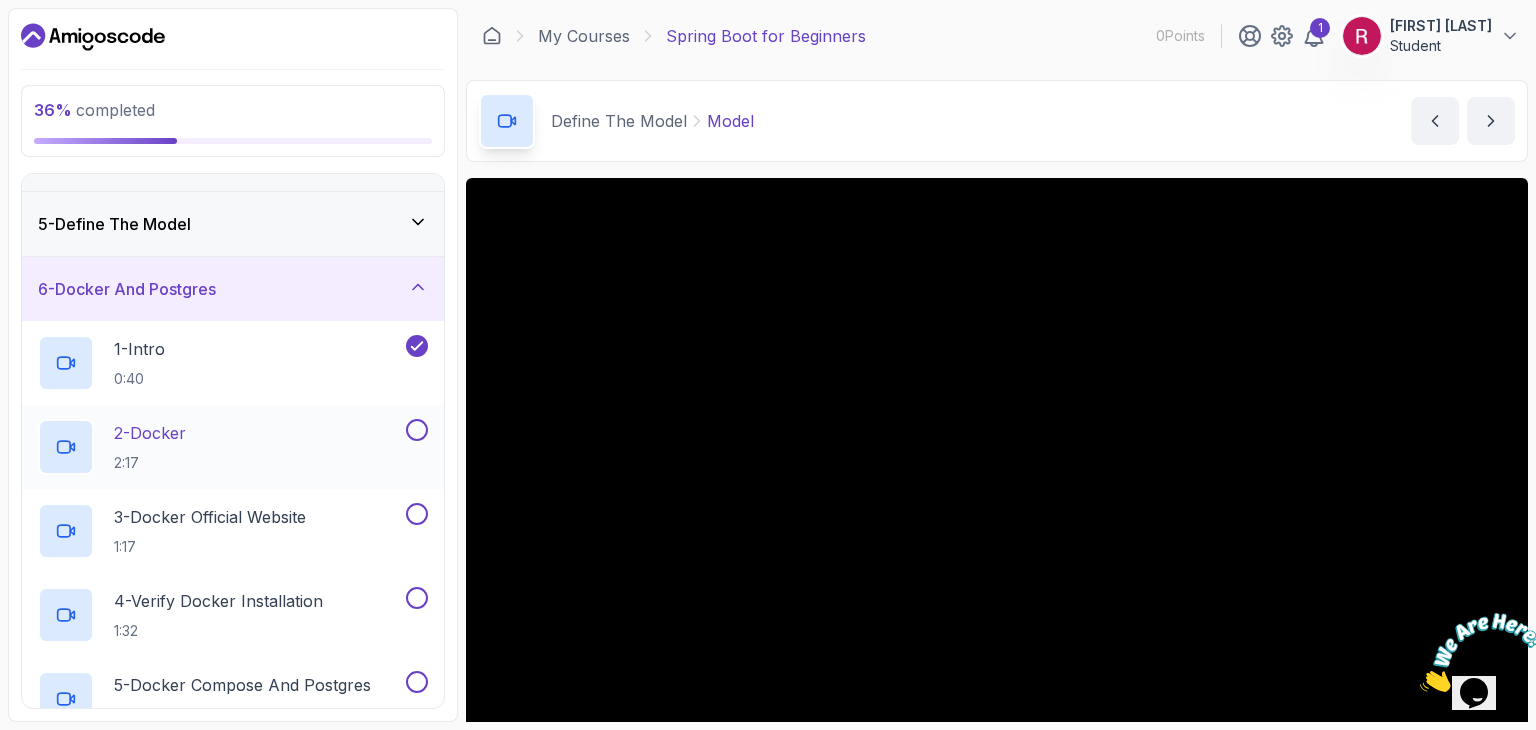 click at bounding box center [417, 430] 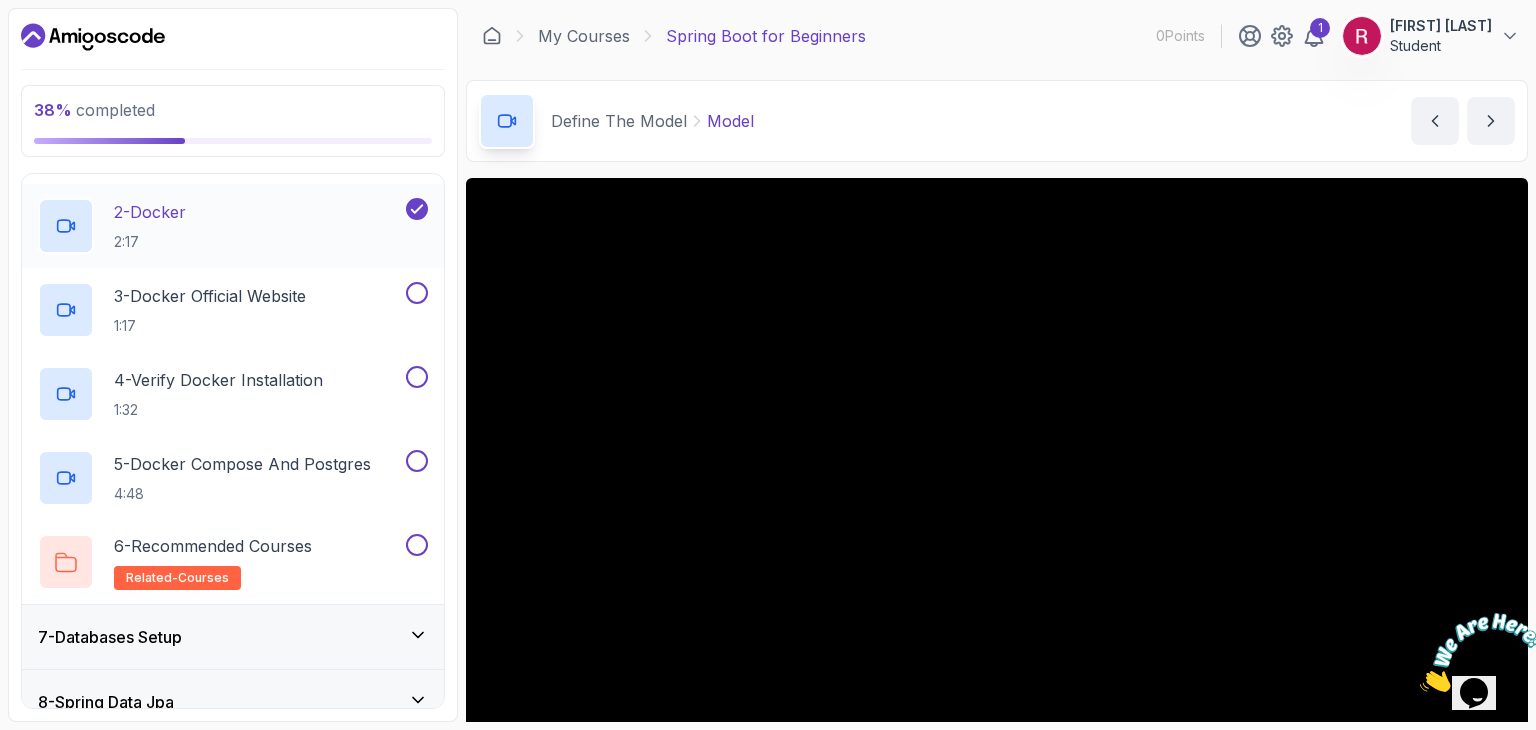 scroll, scrollTop: 462, scrollLeft: 0, axis: vertical 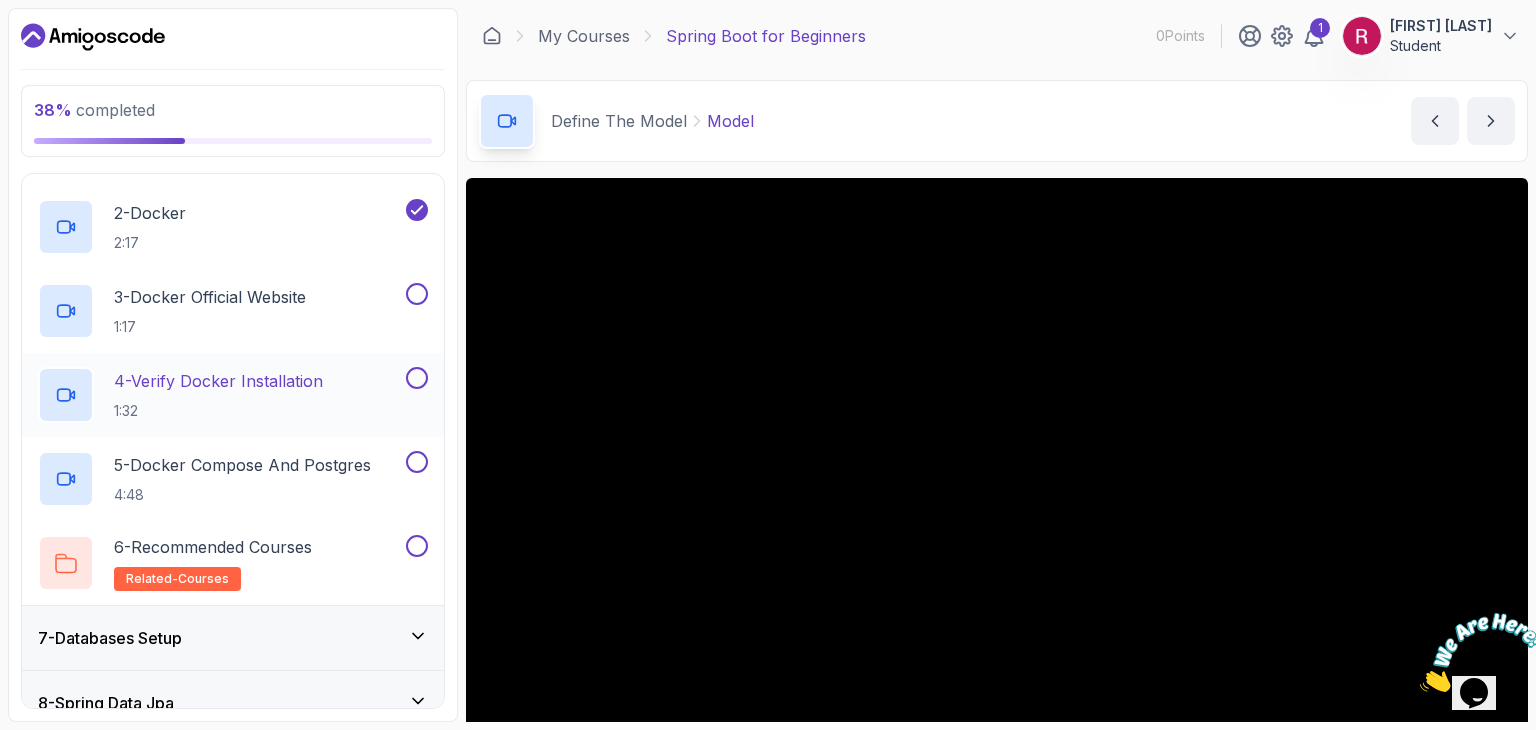 click at bounding box center [417, 378] 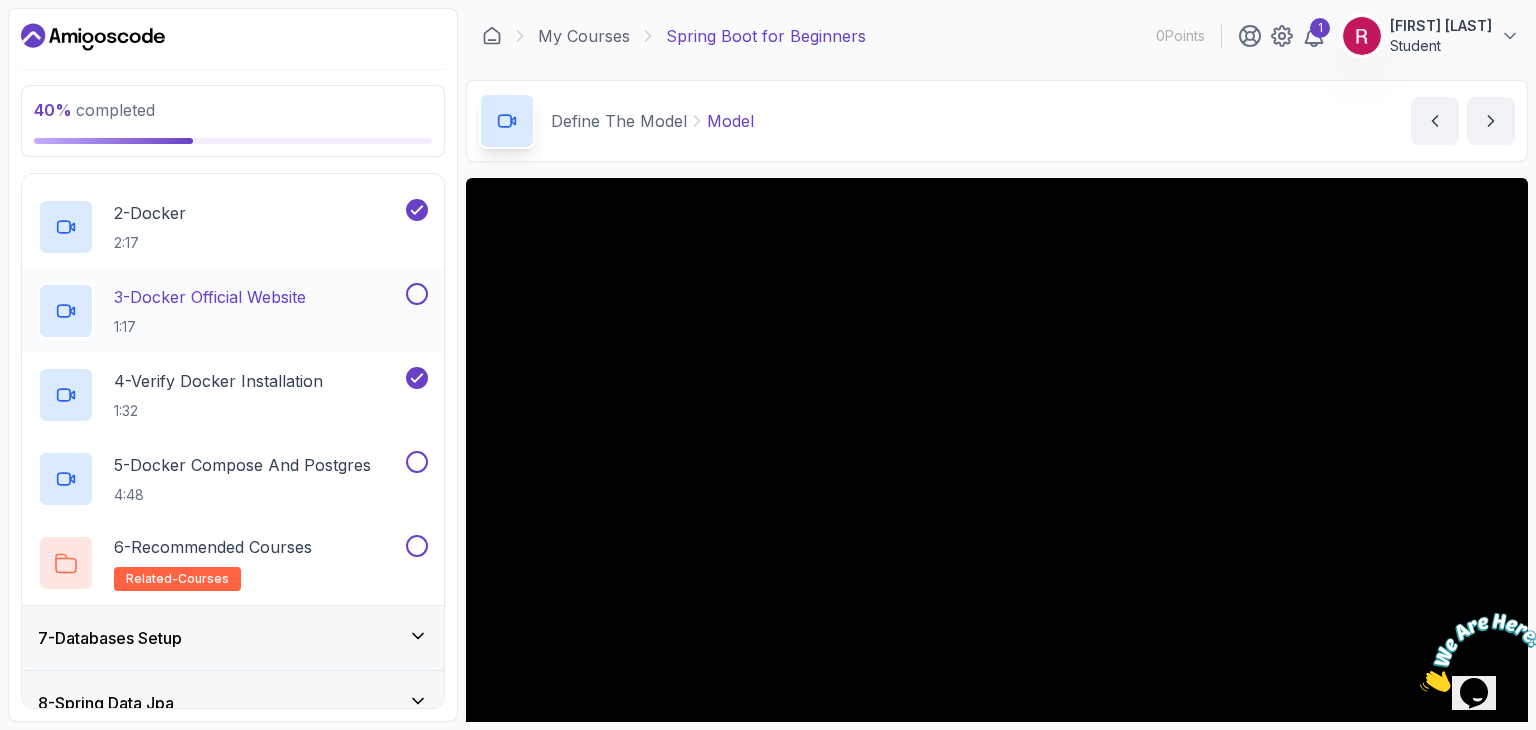 click at bounding box center [417, 294] 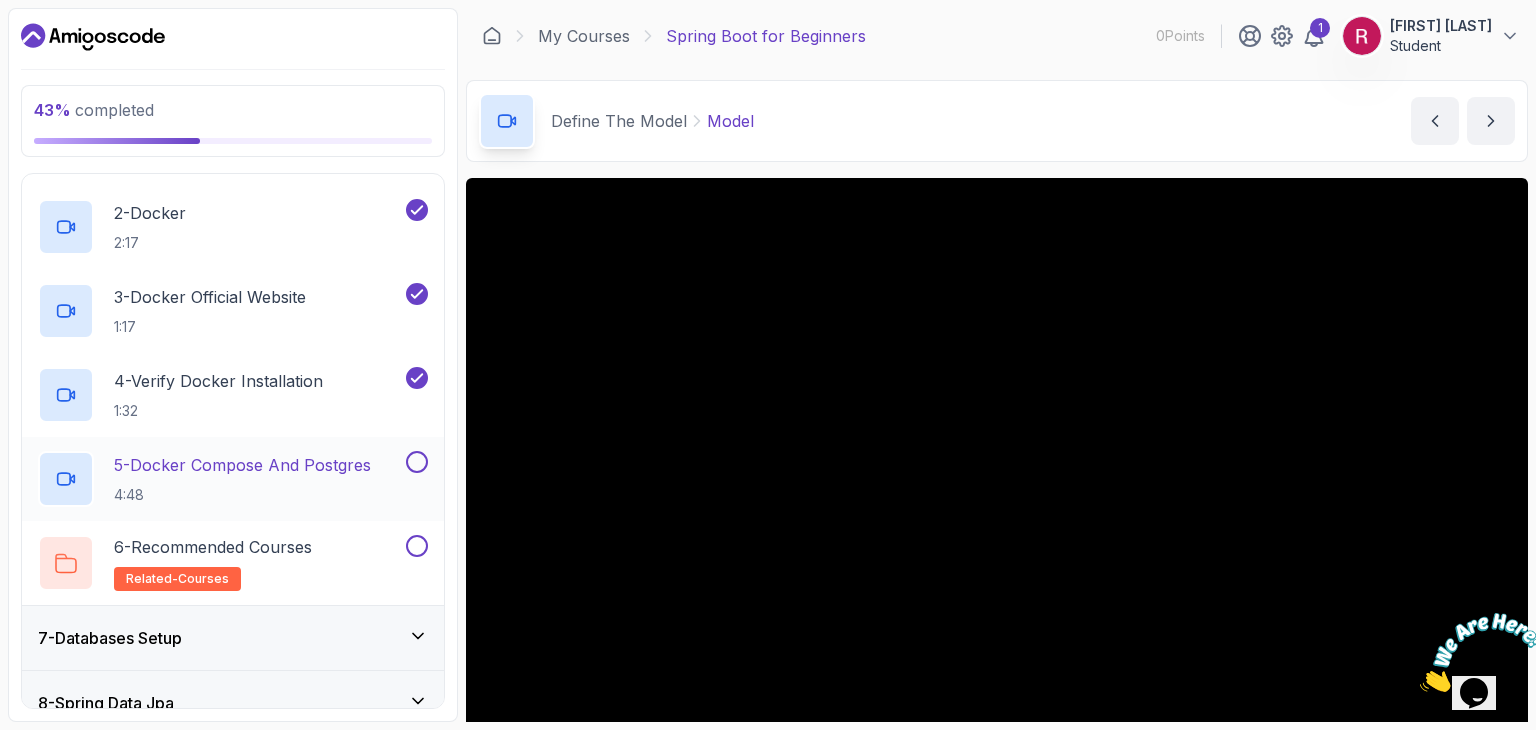 click at bounding box center [417, 462] 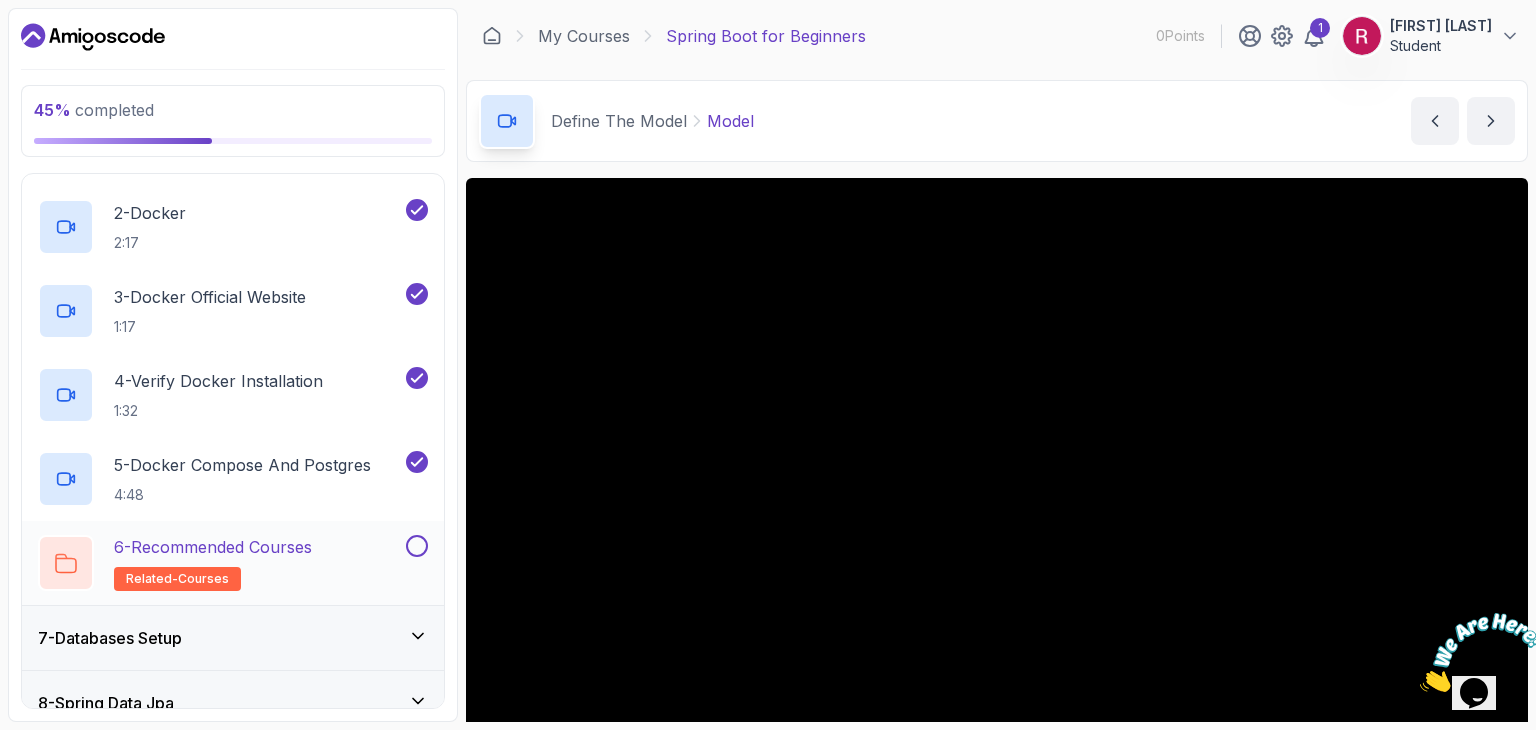 click at bounding box center [417, 546] 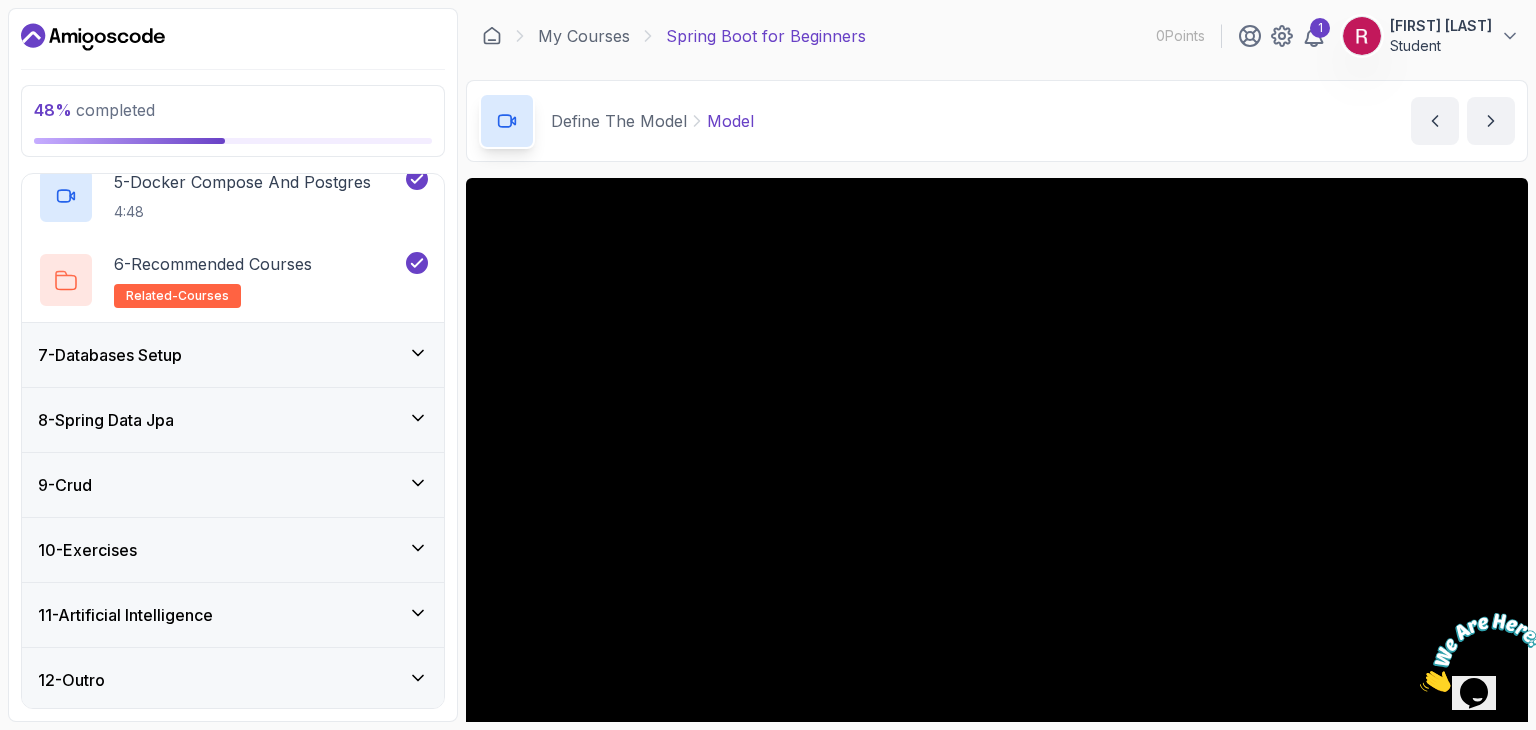 click on "8  -  Spring Data Jpa" at bounding box center [233, 420] 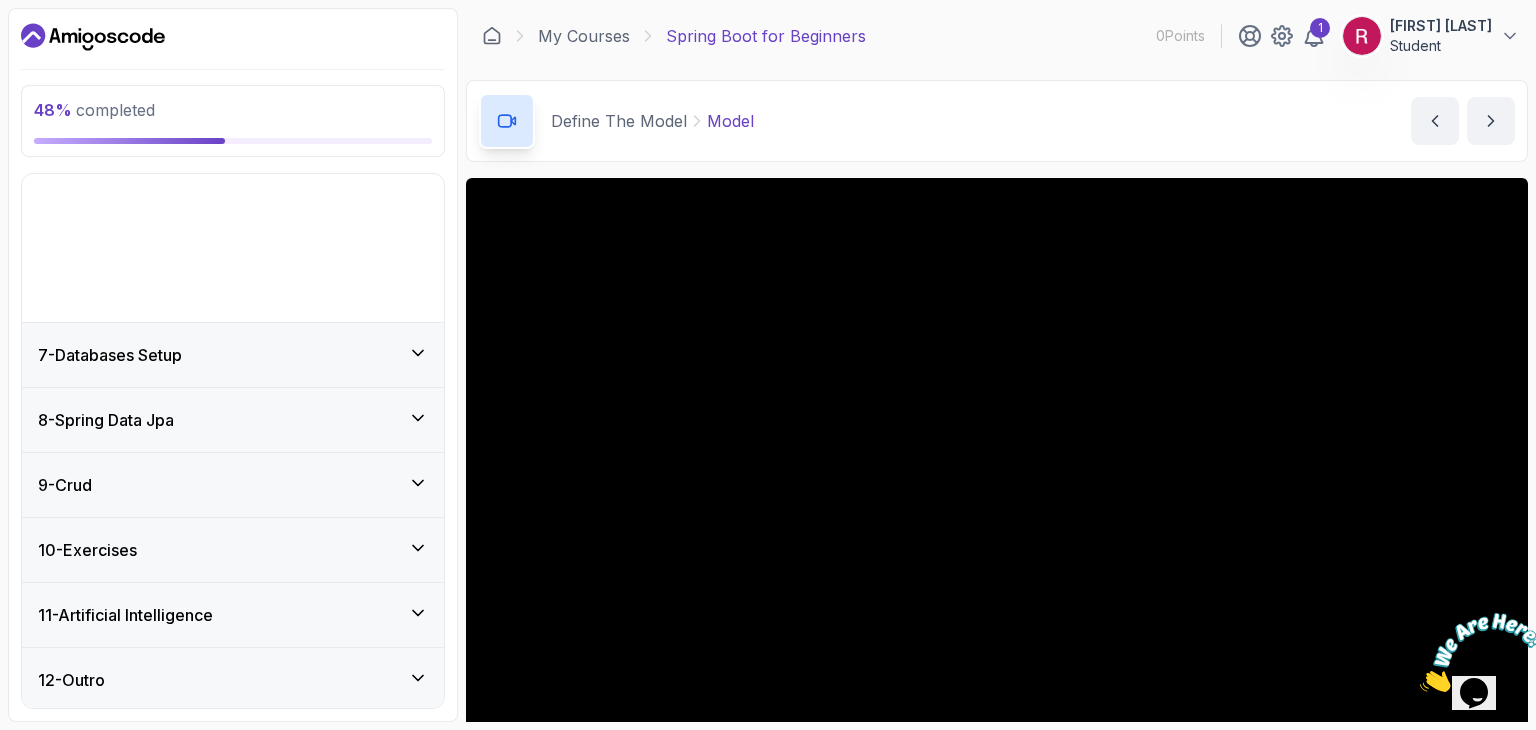 scroll, scrollTop: 242, scrollLeft: 0, axis: vertical 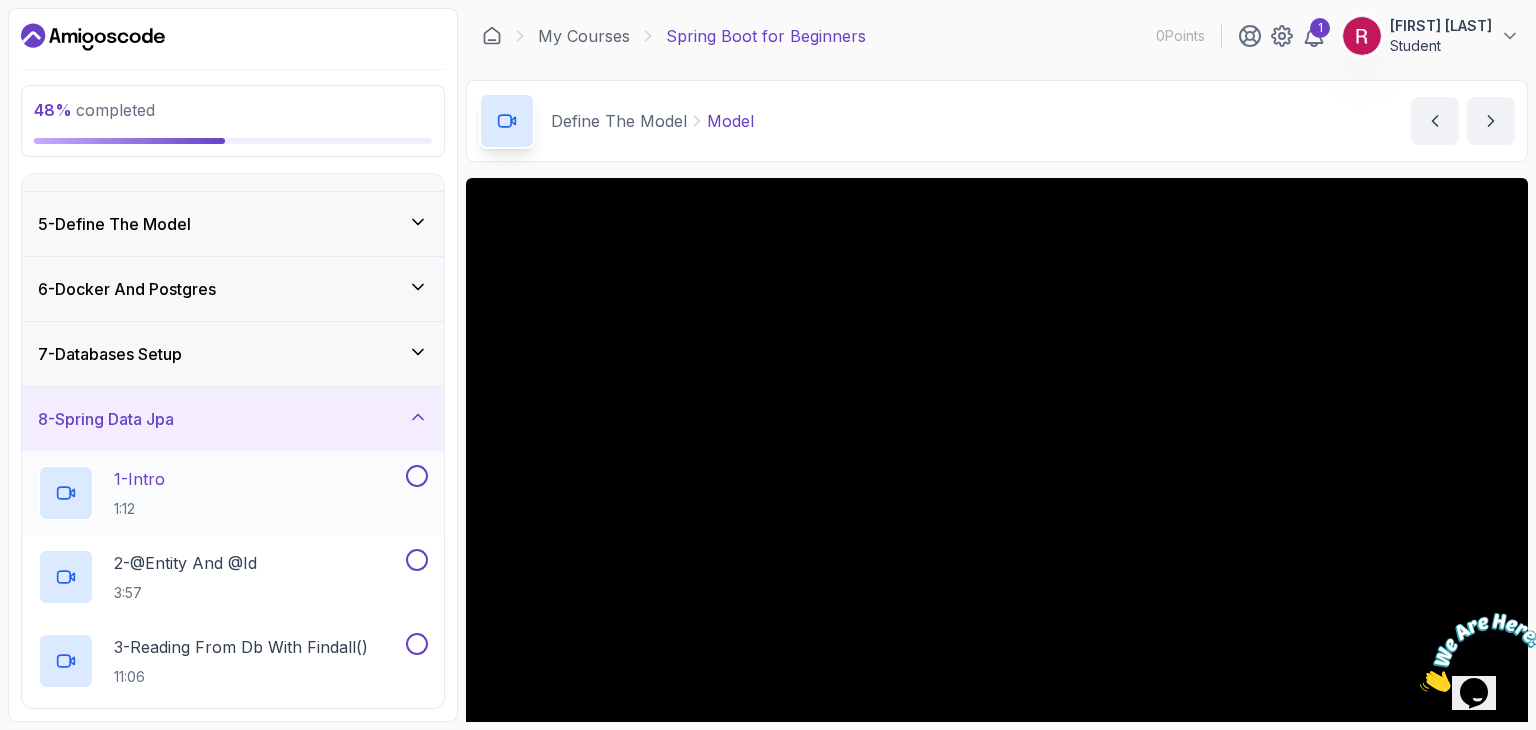 click at bounding box center (417, 476) 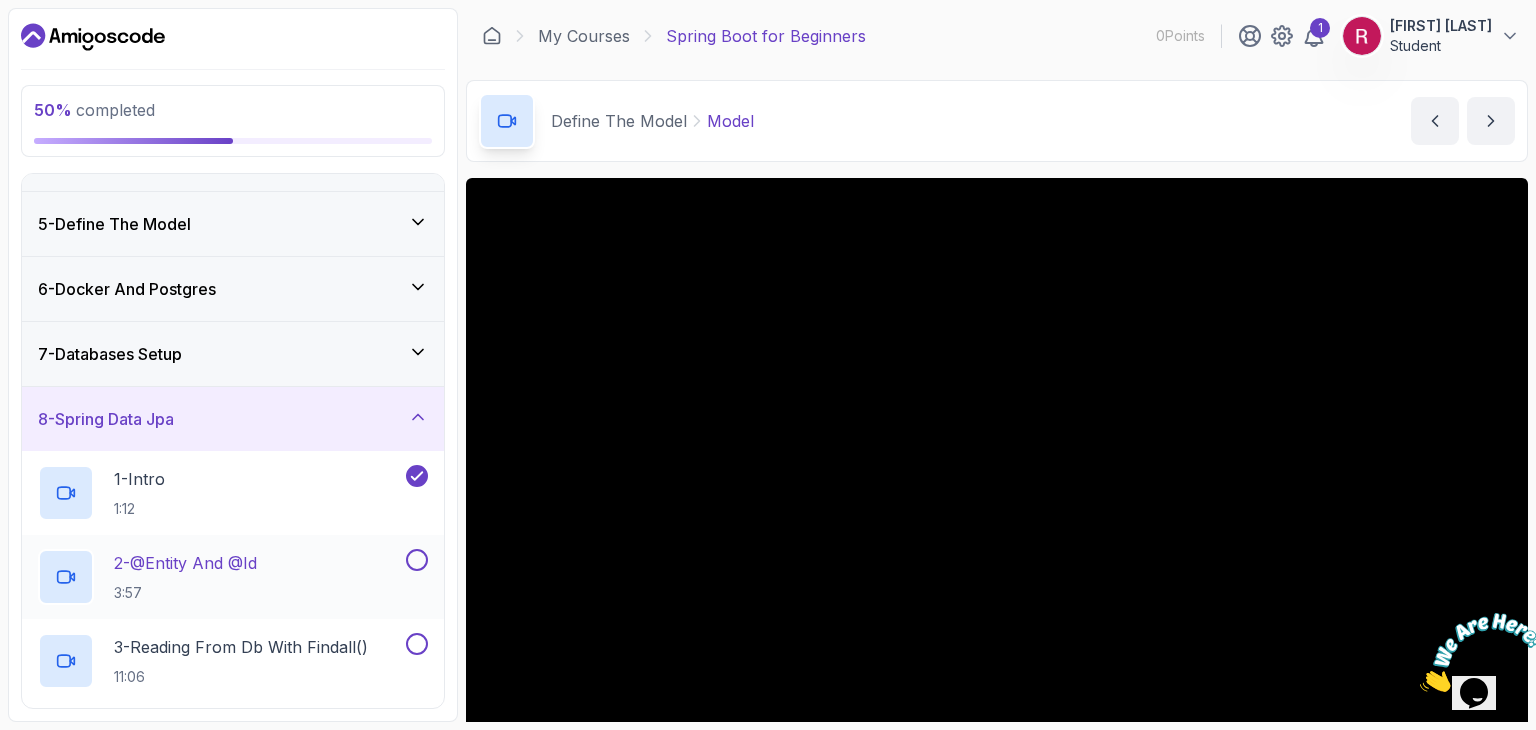 click at bounding box center (417, 560) 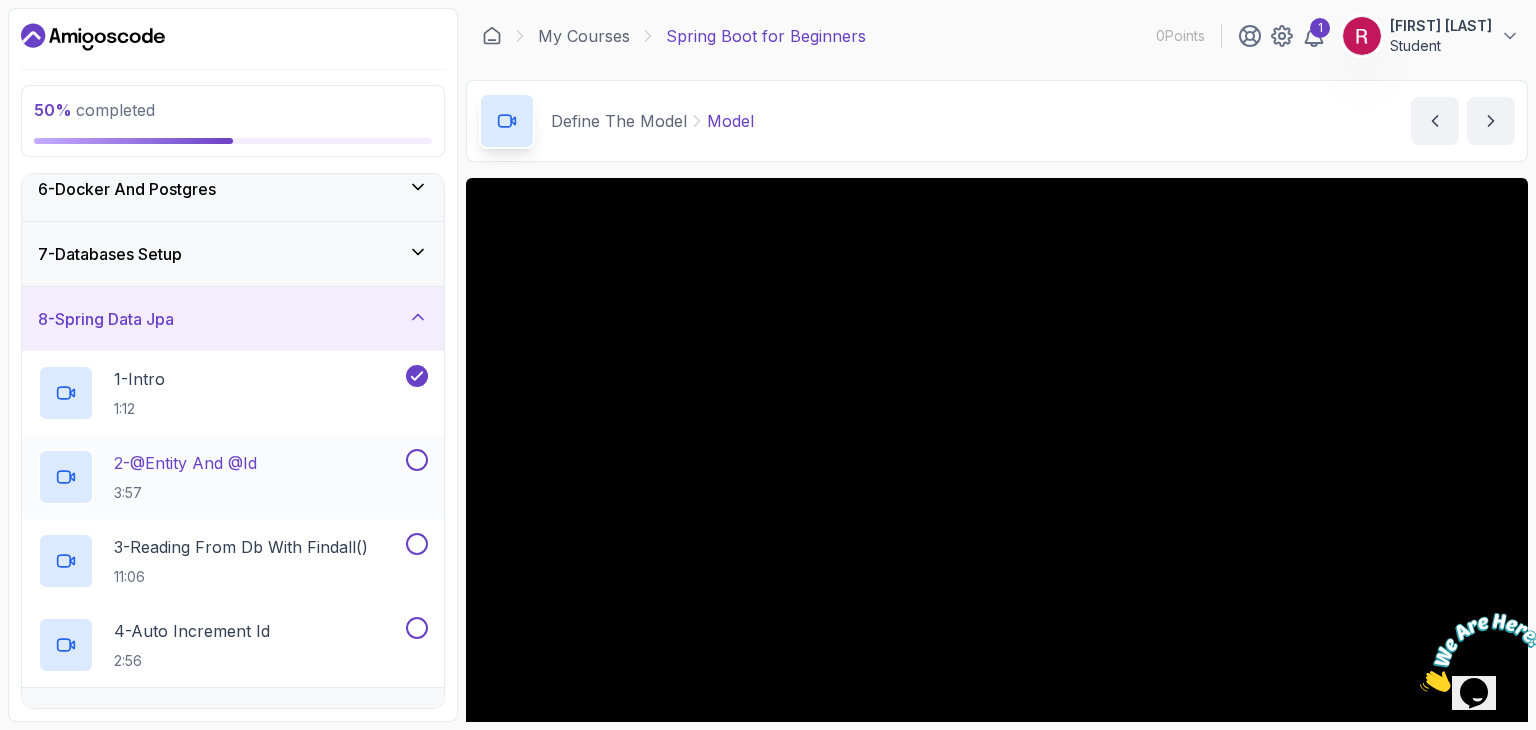scroll, scrollTop: 351, scrollLeft: 0, axis: vertical 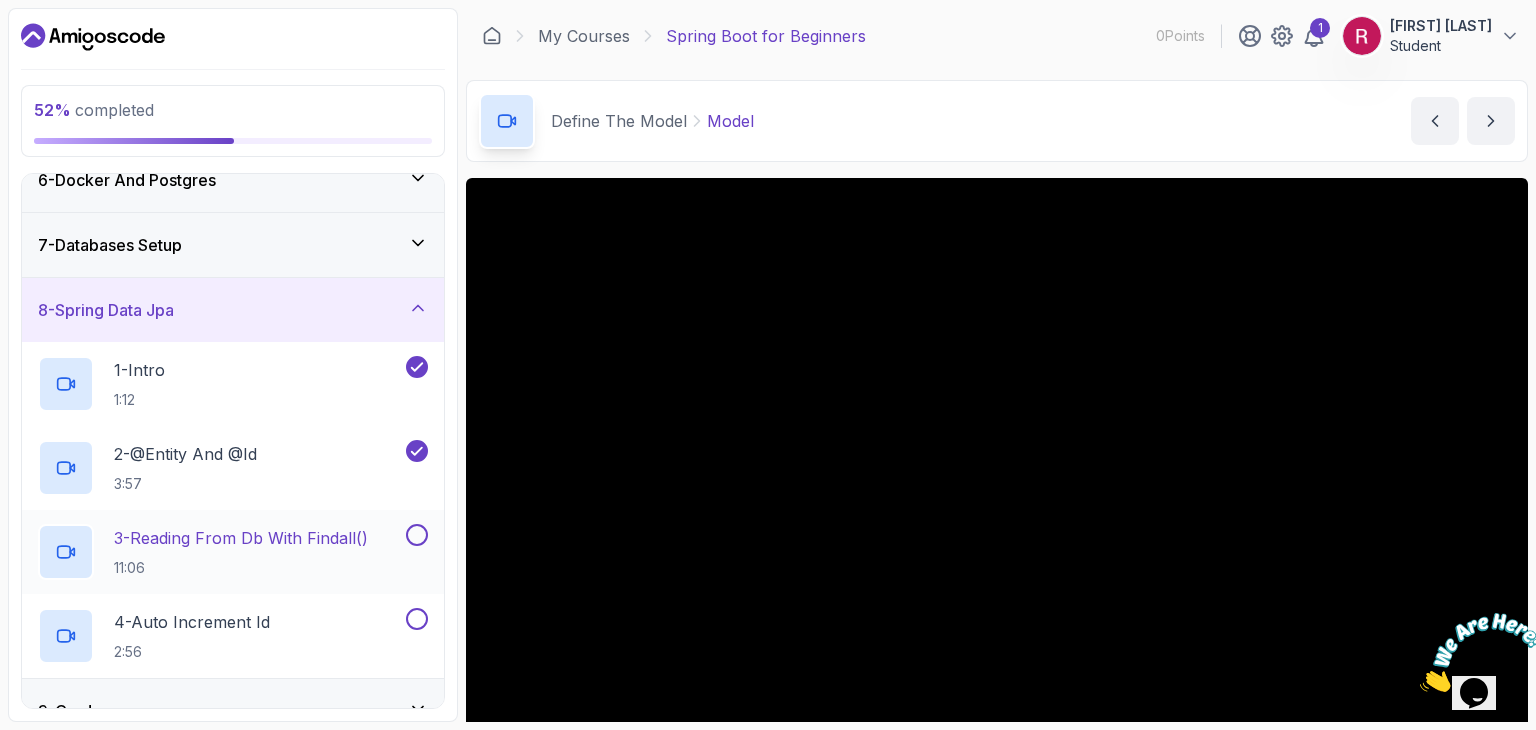 click at bounding box center (417, 535) 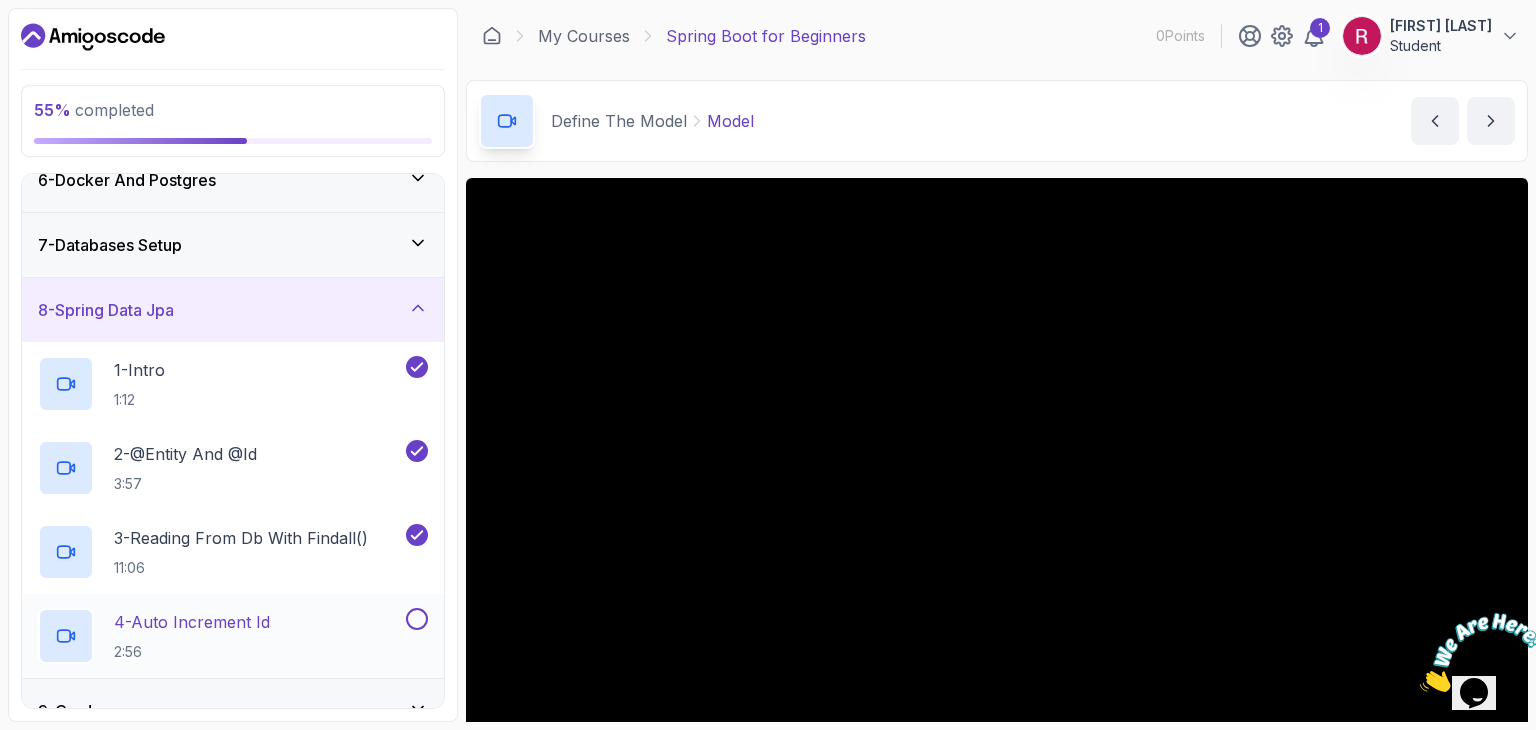 click at bounding box center (417, 619) 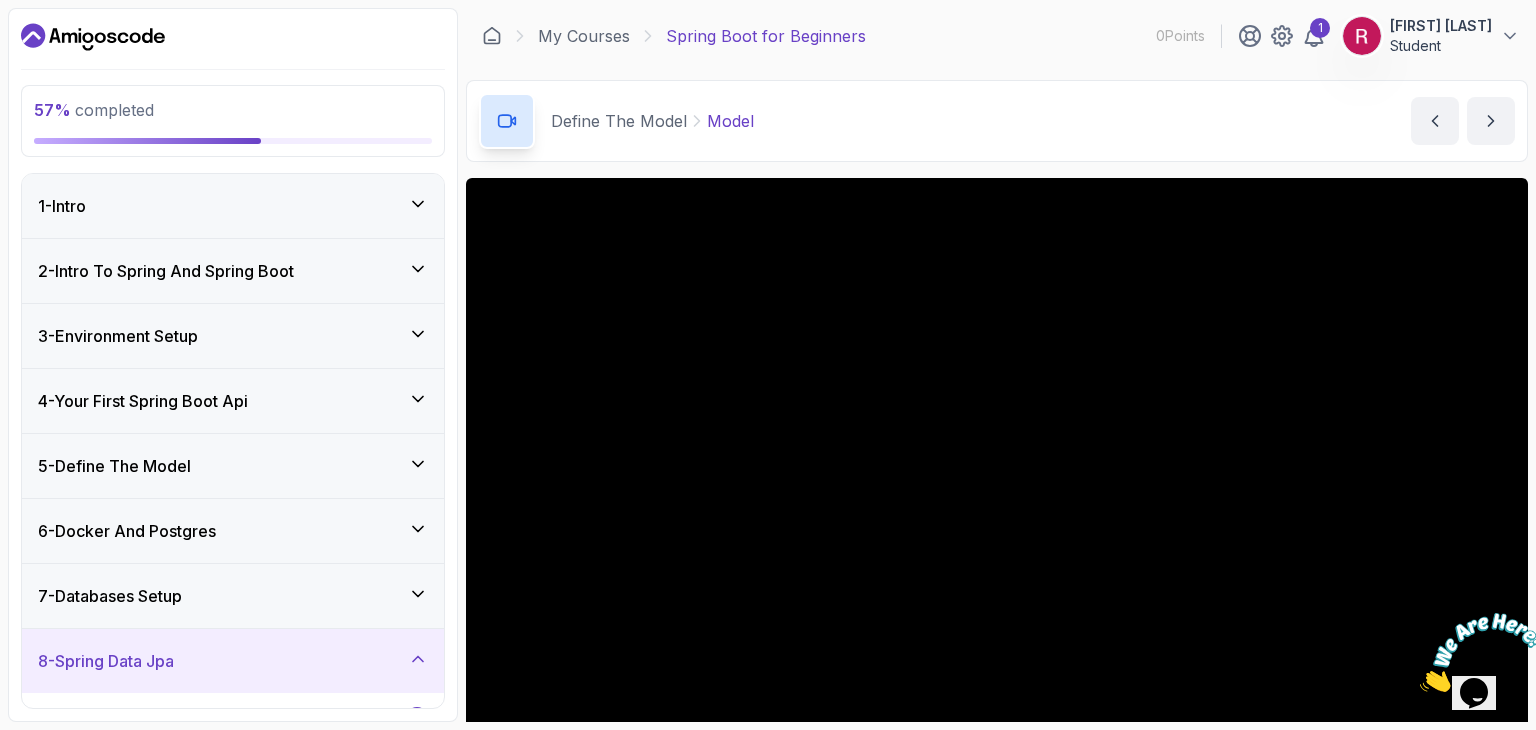 scroll, scrollTop: 32, scrollLeft: 0, axis: vertical 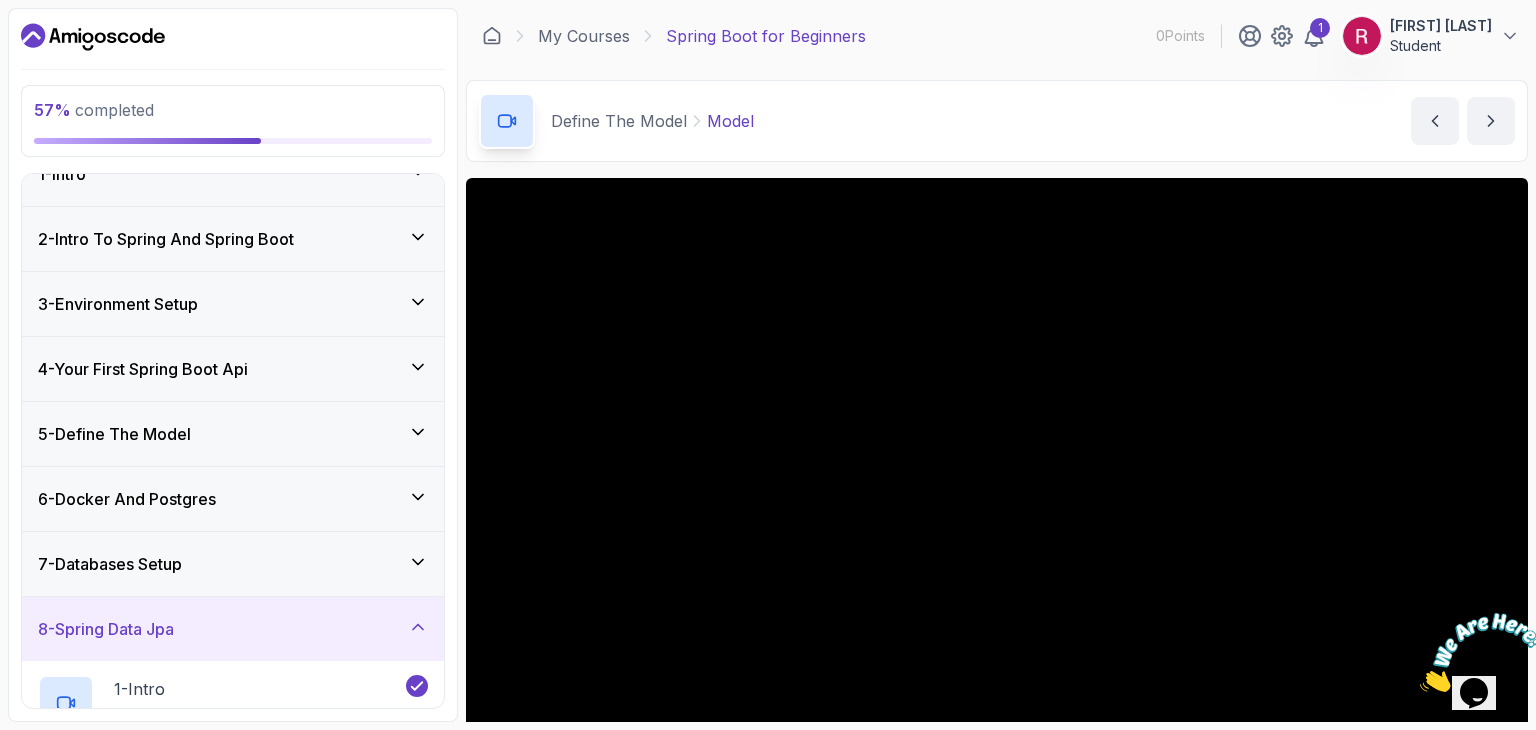 click on "7  -  Databases Setup" at bounding box center [233, 564] 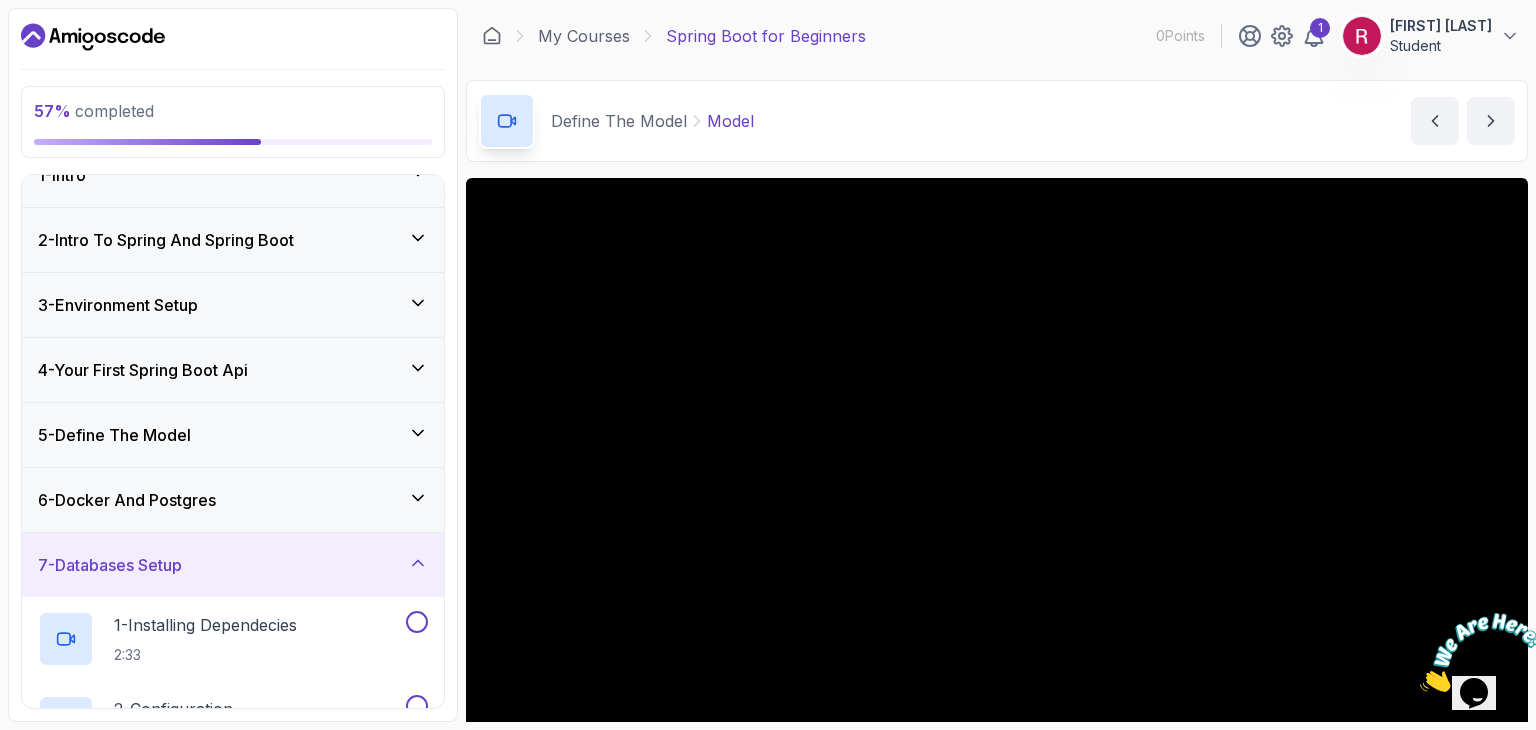 scroll, scrollTop: 156, scrollLeft: 0, axis: vertical 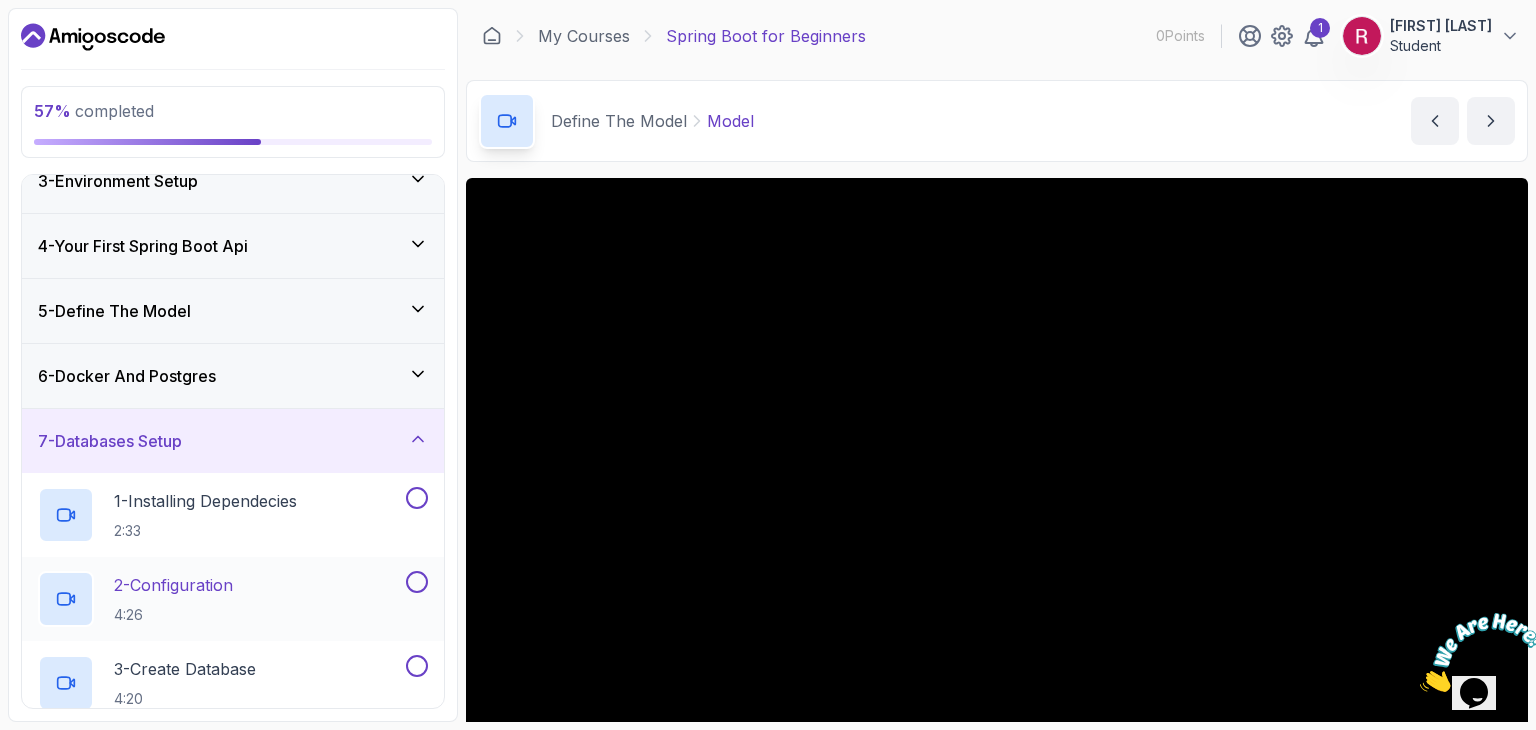 click at bounding box center (417, 582) 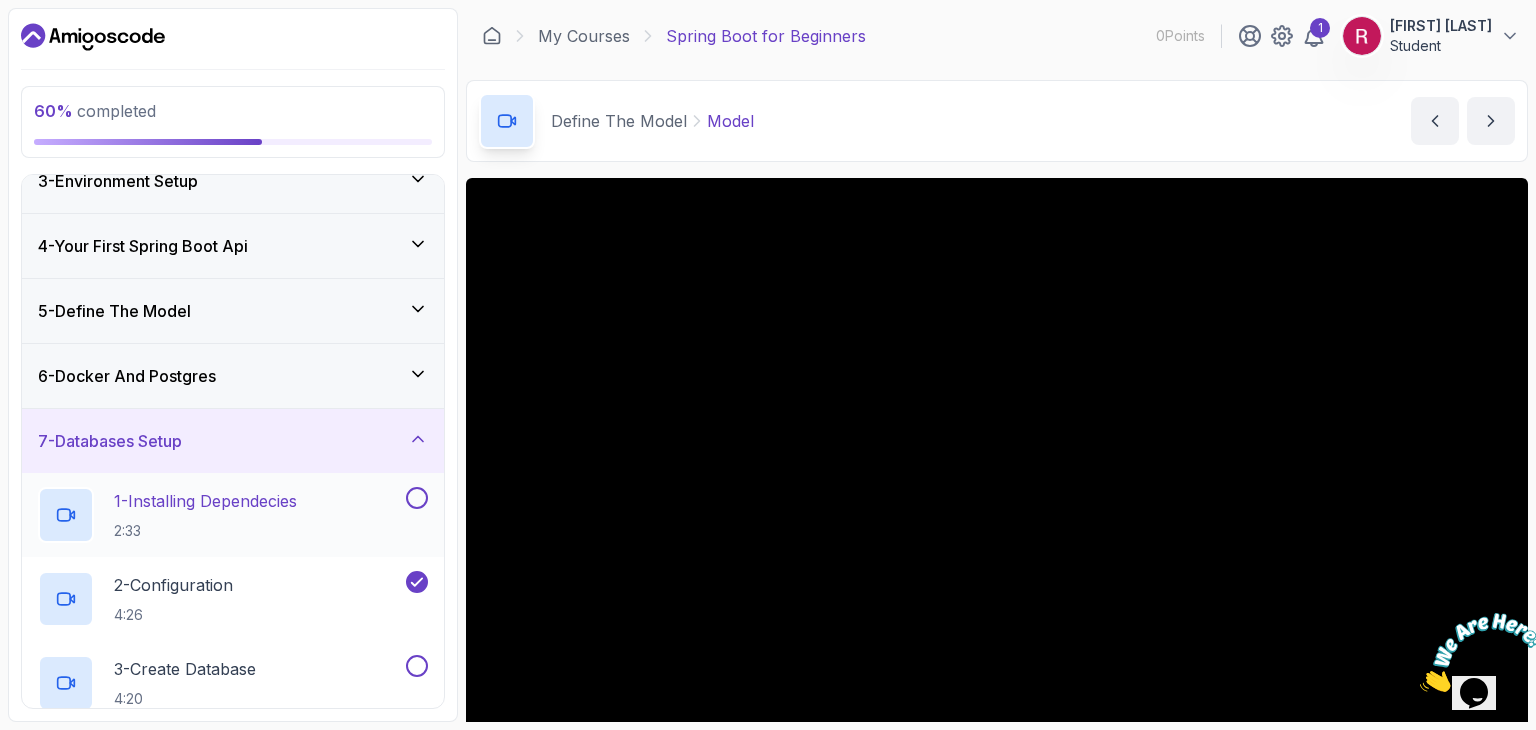 click at bounding box center [417, 498] 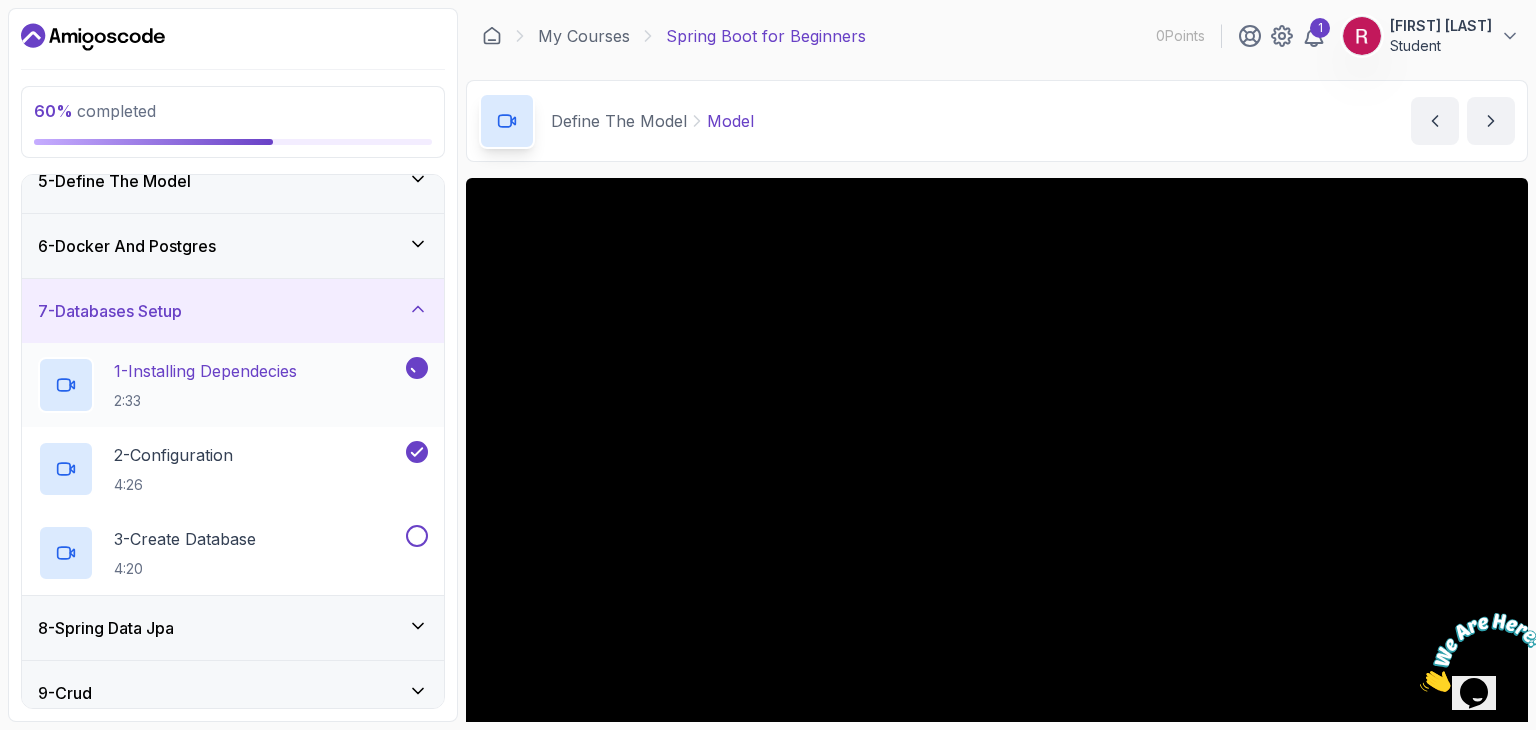 scroll, scrollTop: 287, scrollLeft: 0, axis: vertical 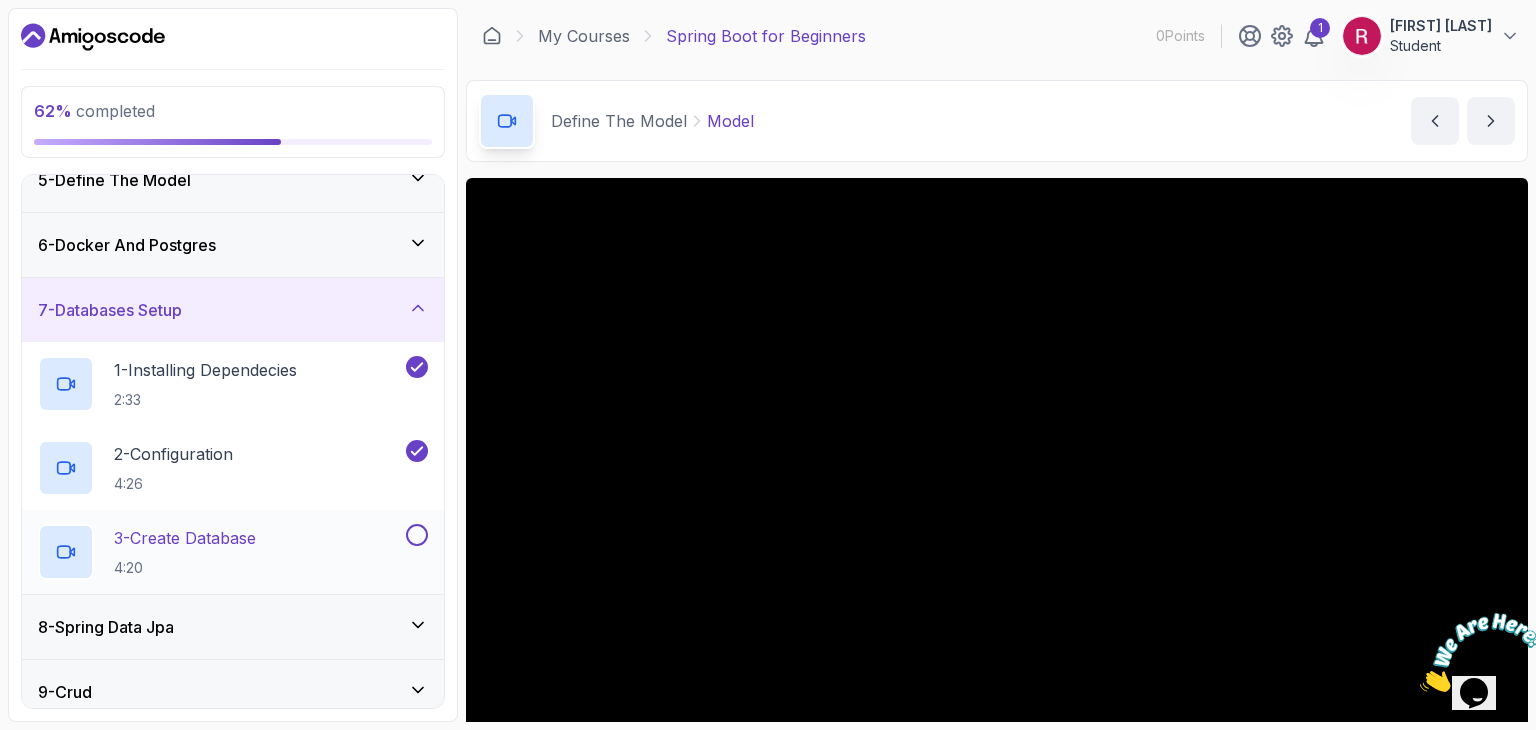 click at bounding box center [417, 535] 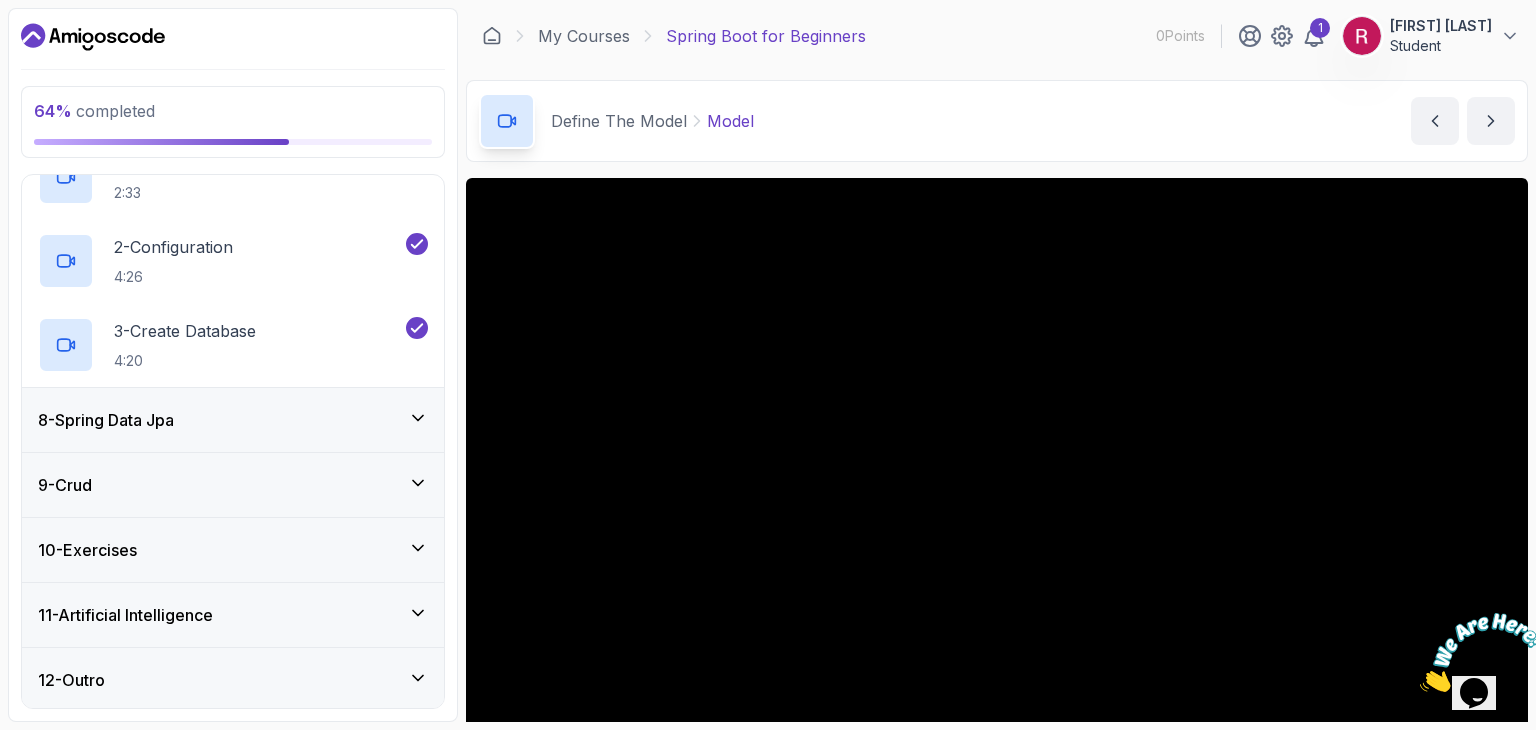 click 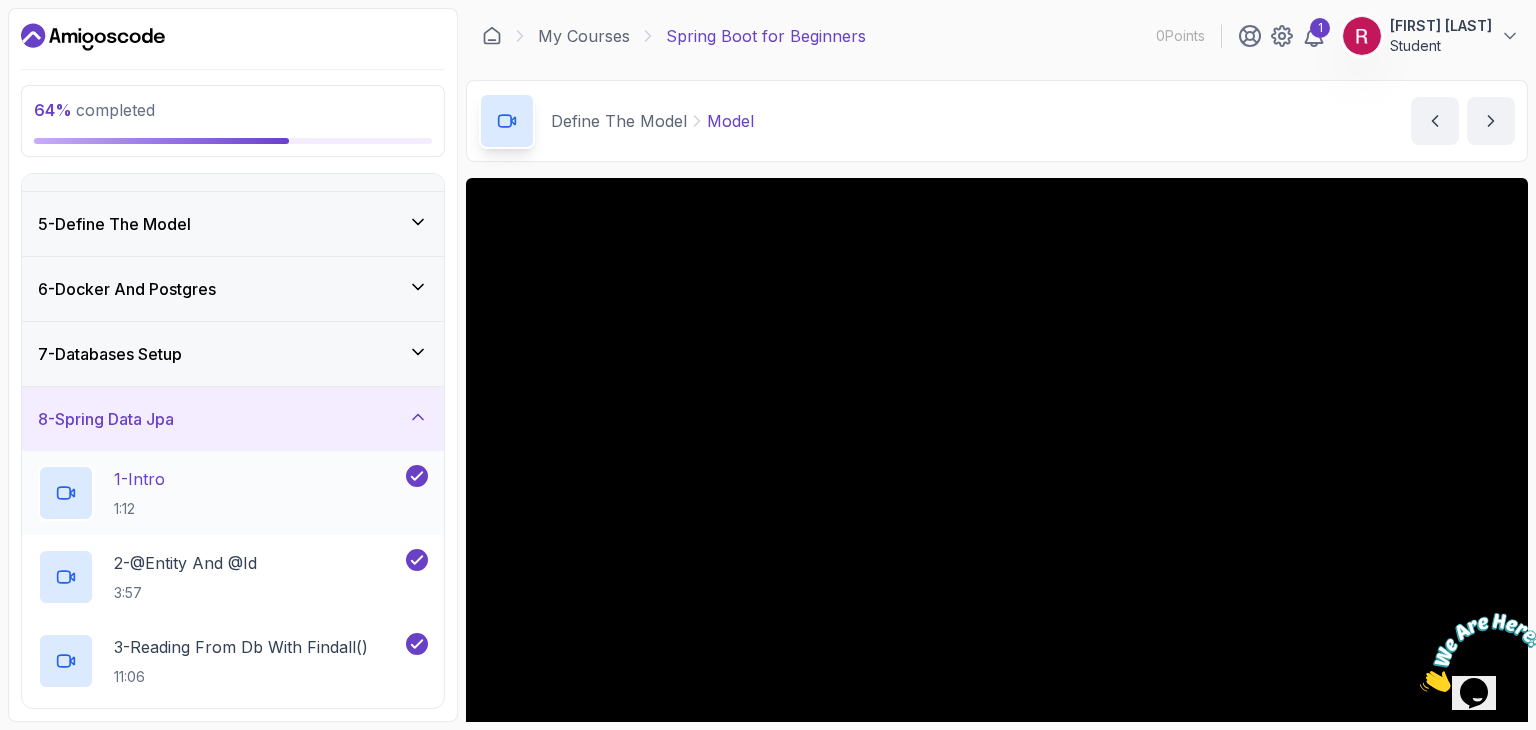 scroll, scrollTop: 578, scrollLeft: 0, axis: vertical 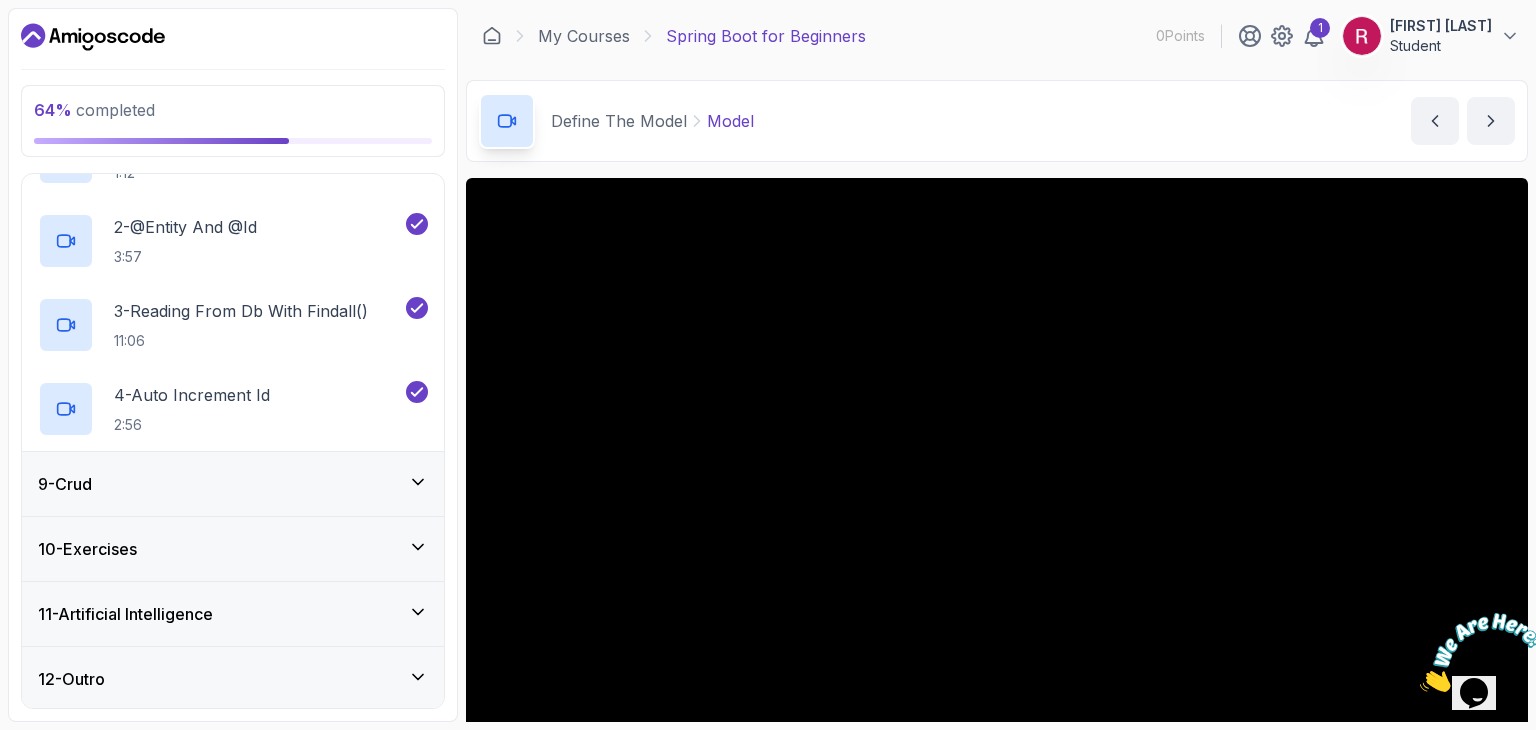 click on "9  -  Crud" at bounding box center [233, 484] 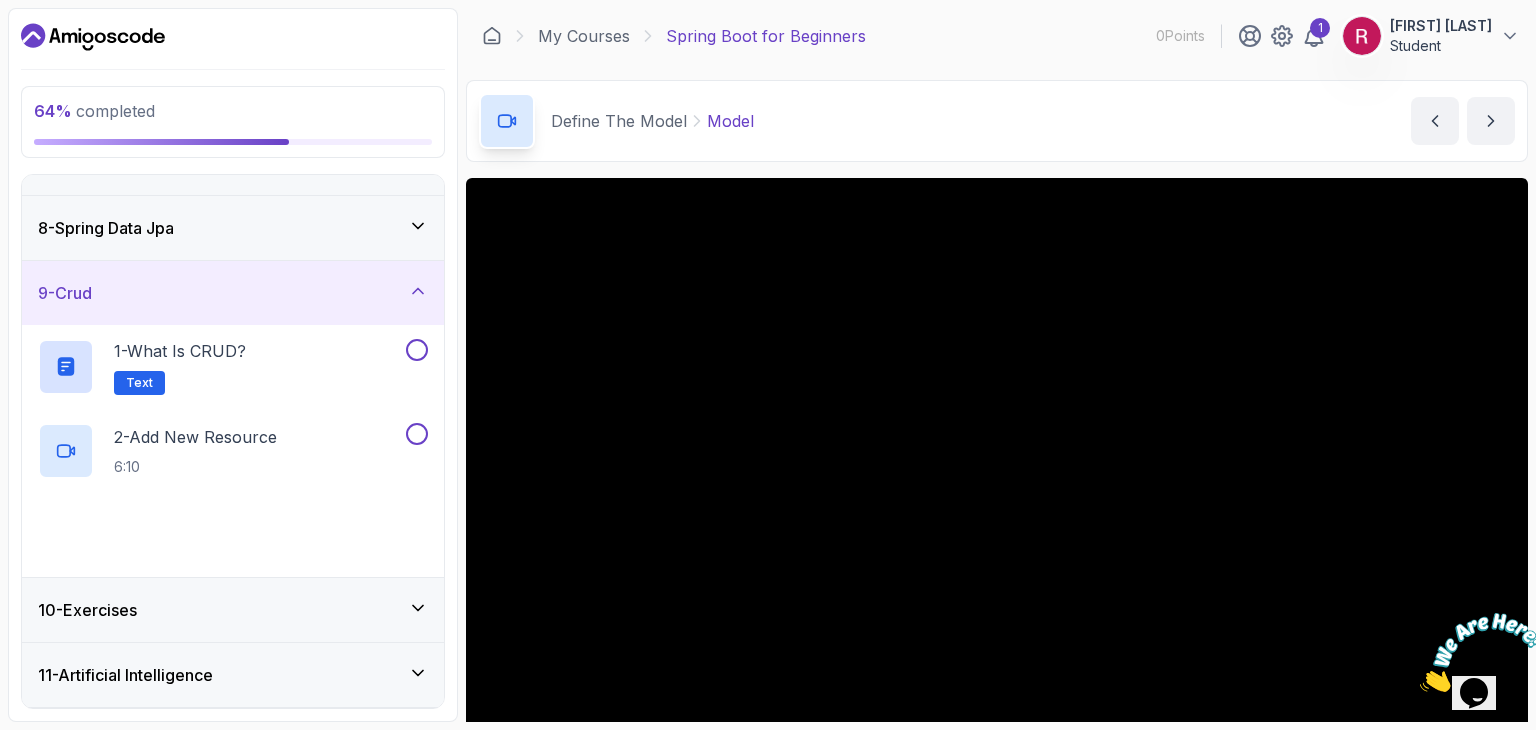 scroll, scrollTop: 494, scrollLeft: 0, axis: vertical 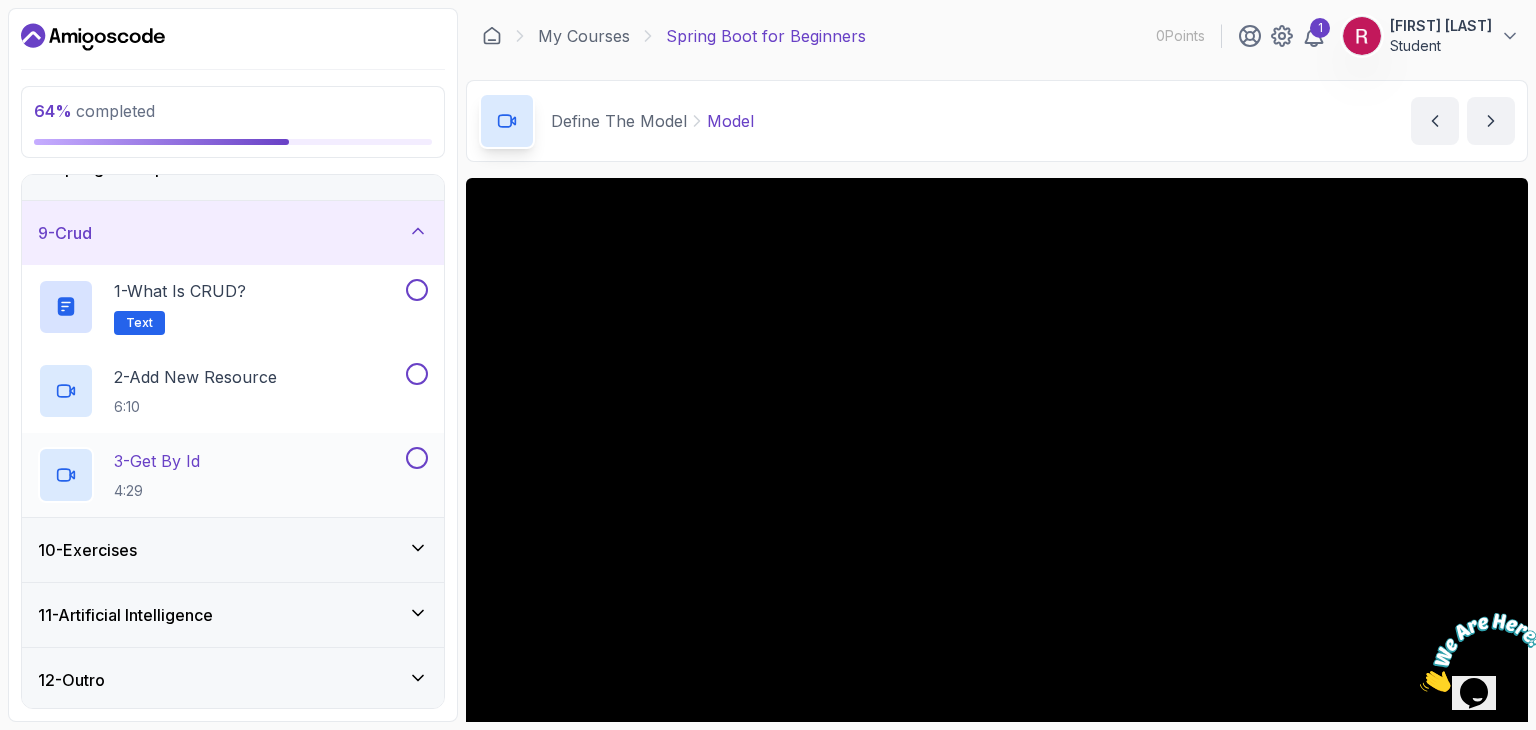 click at bounding box center [417, 458] 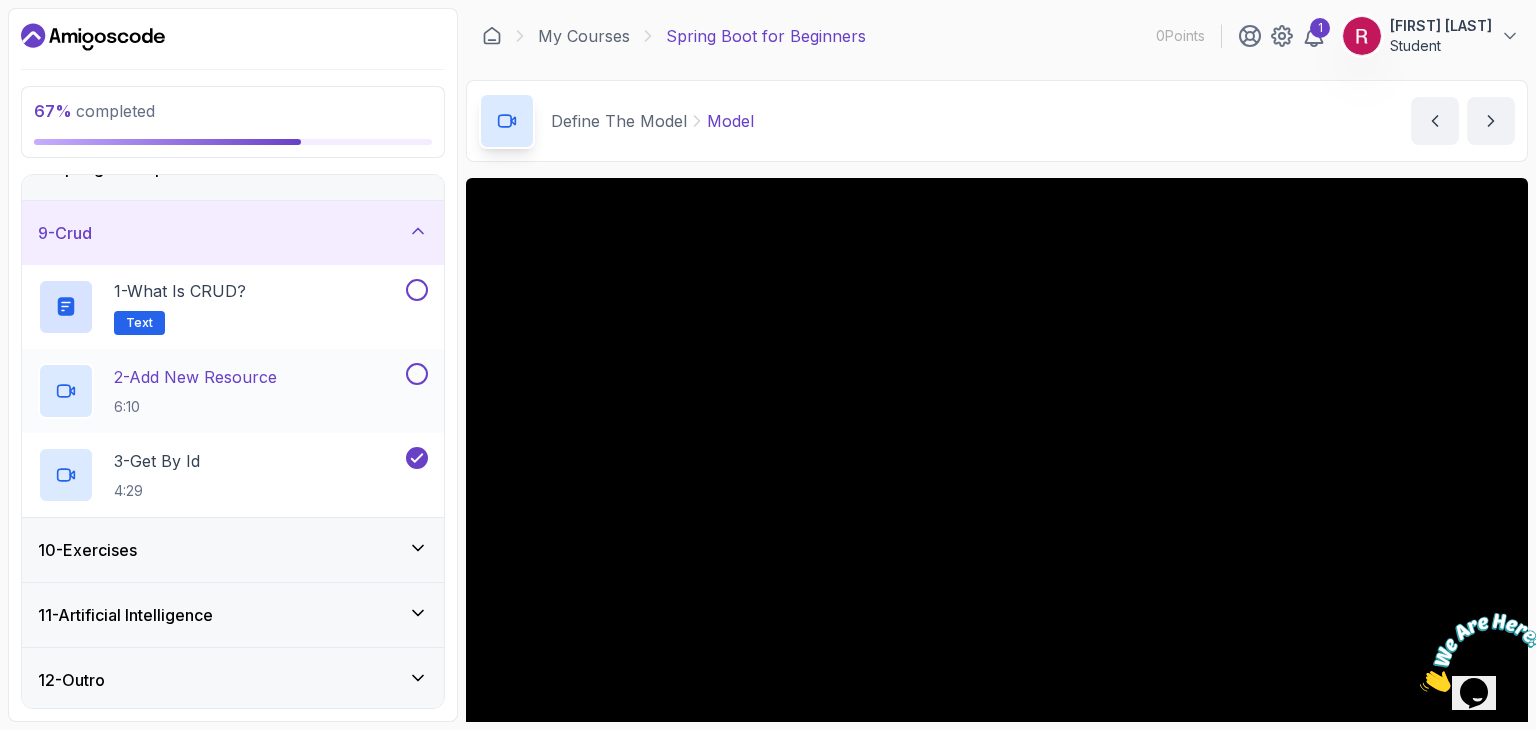 click at bounding box center [417, 374] 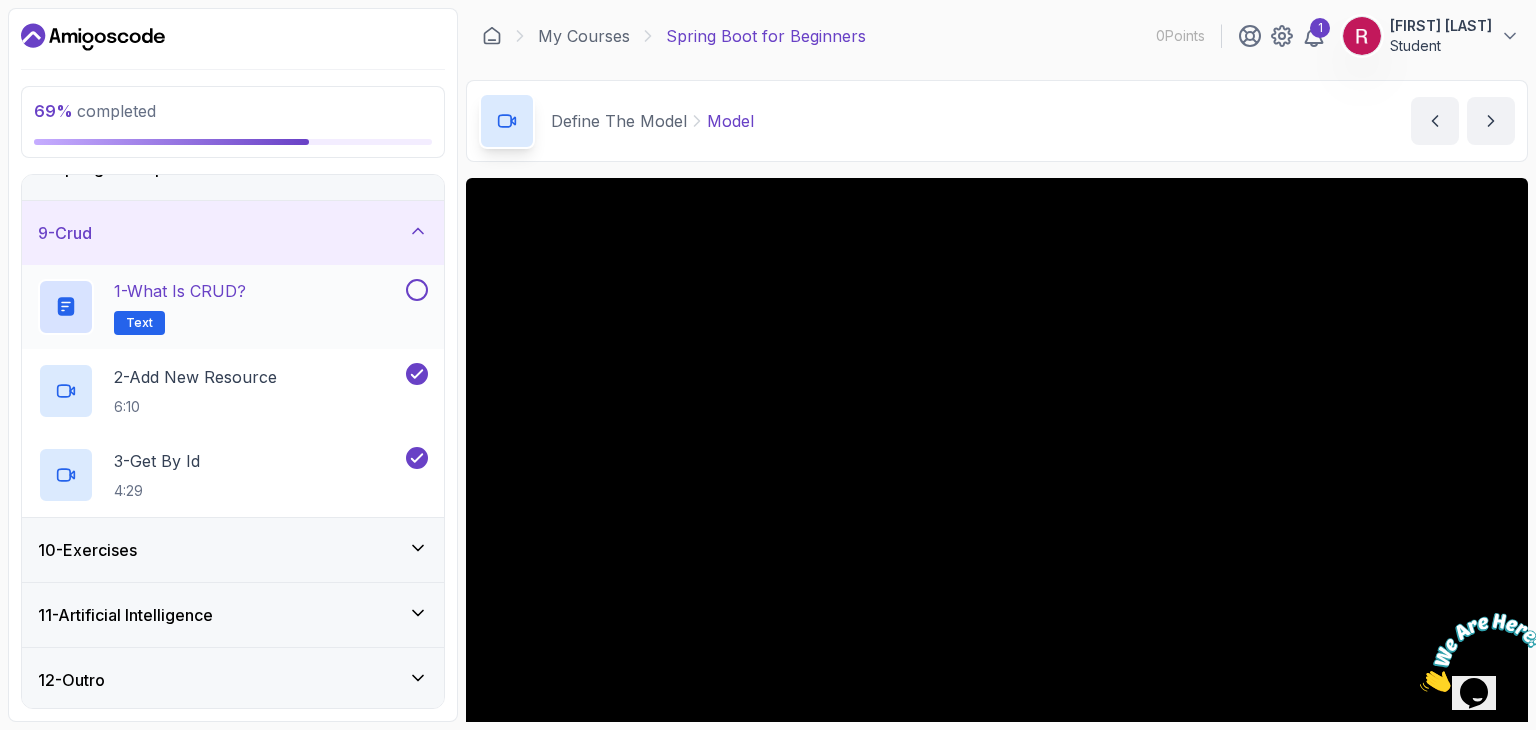 click at bounding box center (417, 290) 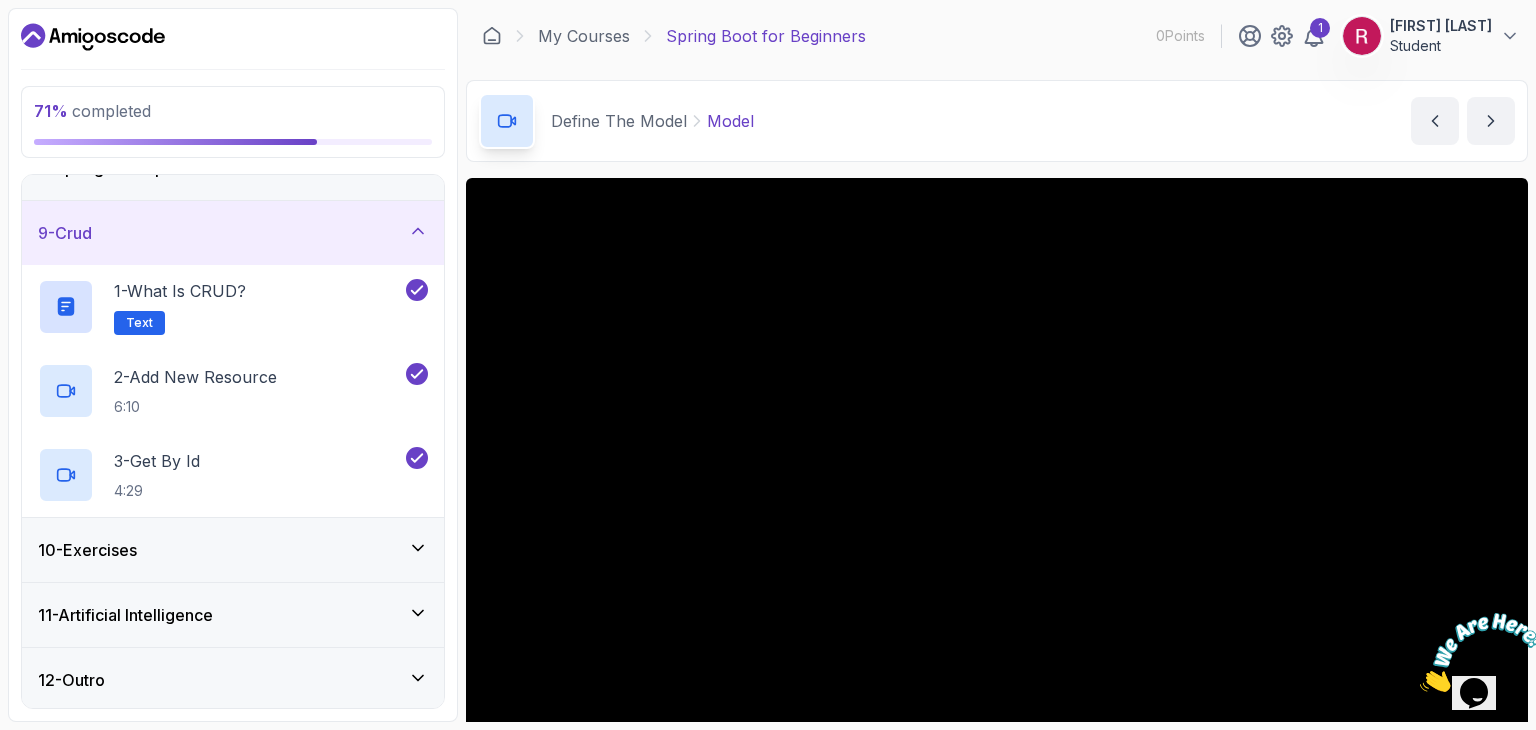 click 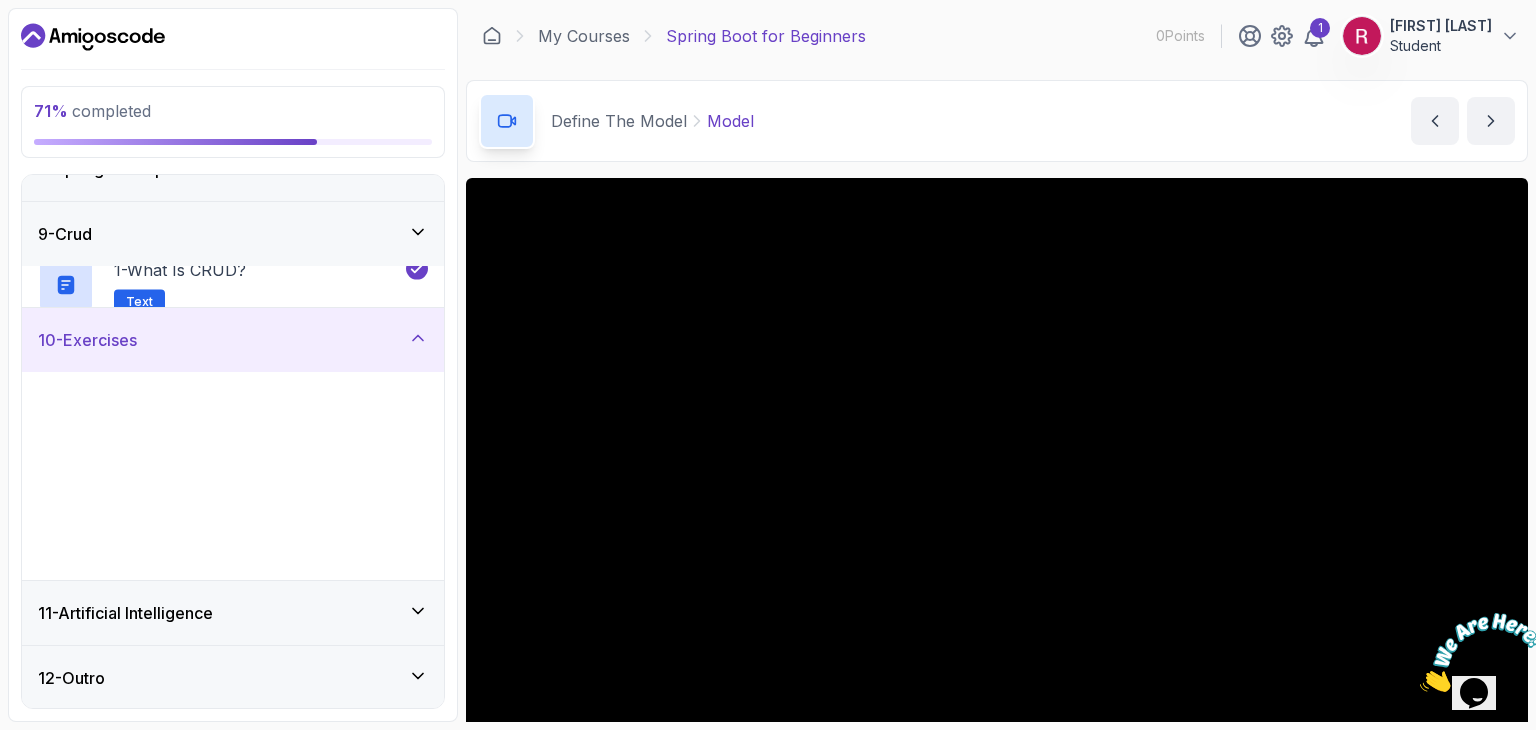 scroll, scrollTop: 494, scrollLeft: 0, axis: vertical 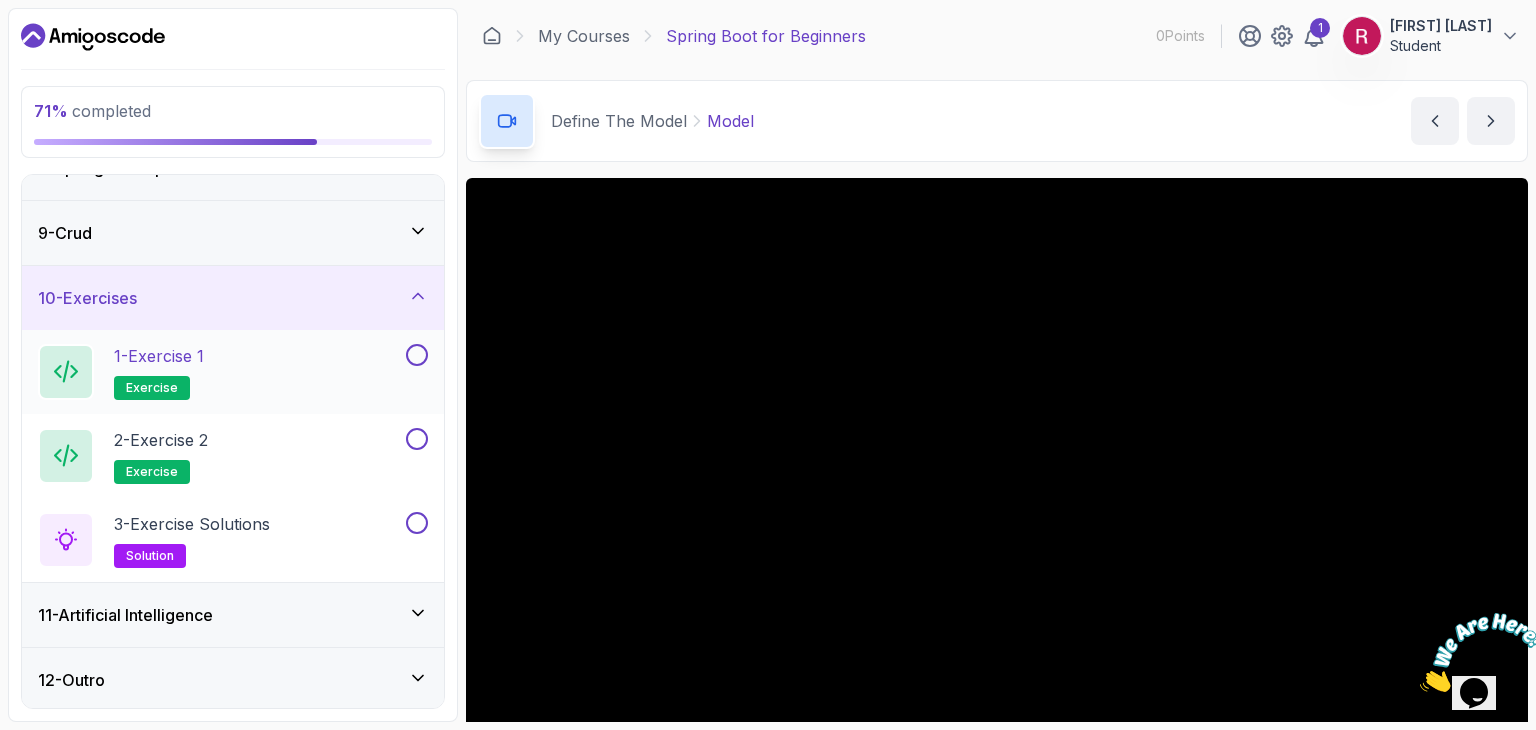 click at bounding box center (417, 355) 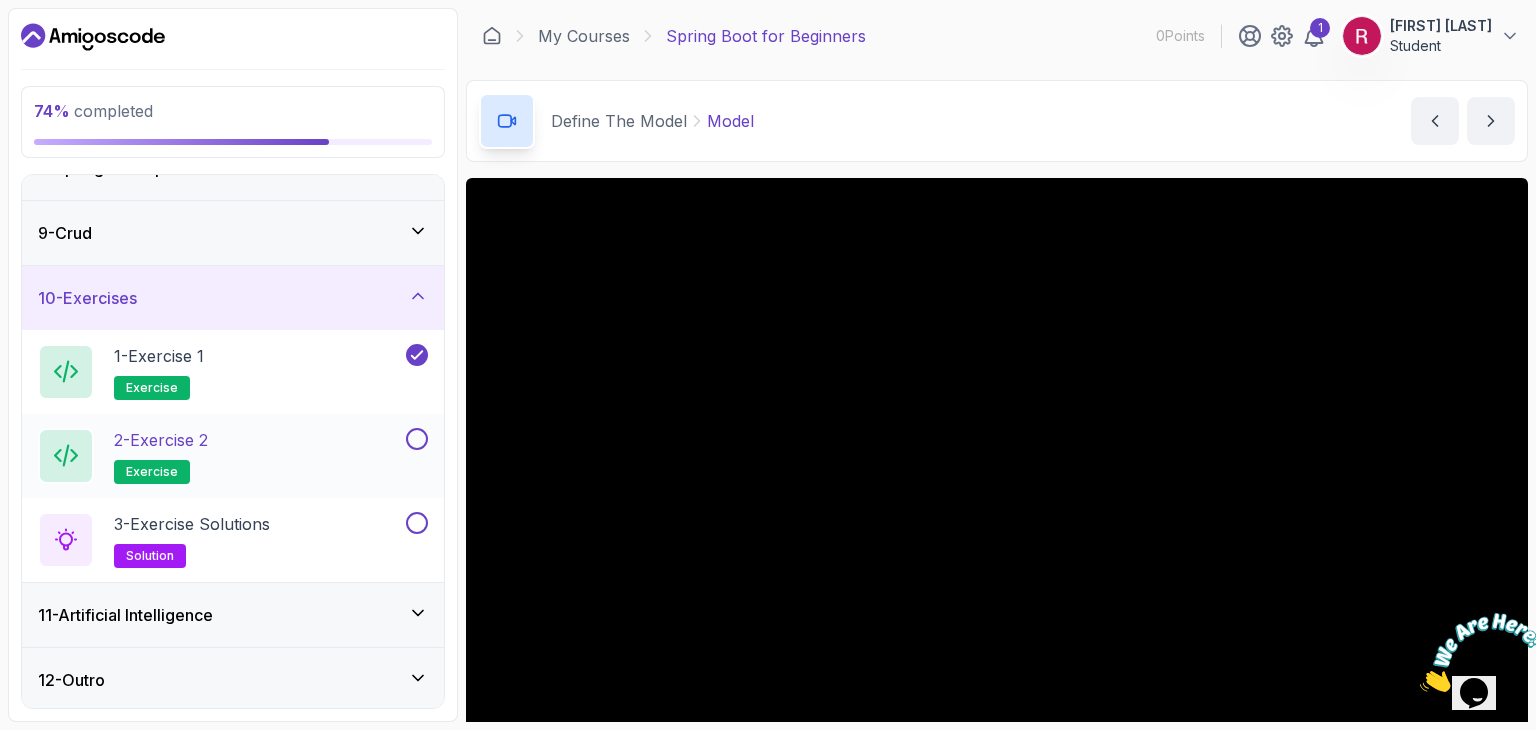 click at bounding box center [417, 439] 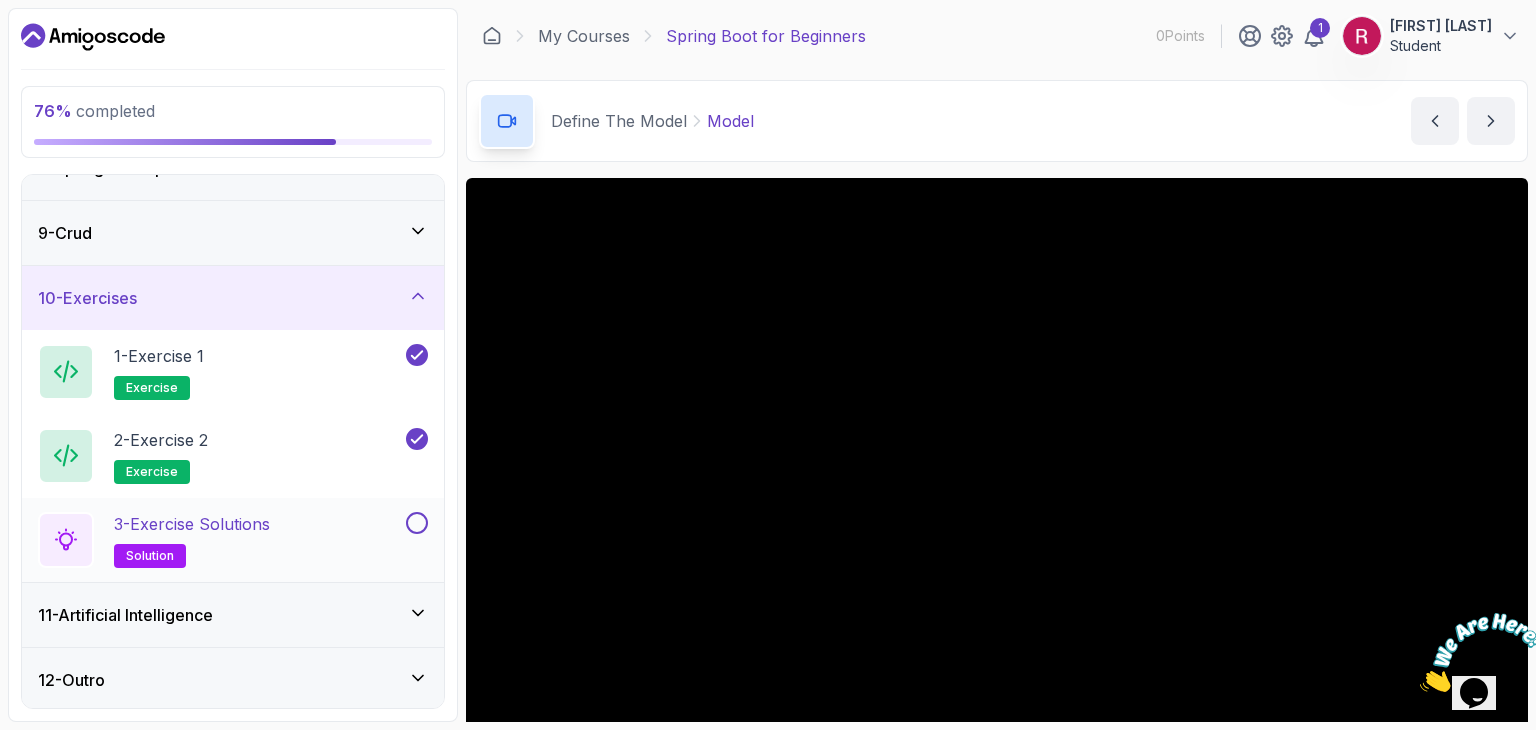click at bounding box center [417, 523] 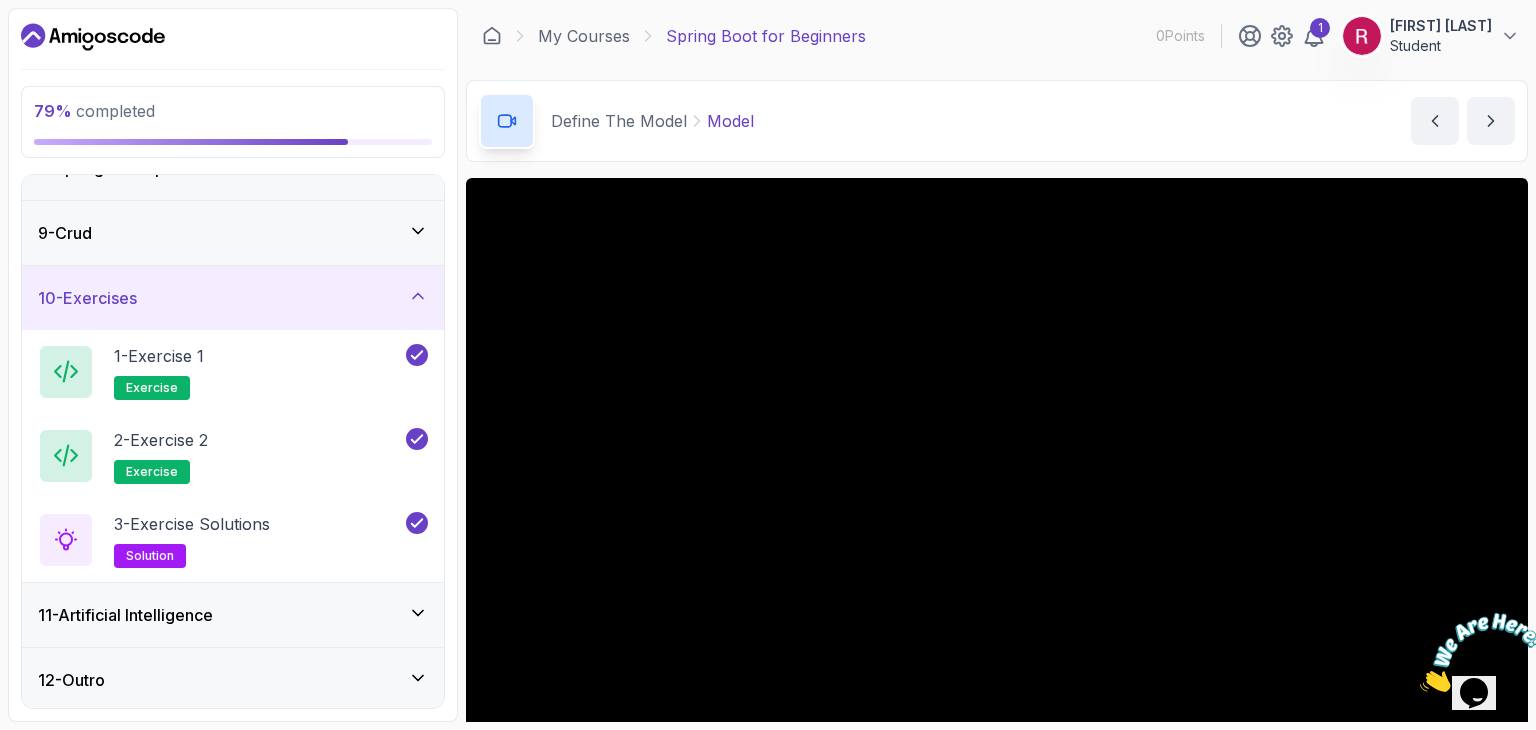 click 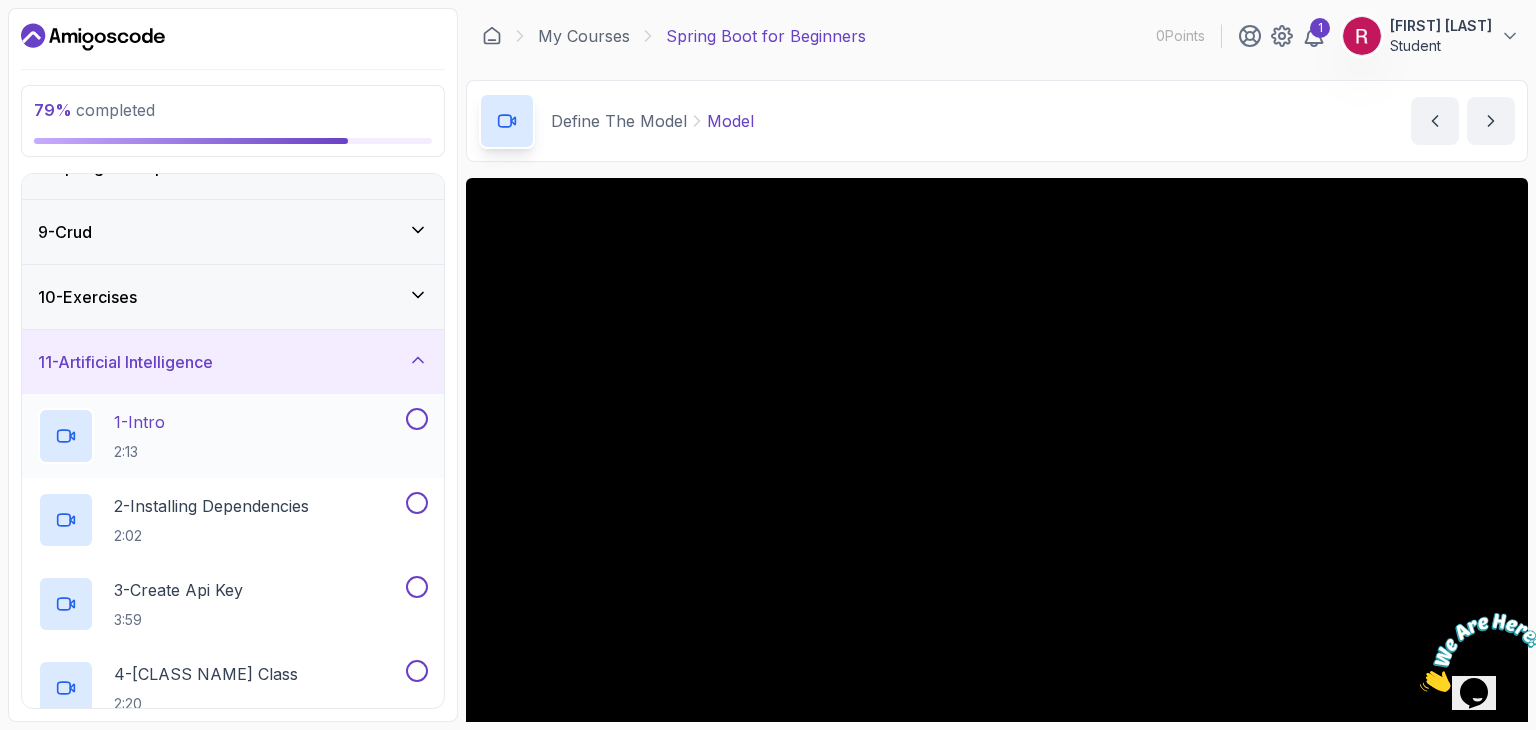 click at bounding box center [417, 419] 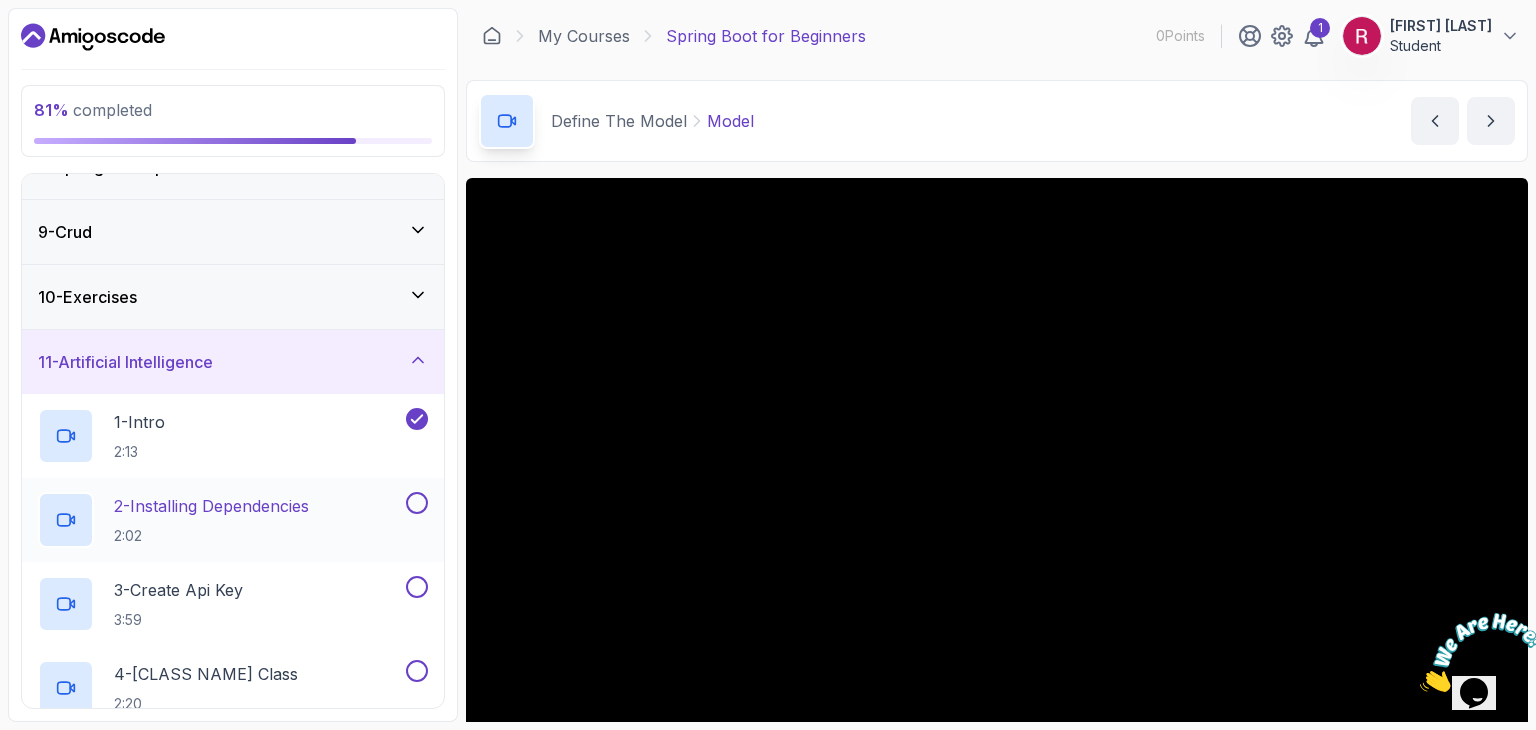 click at bounding box center [417, 503] 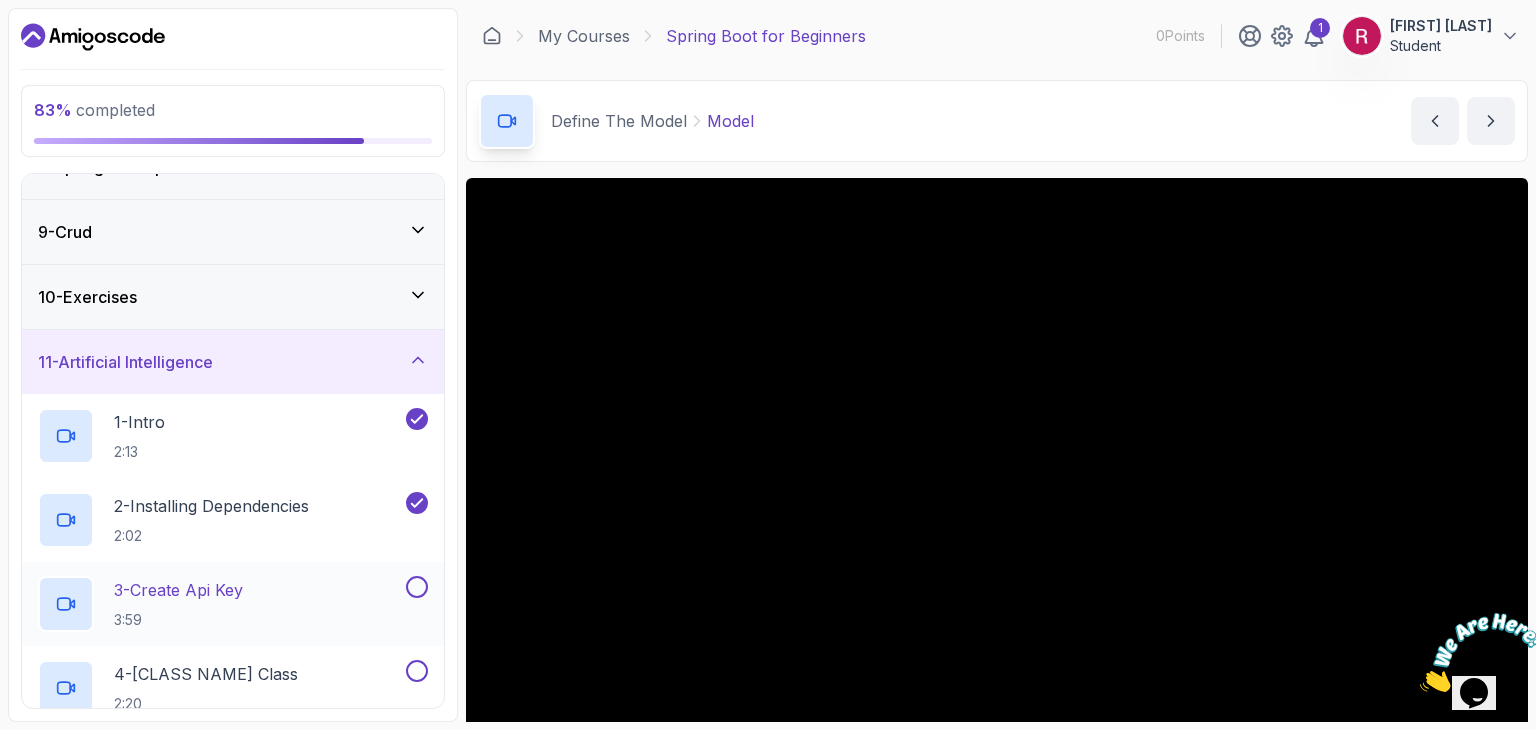 click at bounding box center (417, 587) 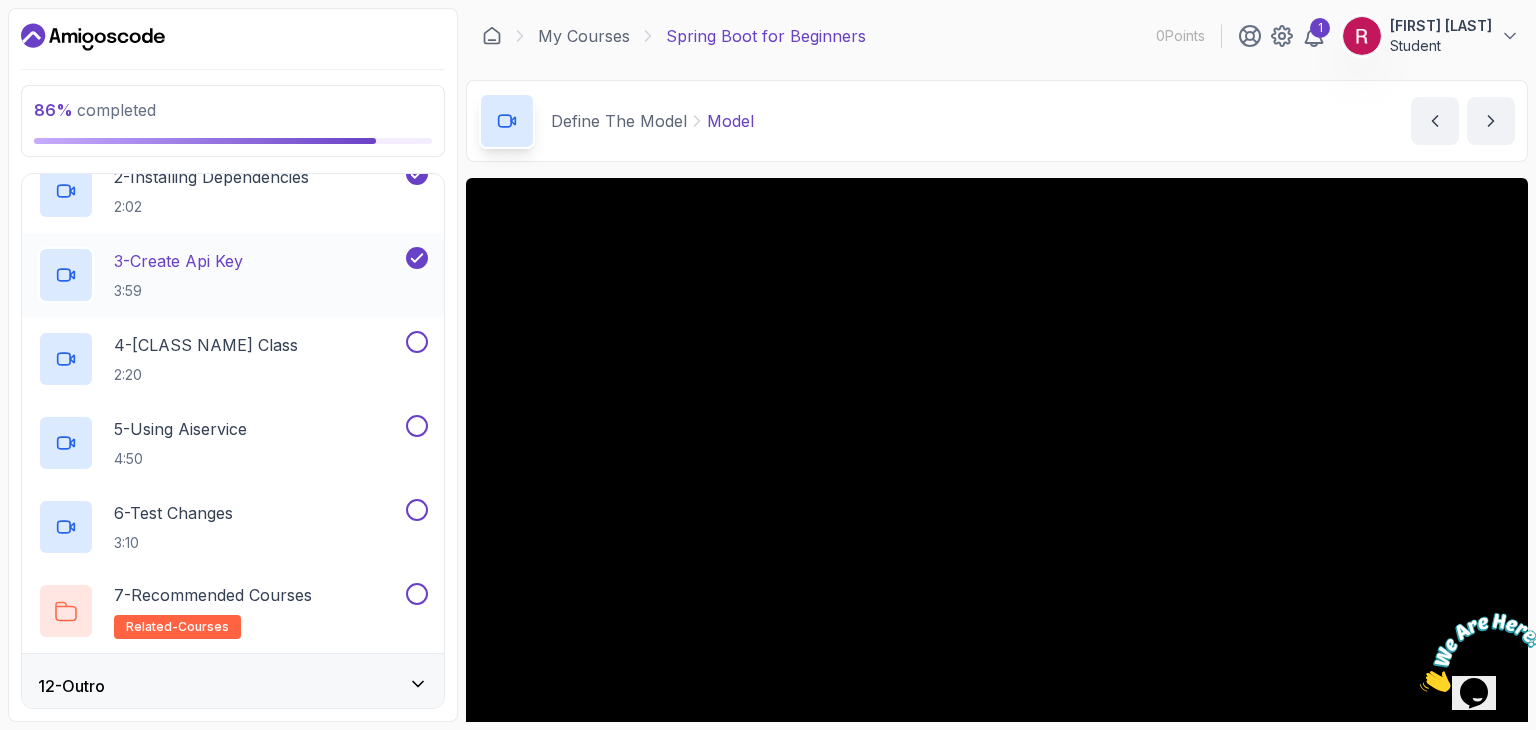 scroll, scrollTop: 830, scrollLeft: 0, axis: vertical 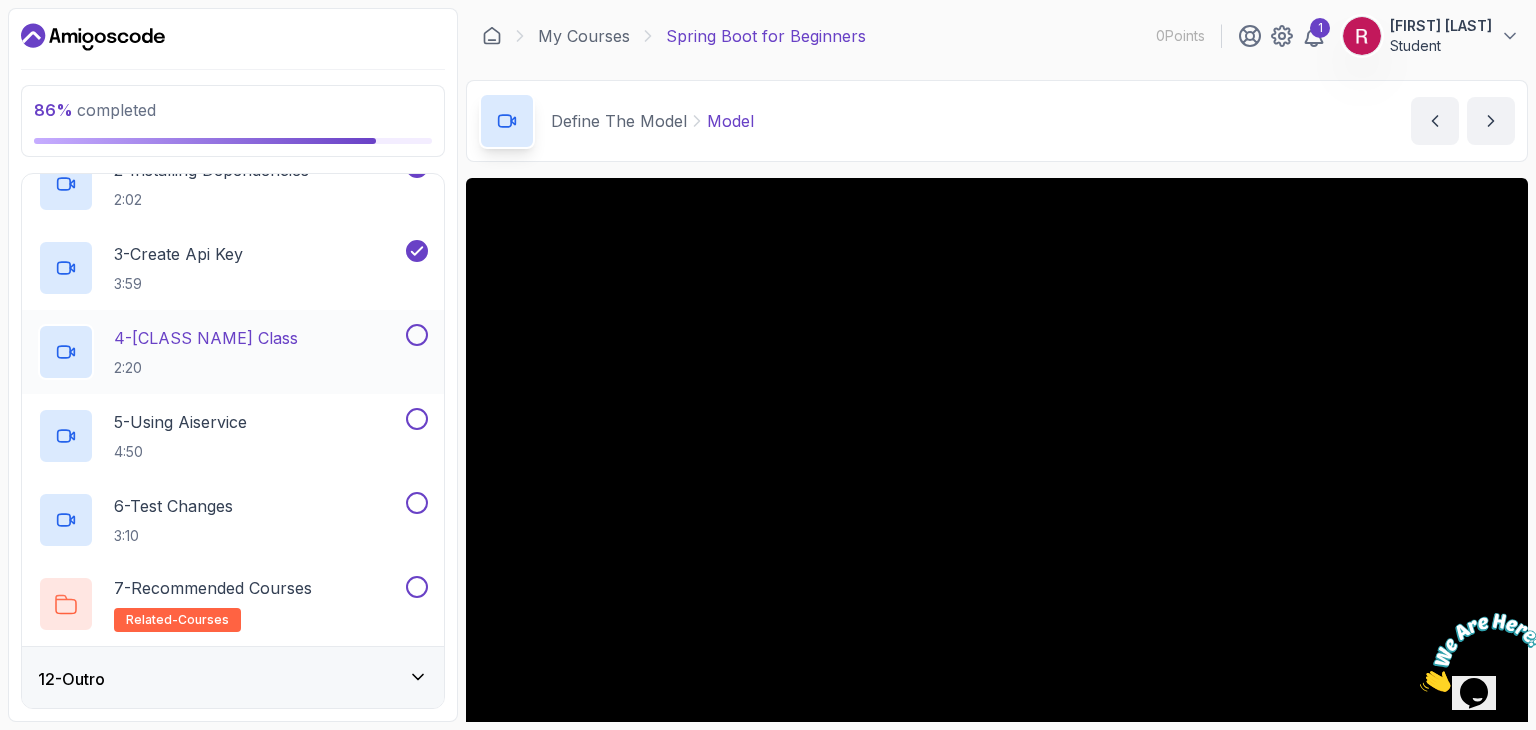 click at bounding box center [417, 335] 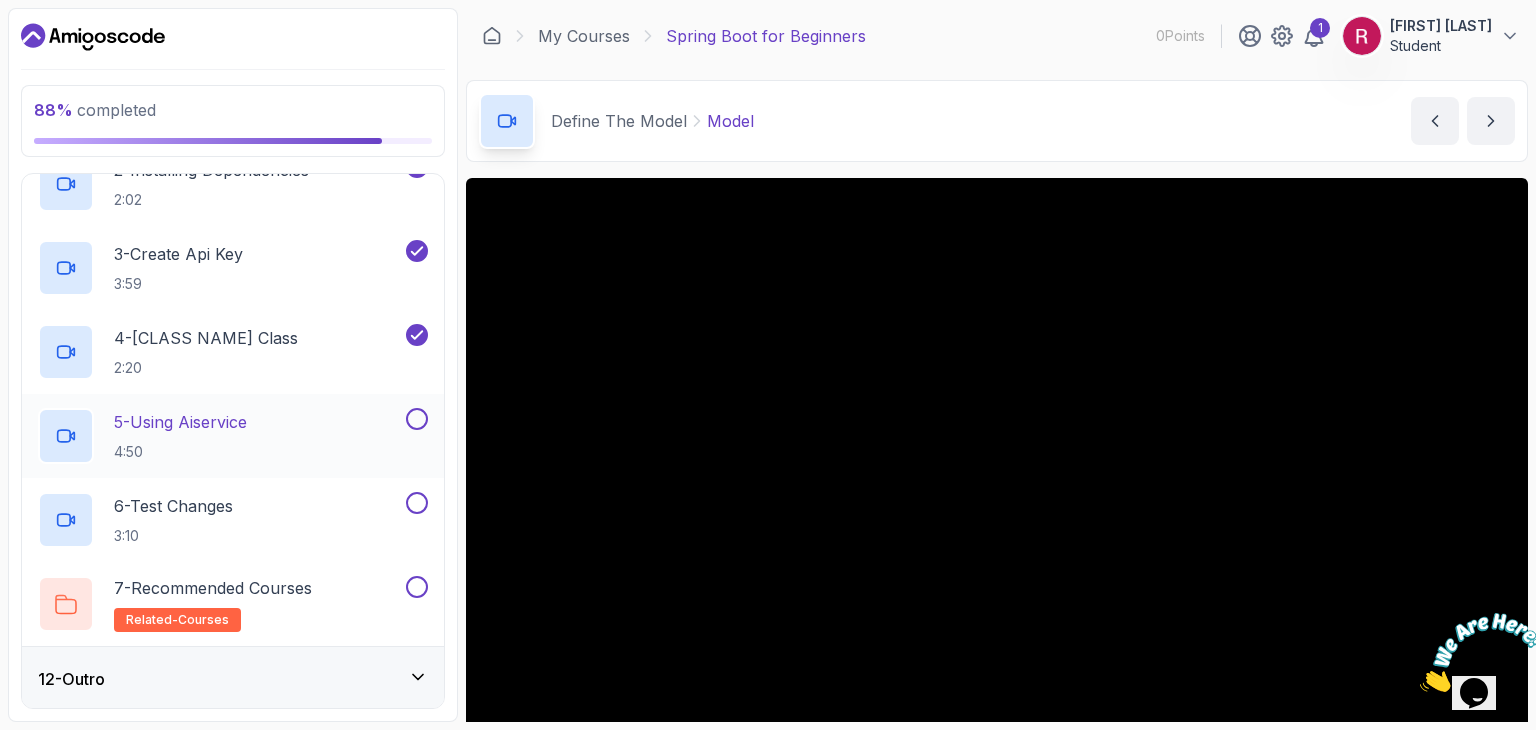 click at bounding box center (417, 419) 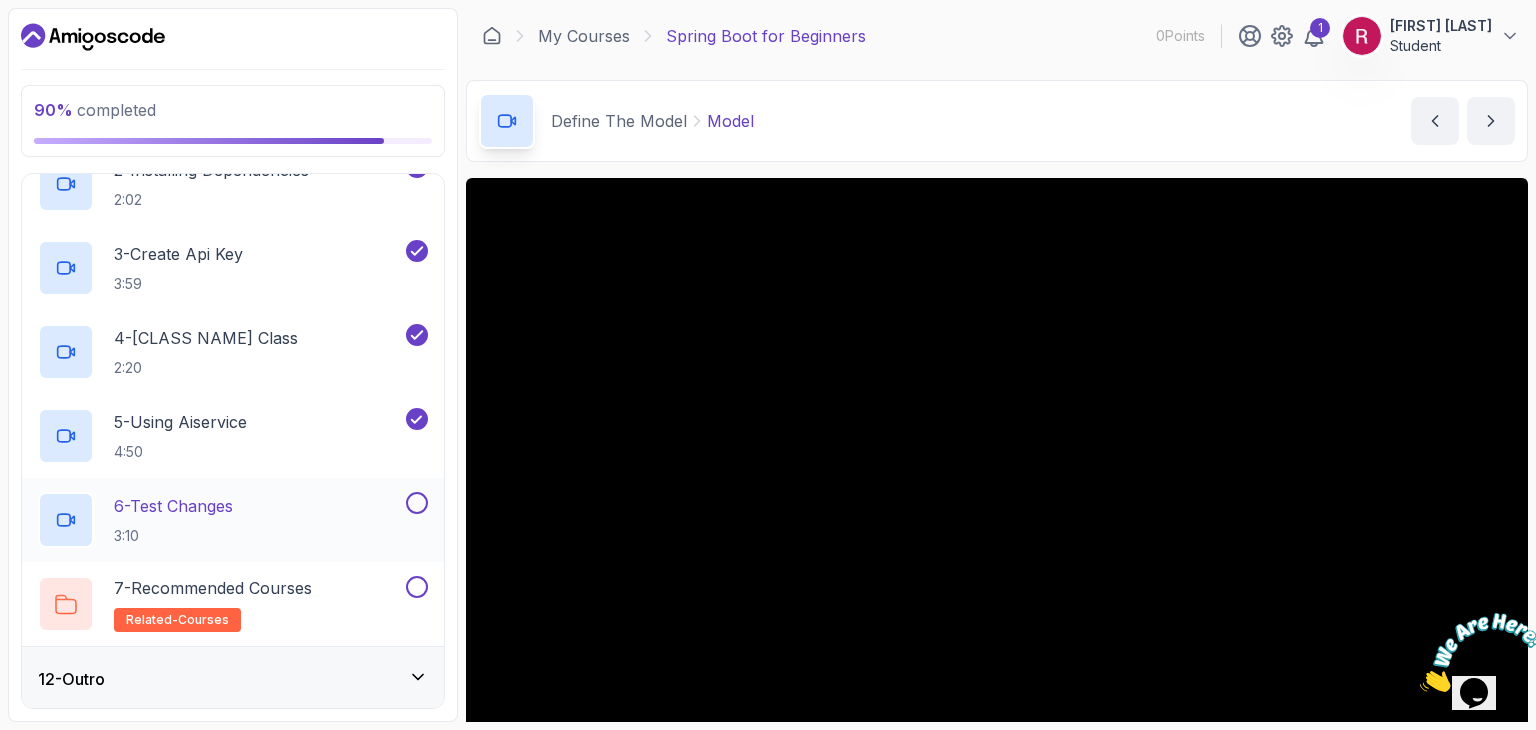 click at bounding box center [417, 503] 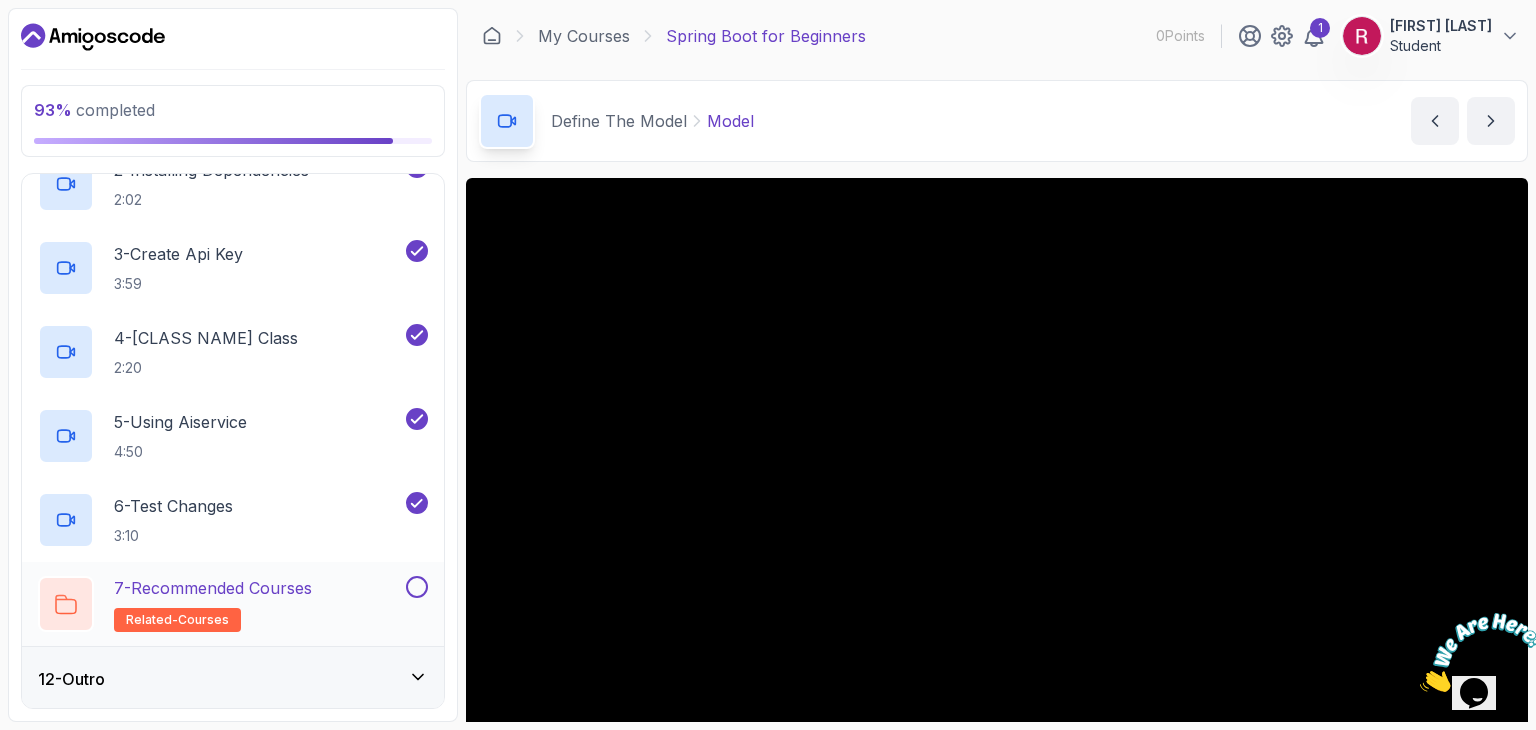 click at bounding box center [415, 587] 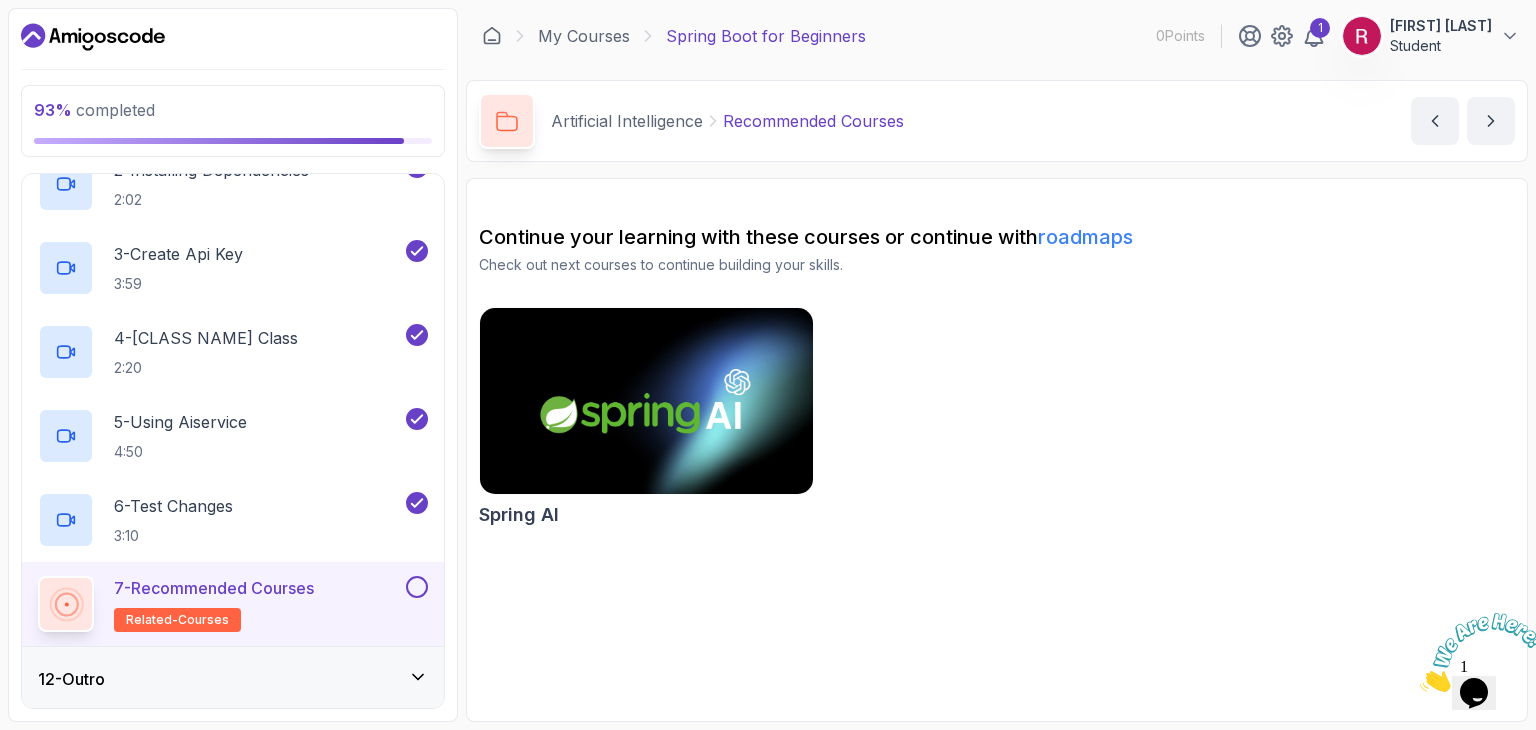 click at bounding box center (417, 587) 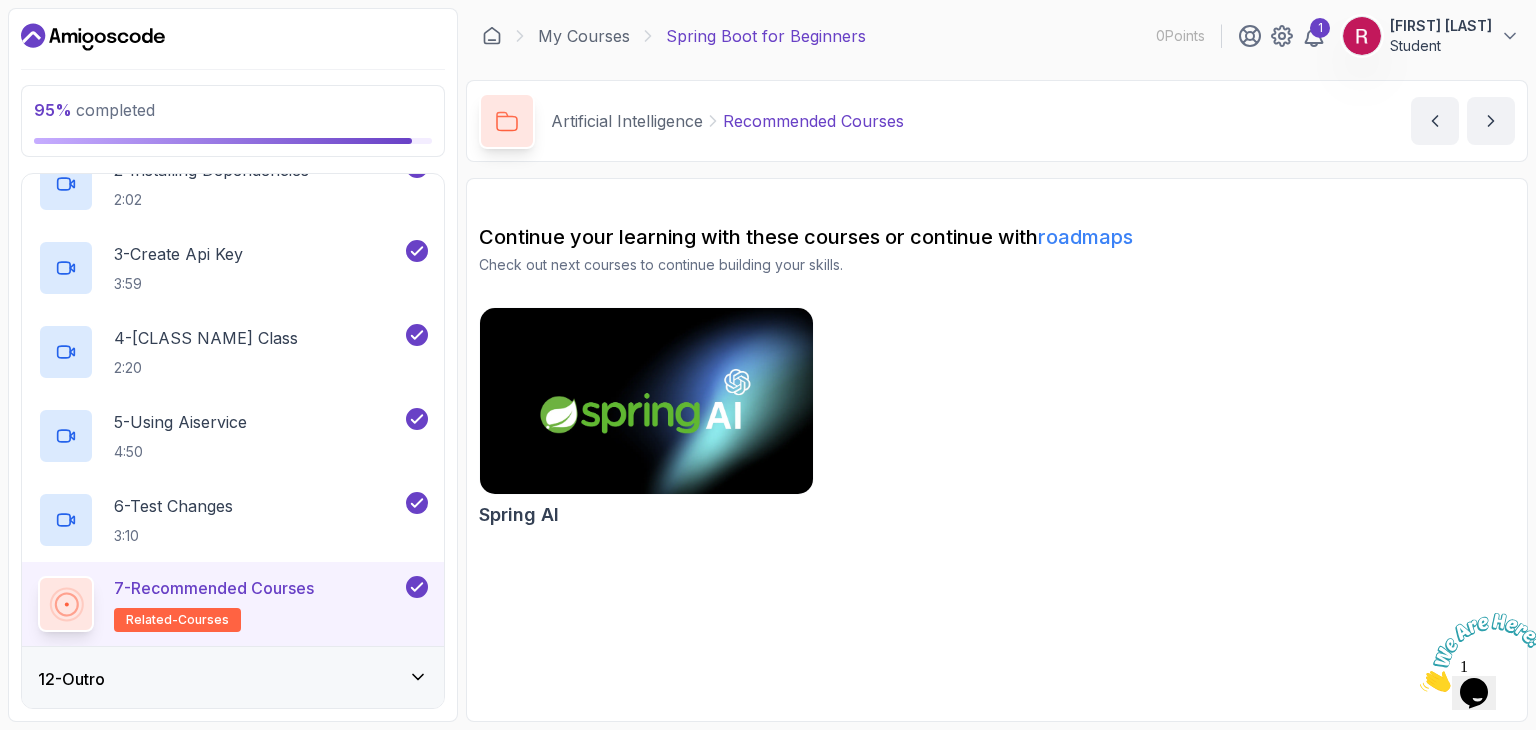 click 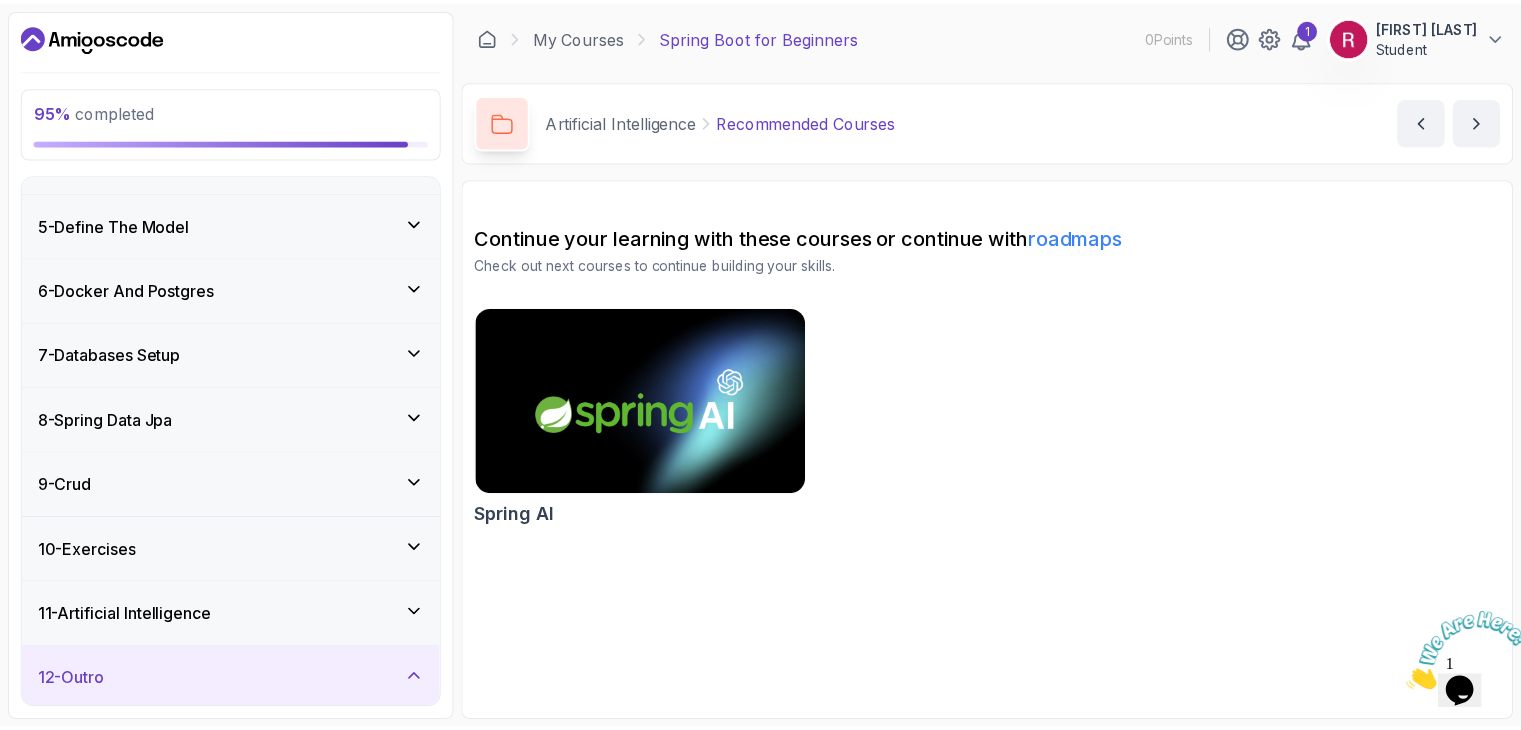 scroll, scrollTop: 410, scrollLeft: 0, axis: vertical 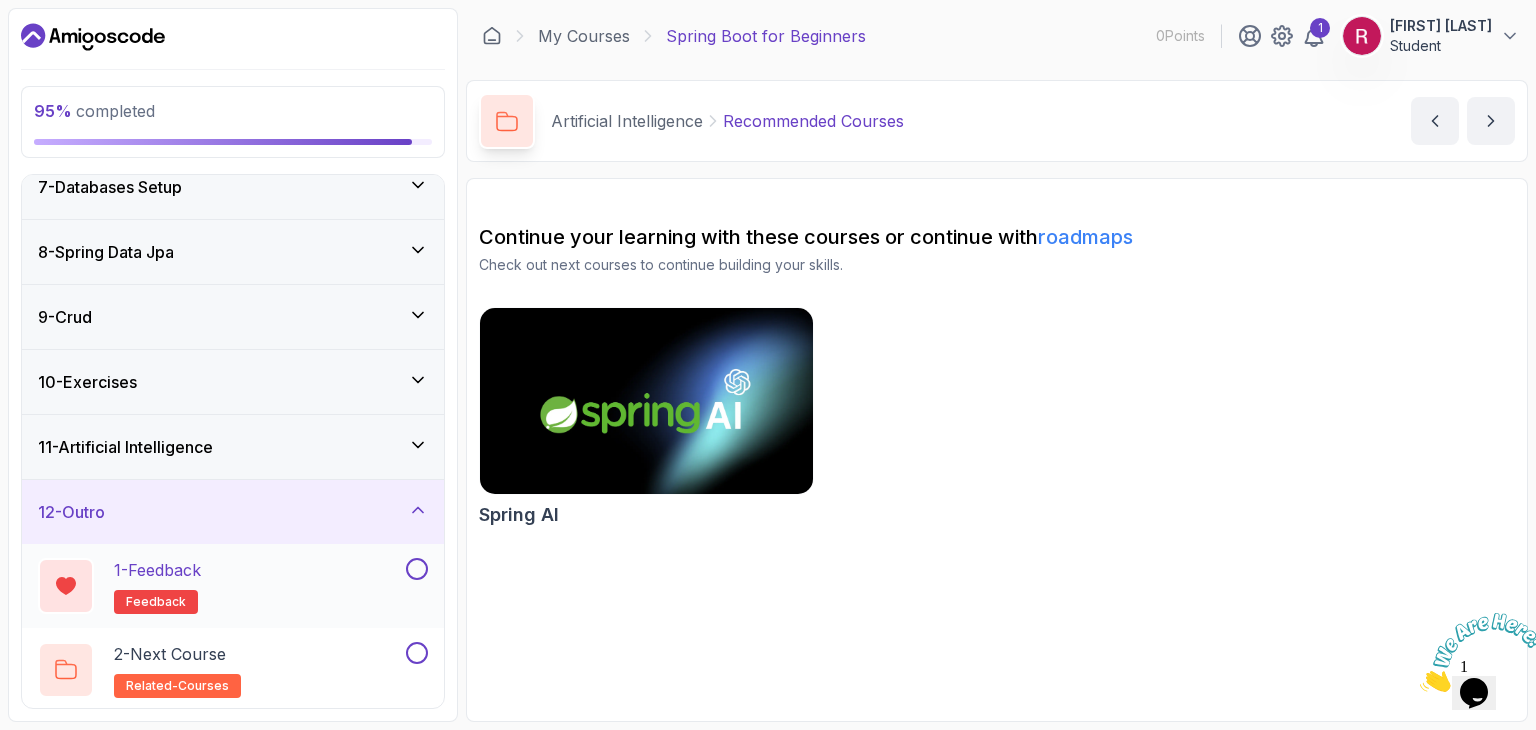 click at bounding box center (417, 569) 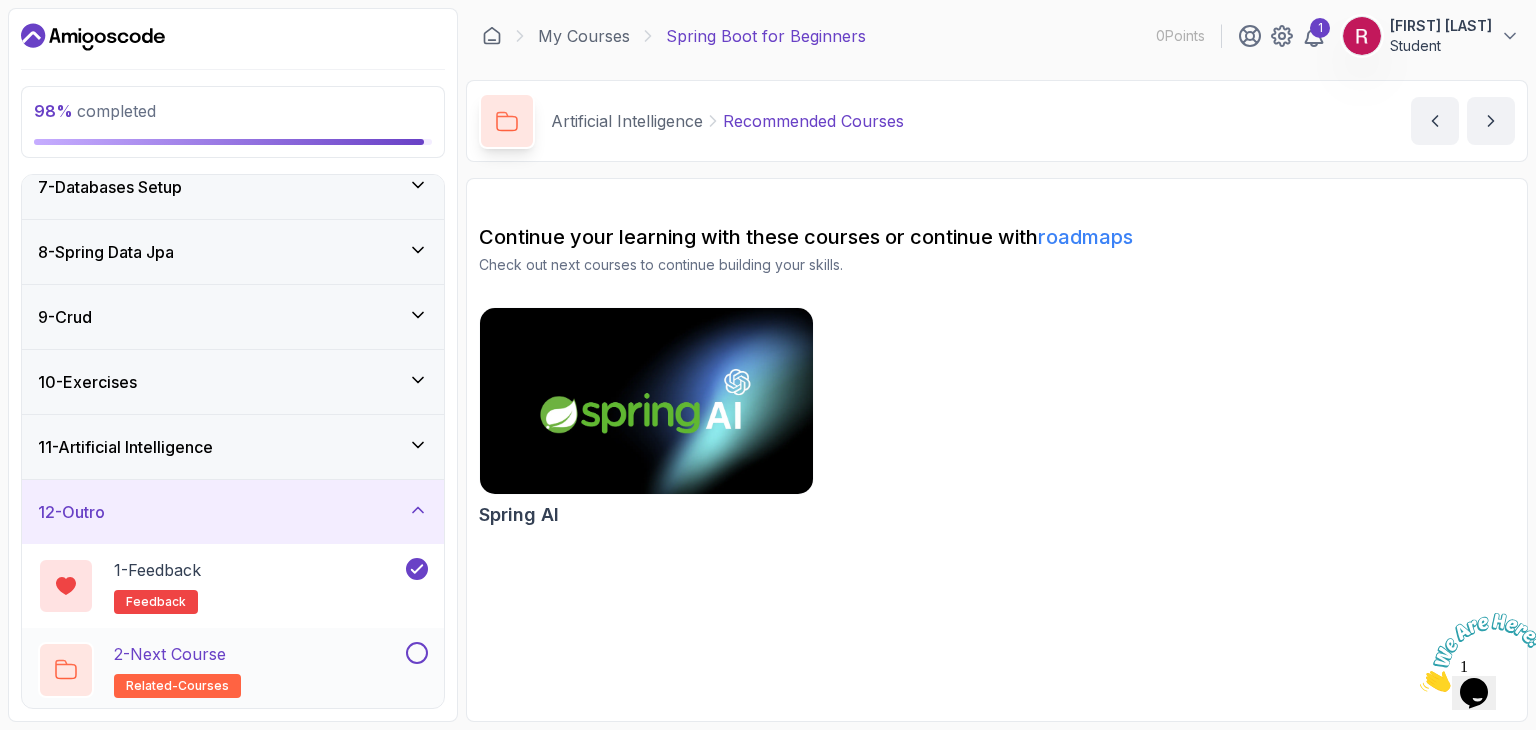 click at bounding box center [417, 653] 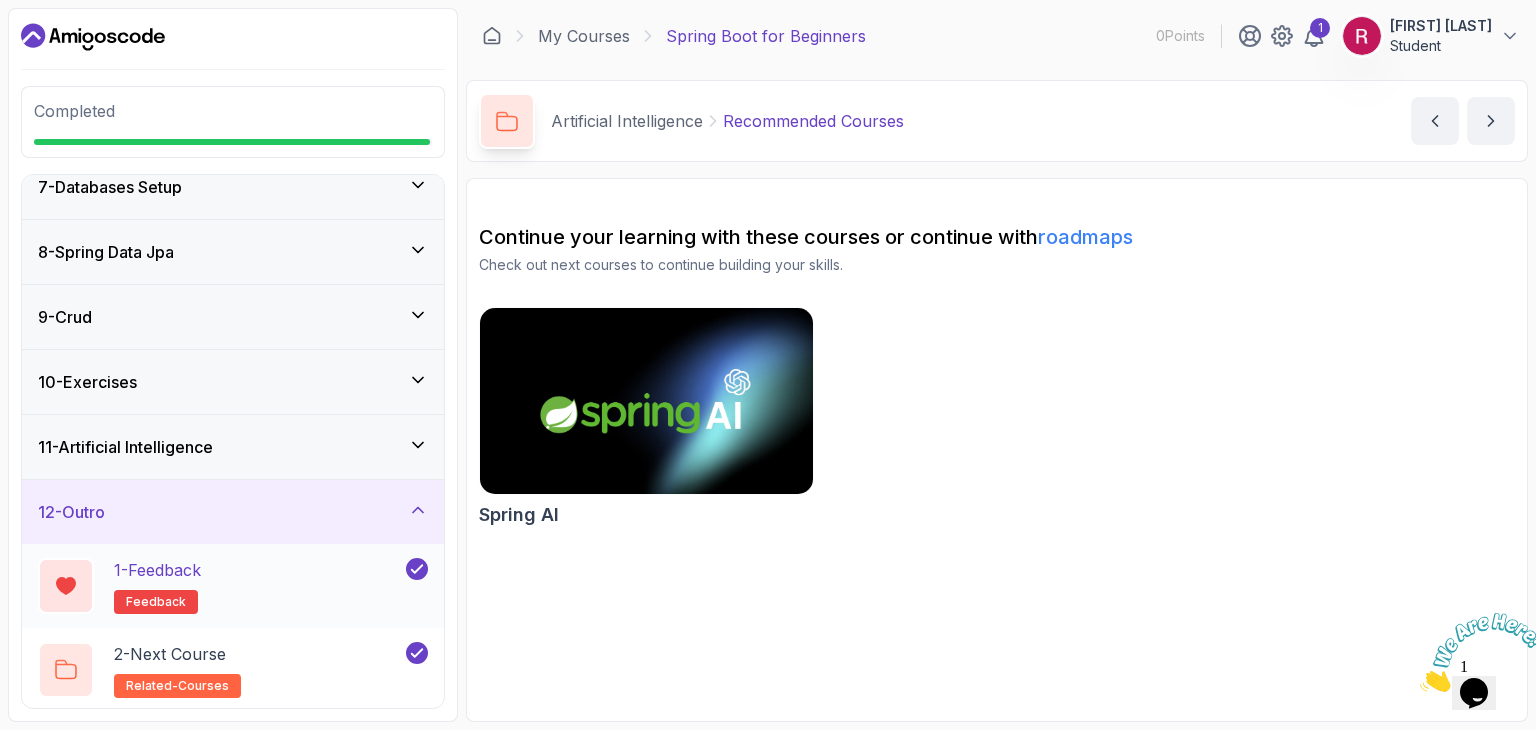 click on "1  -  Feedback feedback" at bounding box center (220, 586) 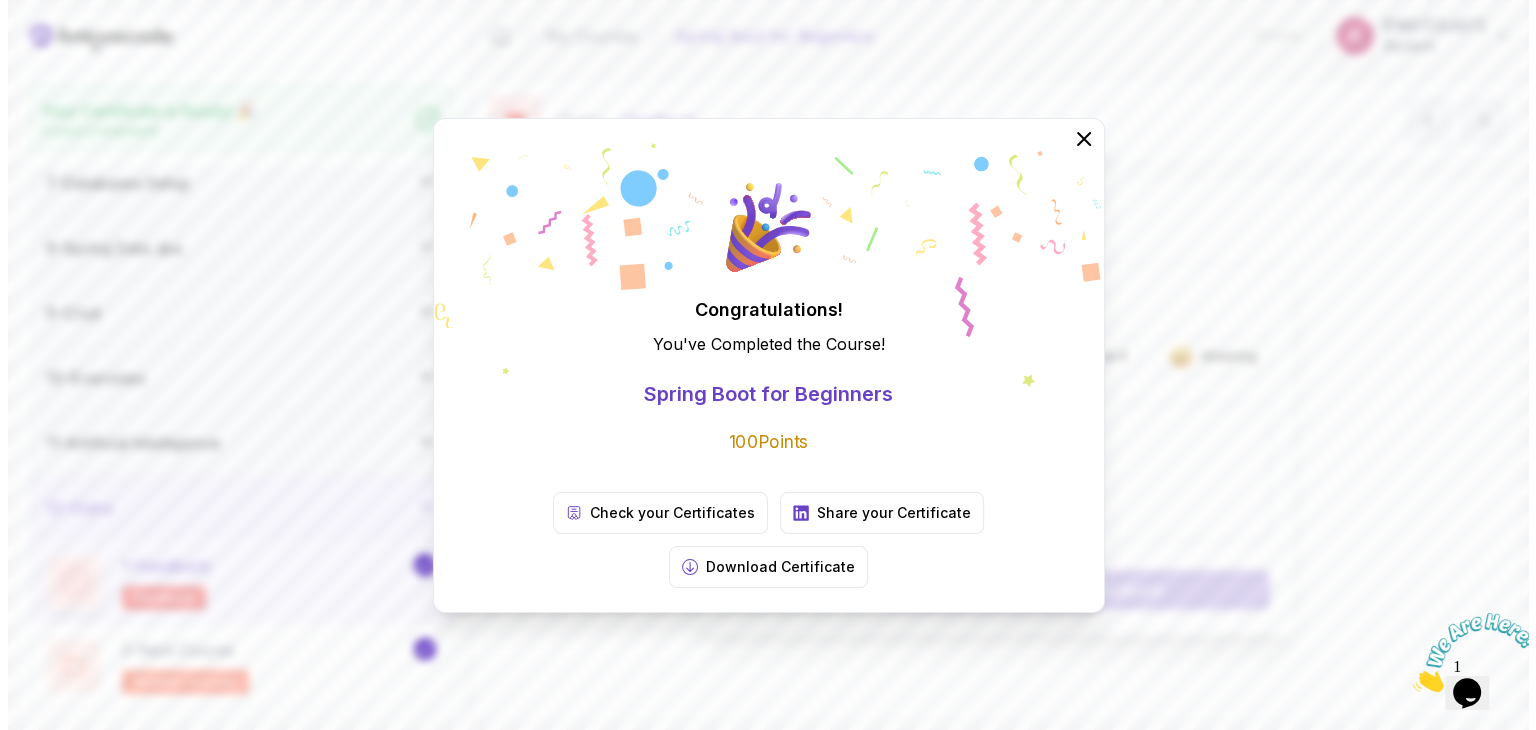 scroll, scrollTop: 404, scrollLeft: 0, axis: vertical 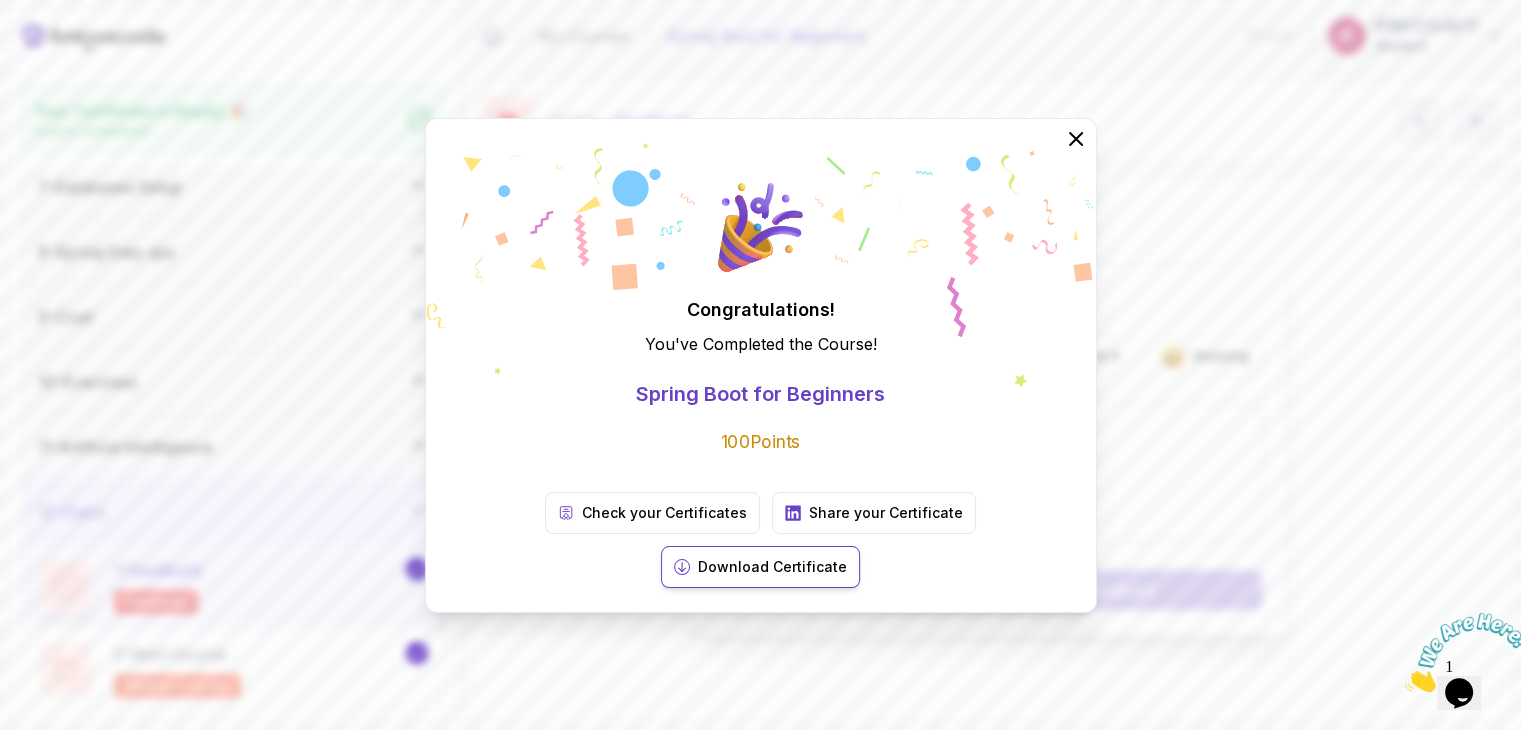 click at bounding box center [682, 567] 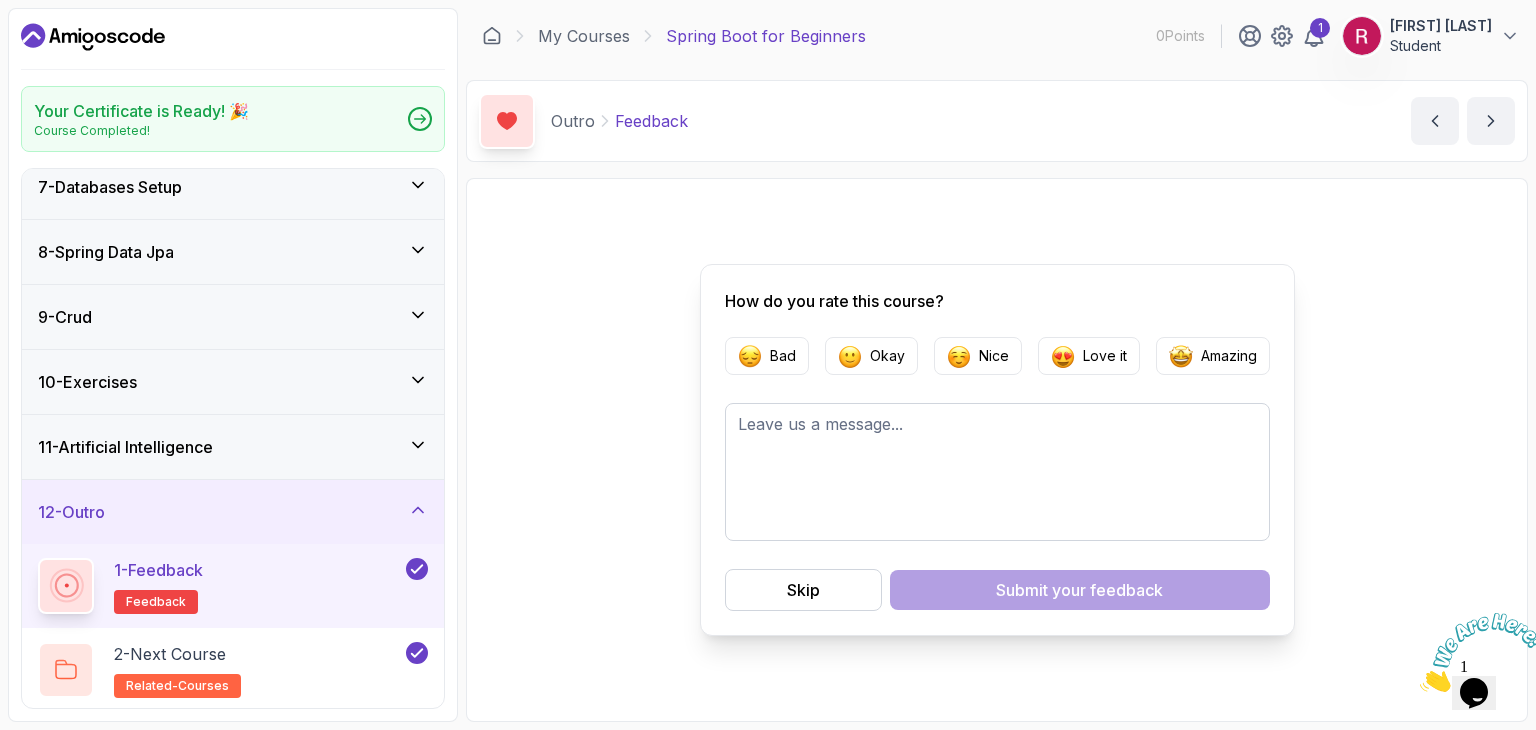 scroll, scrollTop: 0, scrollLeft: 0, axis: both 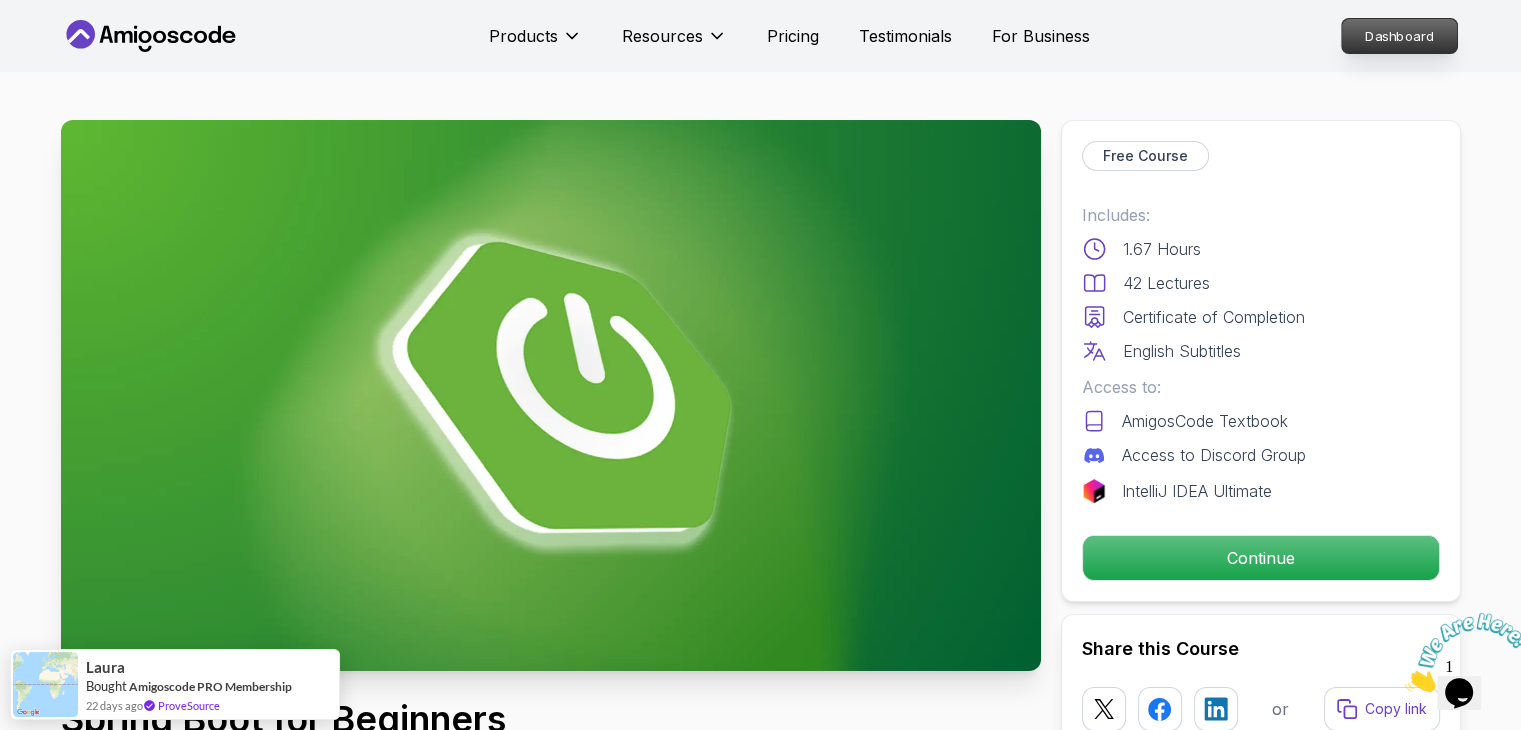 click on "Dashboard" at bounding box center [1399, 36] 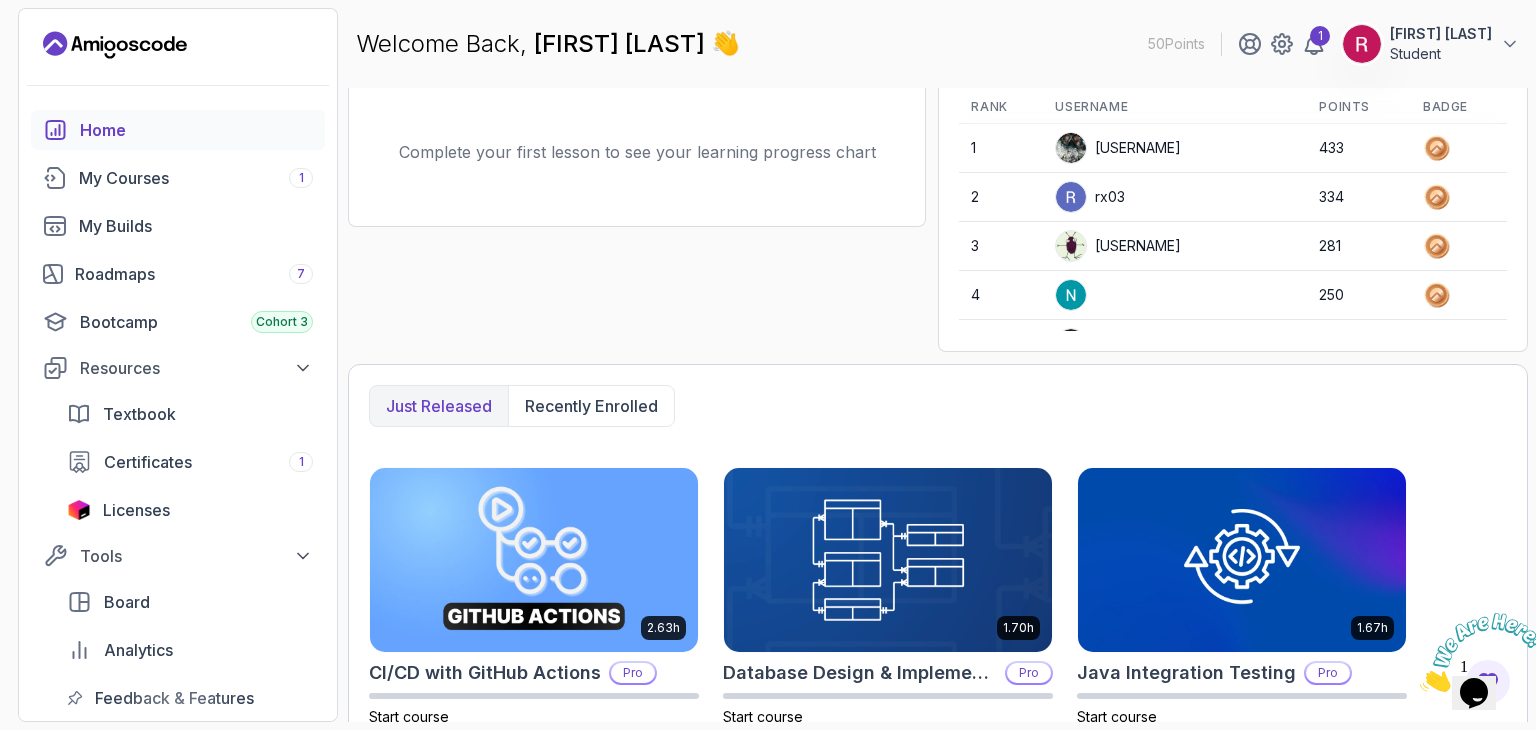 scroll, scrollTop: 835, scrollLeft: 0, axis: vertical 